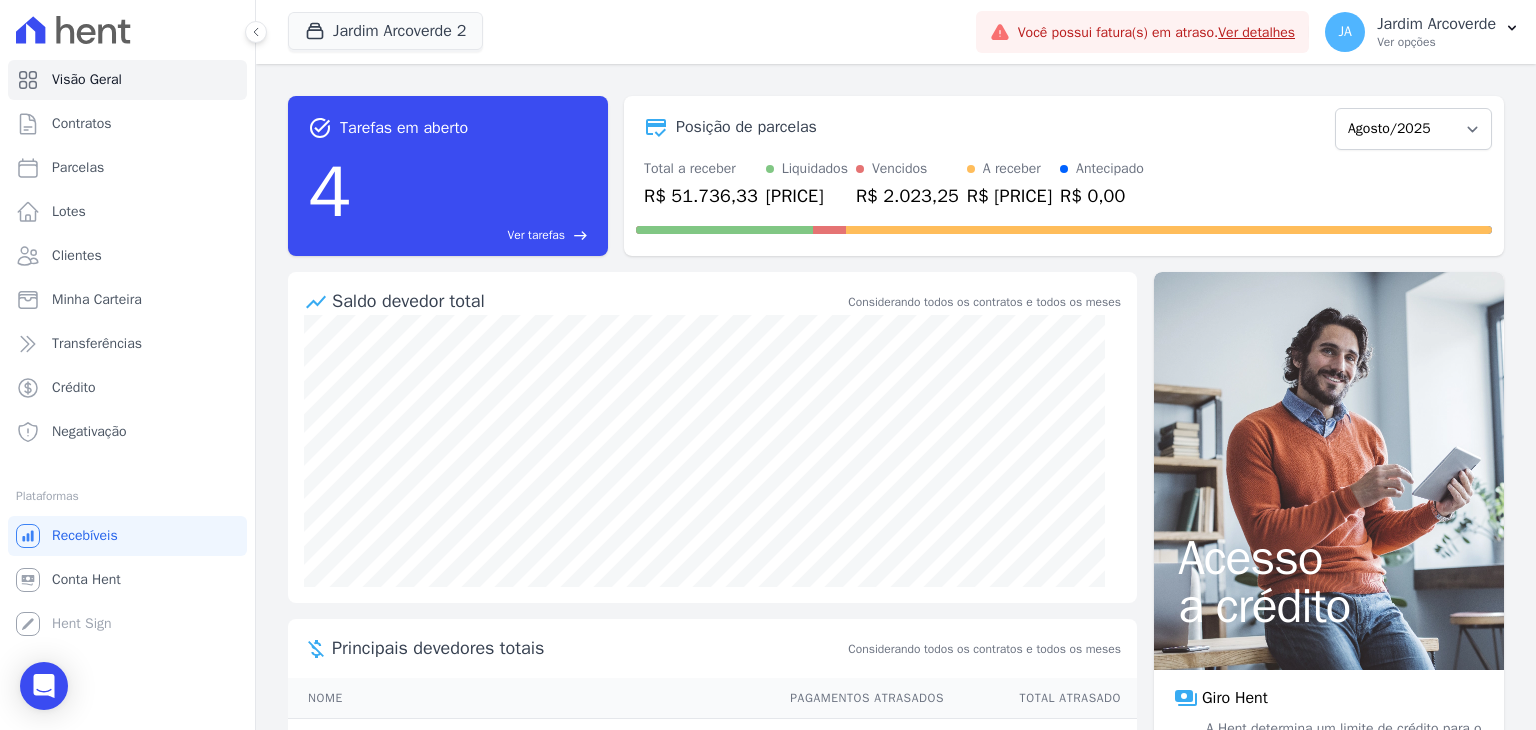 scroll, scrollTop: 0, scrollLeft: 0, axis: both 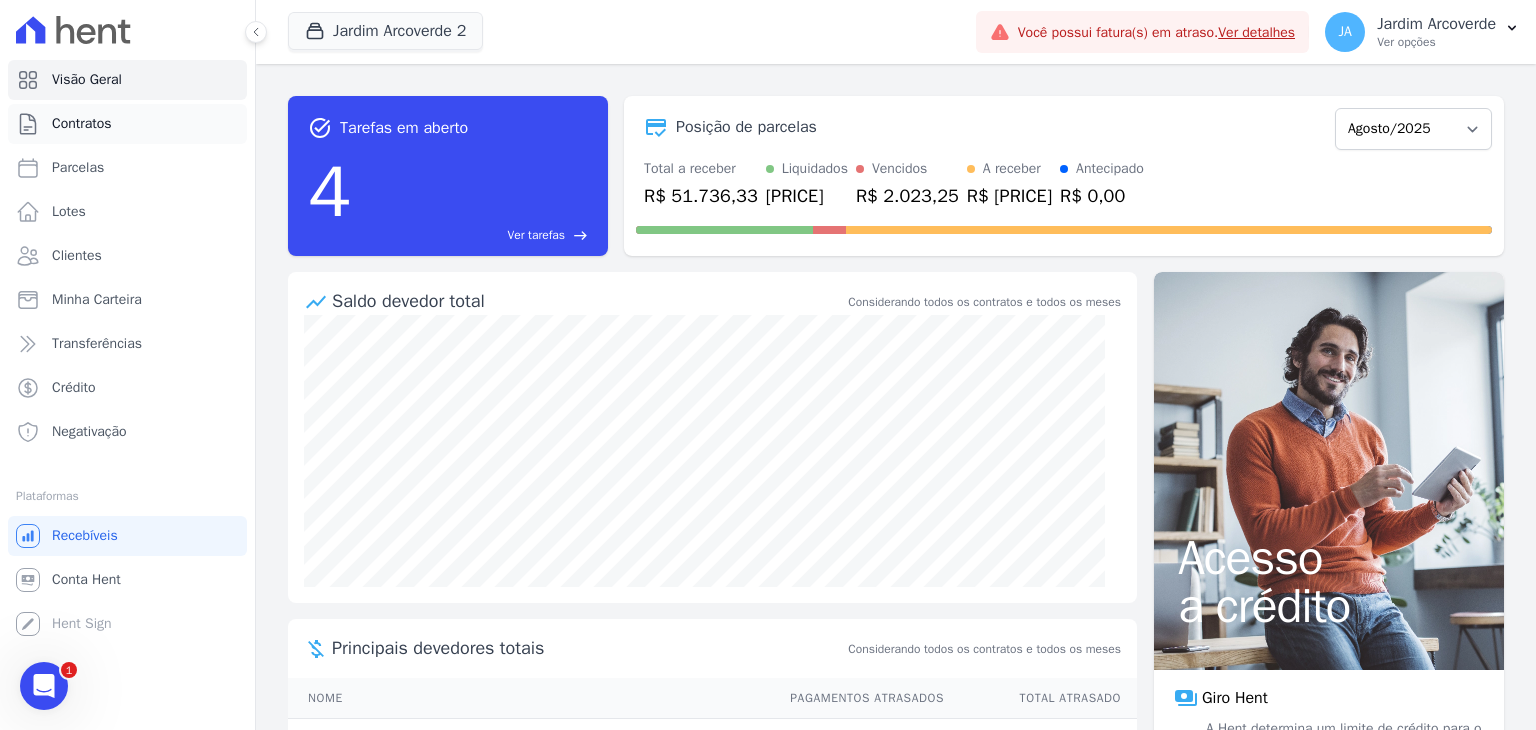 click on "Contratos" at bounding box center [127, 124] 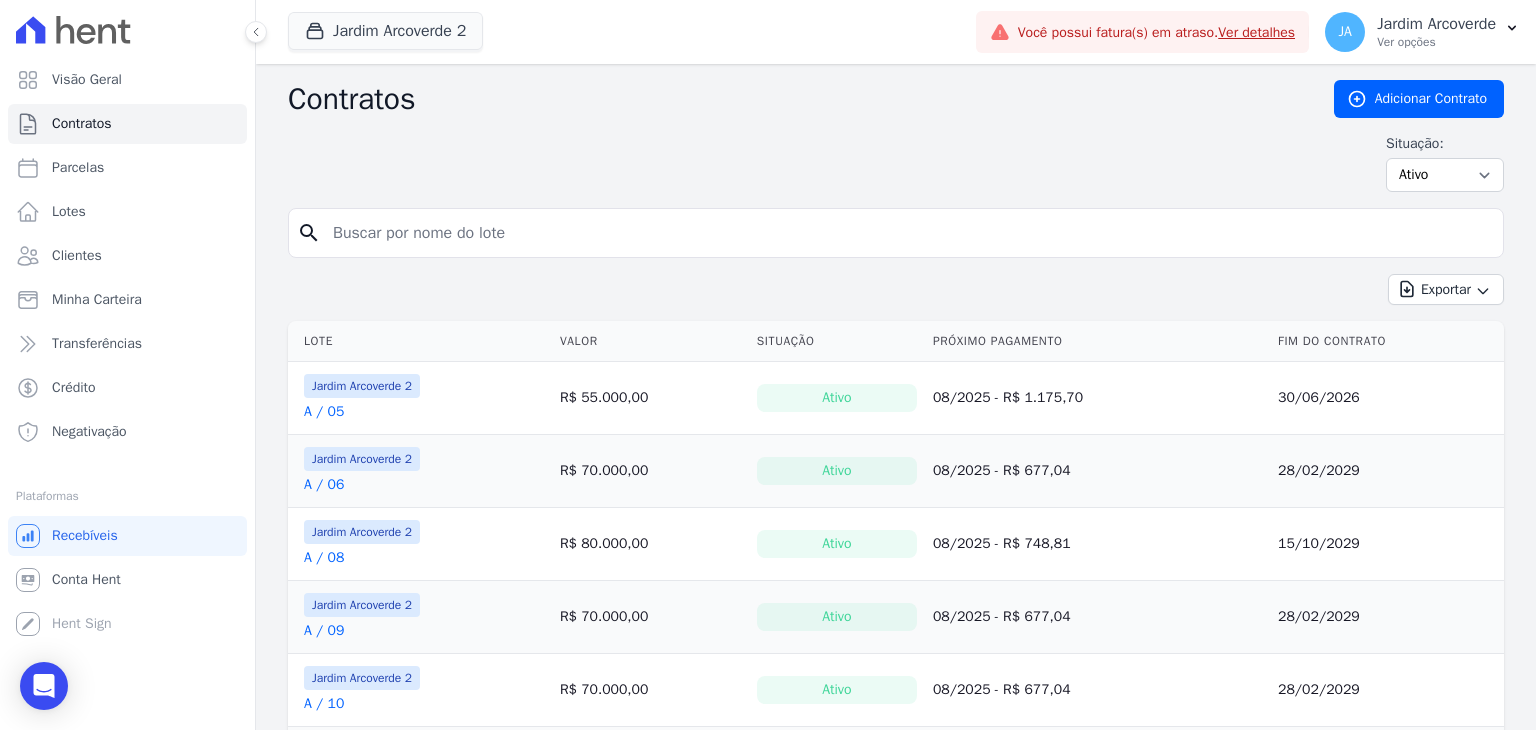 click on "A / 05" at bounding box center [324, 412] 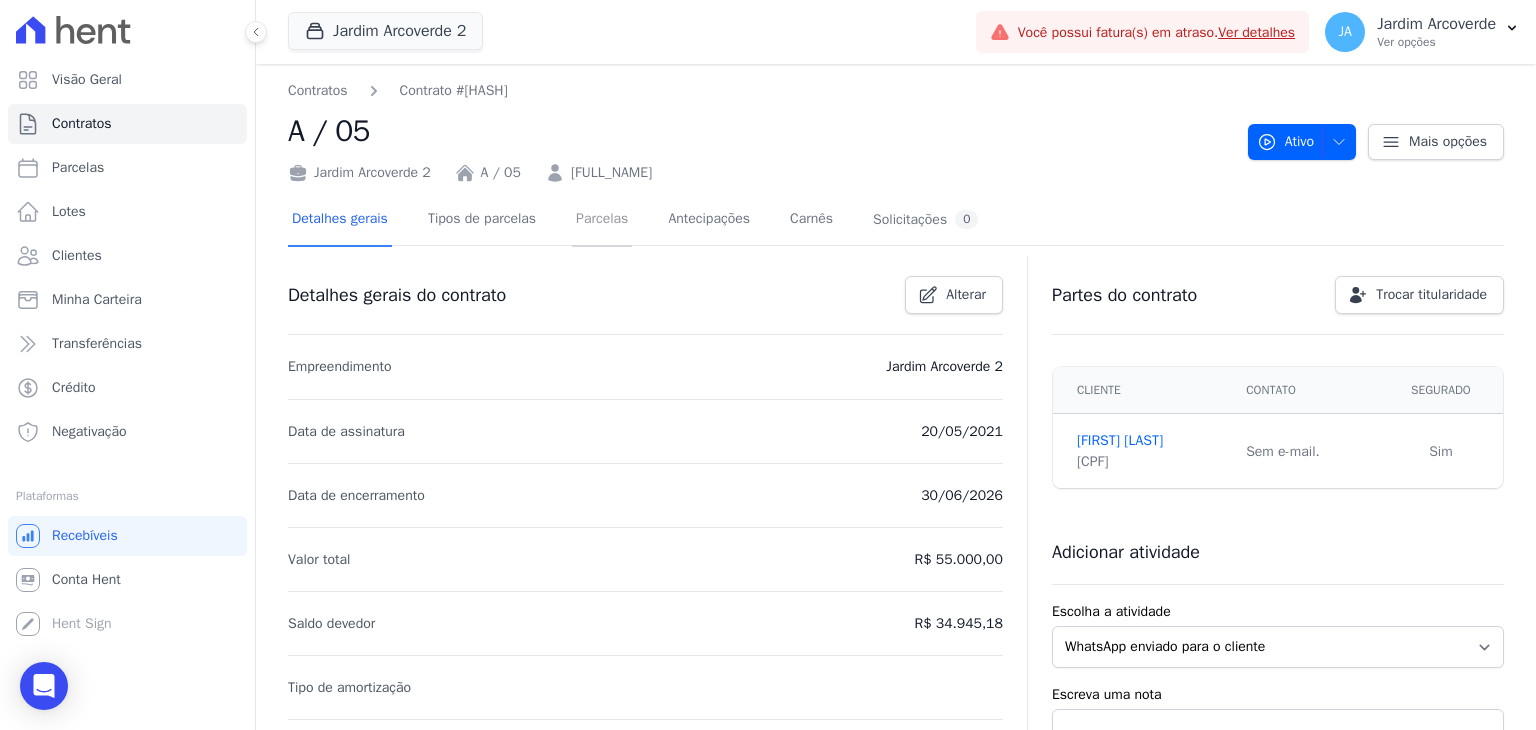 click on "Parcelas" at bounding box center (602, 220) 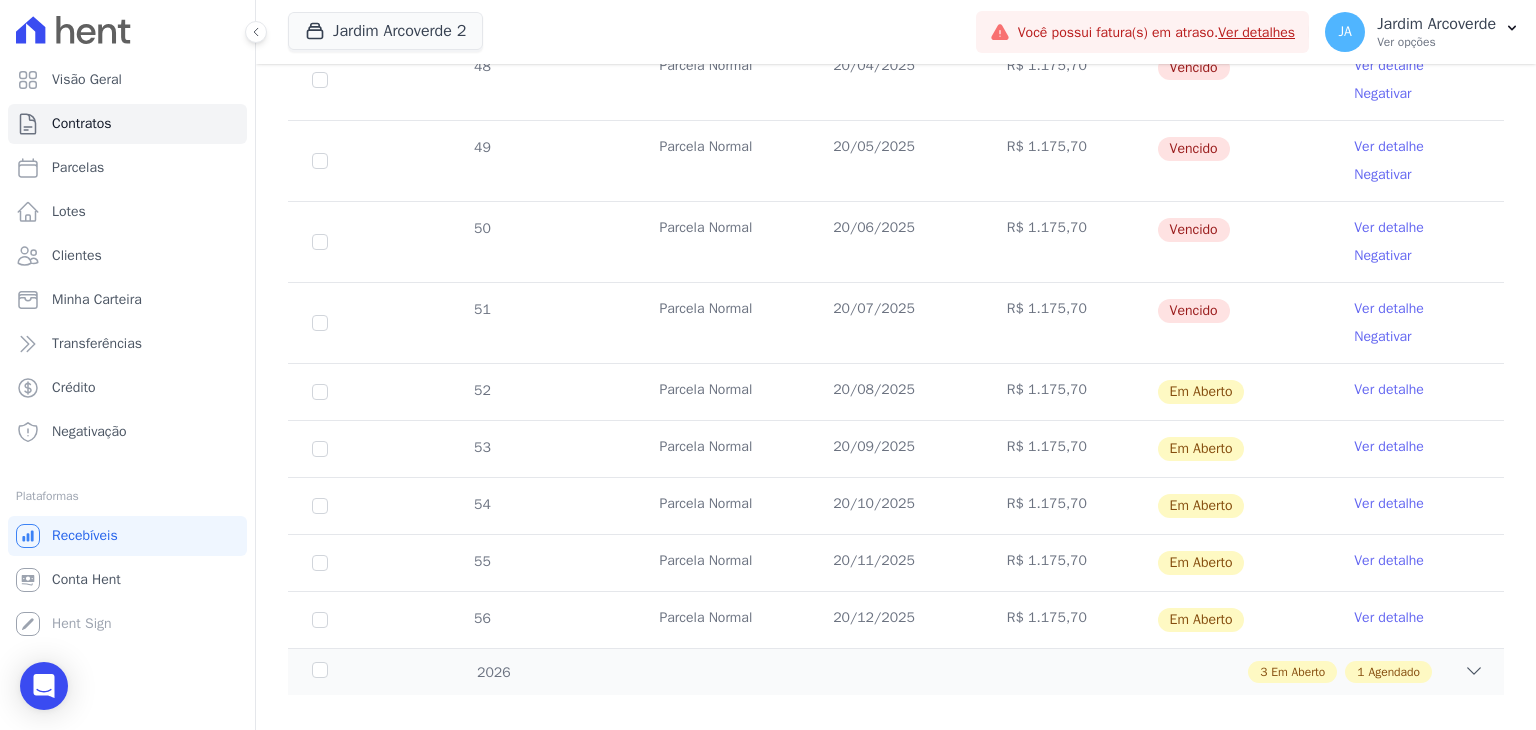 scroll, scrollTop: 833, scrollLeft: 0, axis: vertical 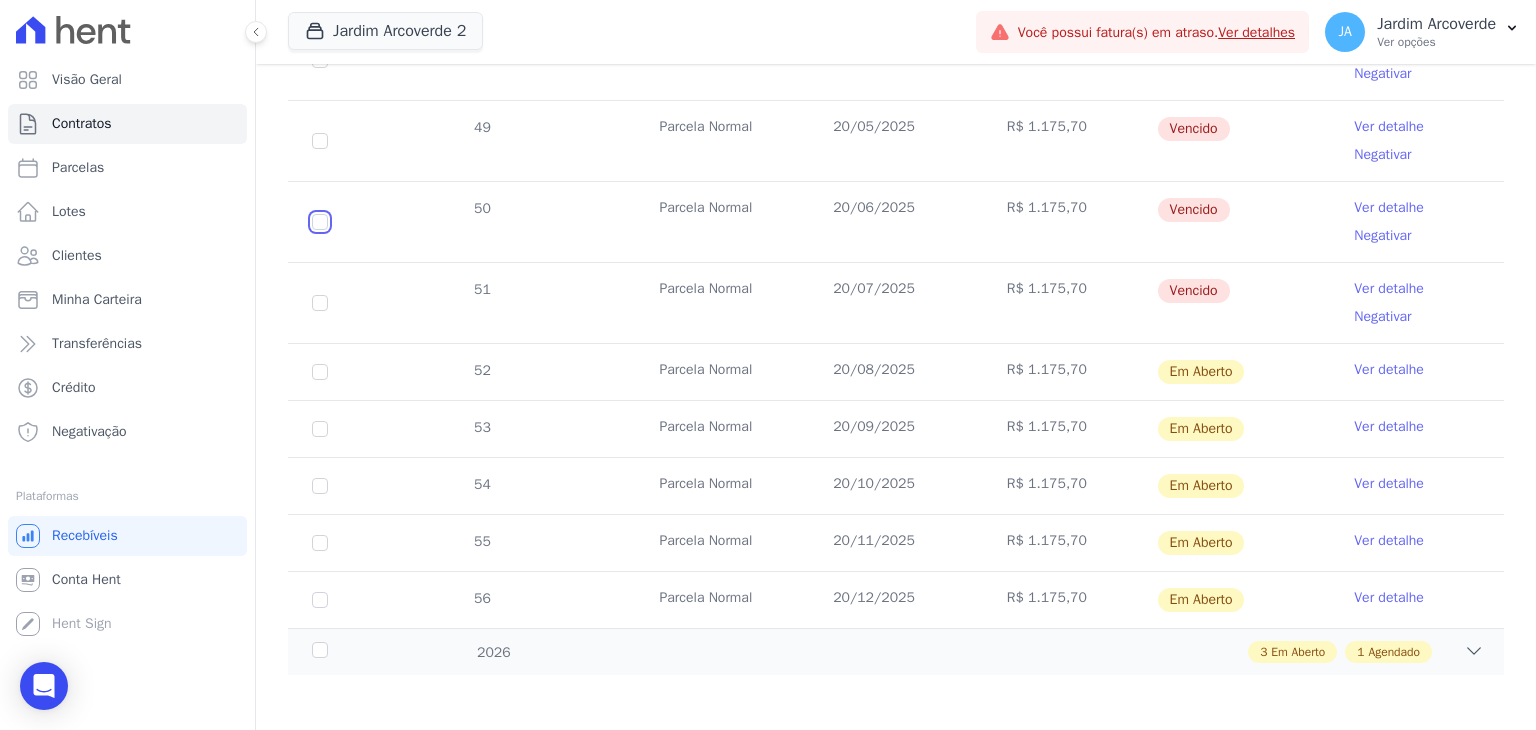 drag, startPoint x: 318, startPoint y: 219, endPoint x: 323, endPoint y: 237, distance: 18.681541 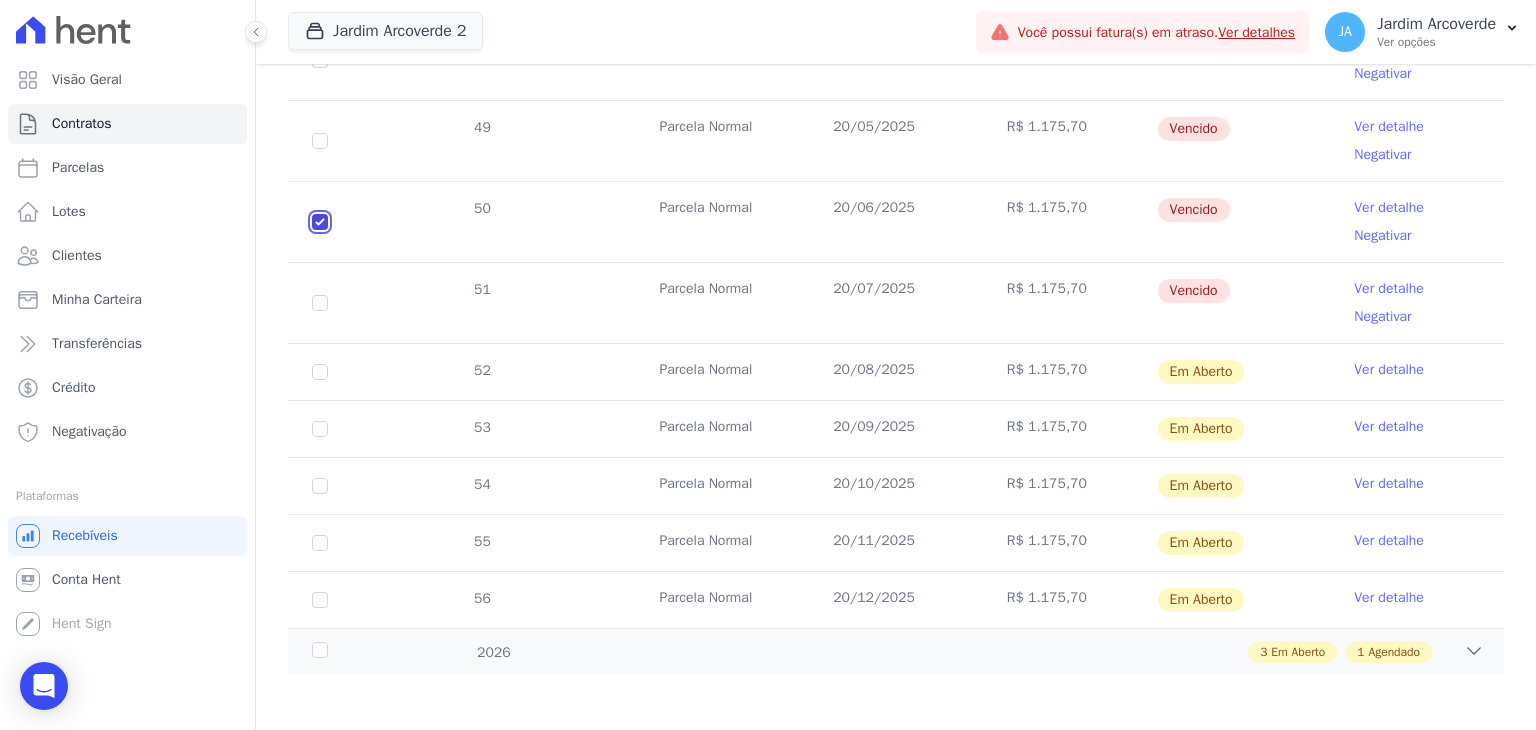 checkbox on "true" 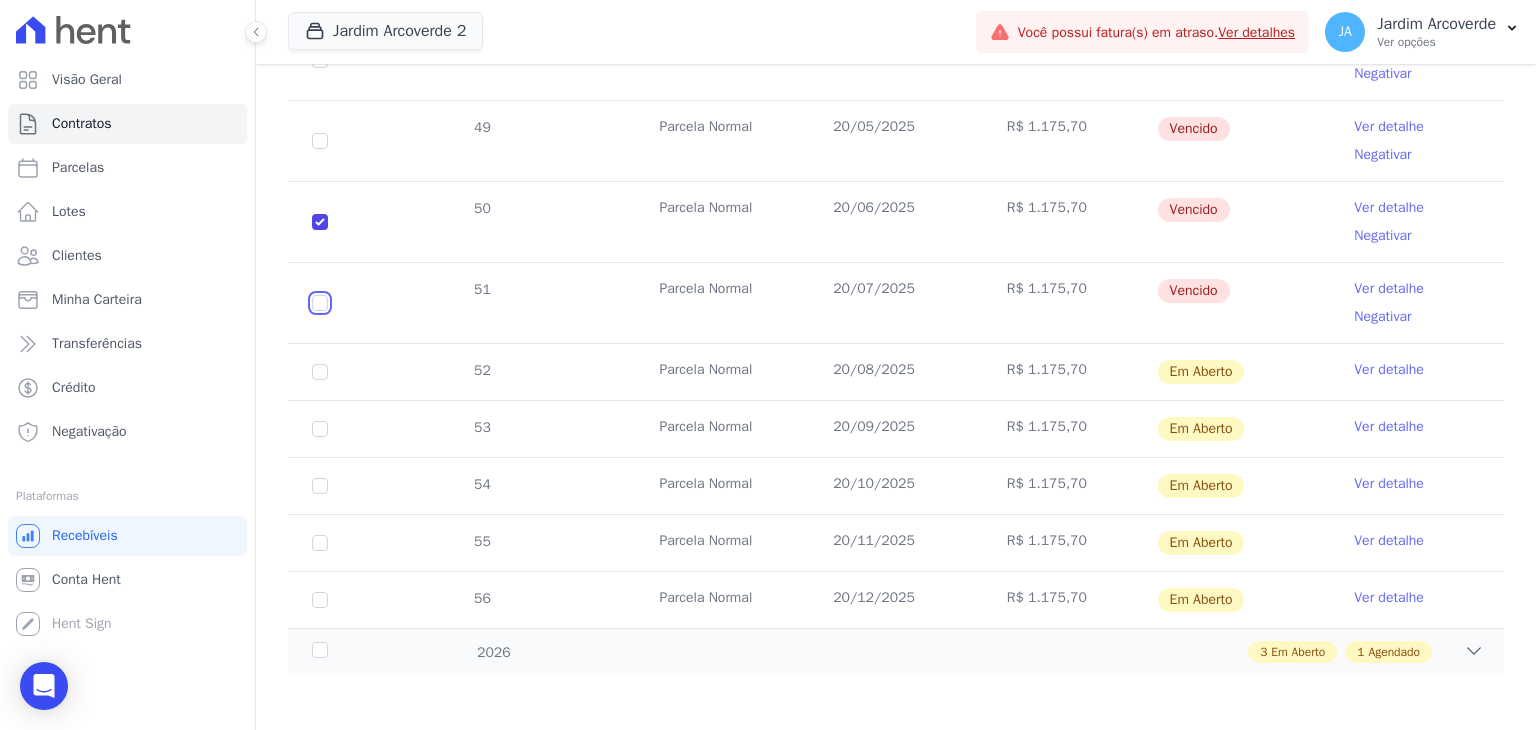 click at bounding box center [320, -183] 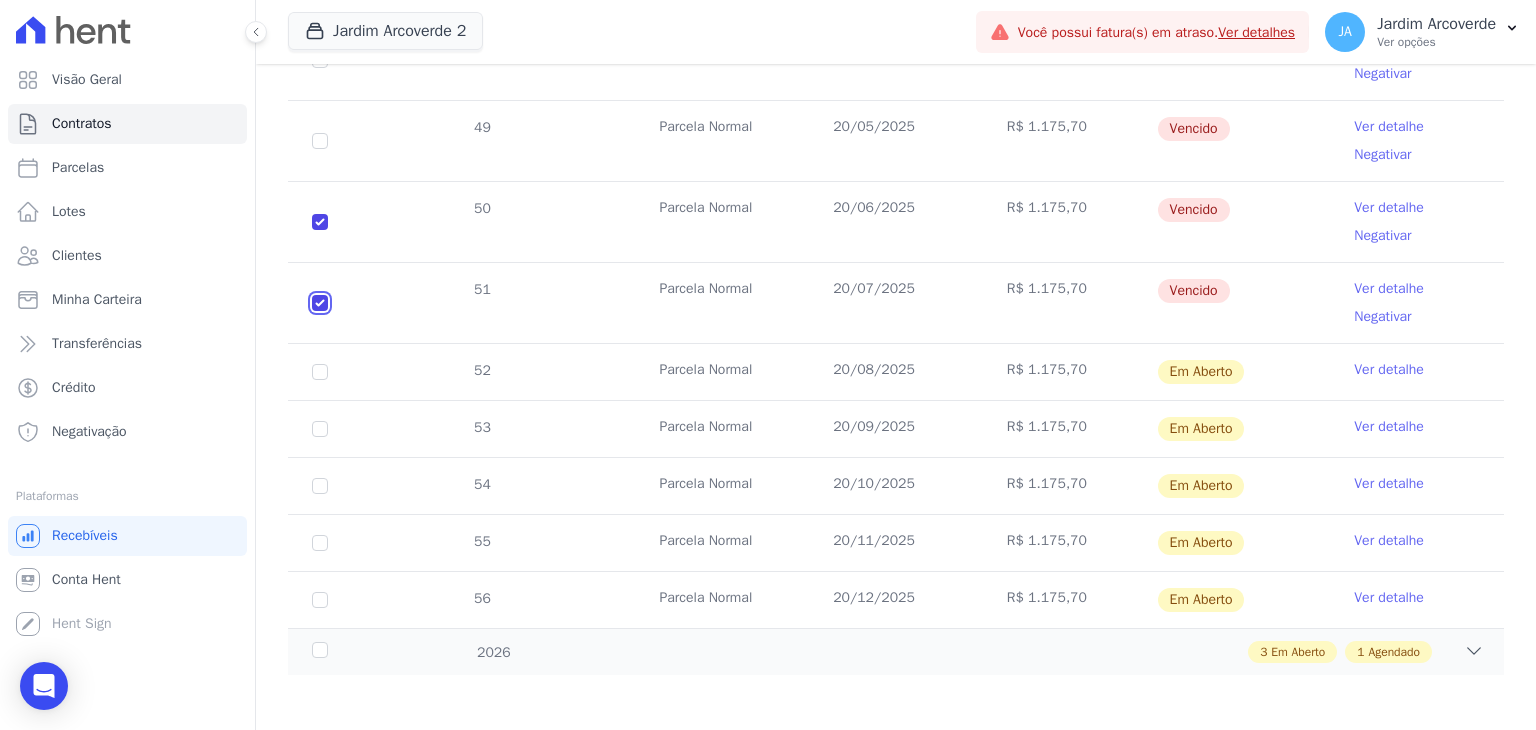 checkbox on "true" 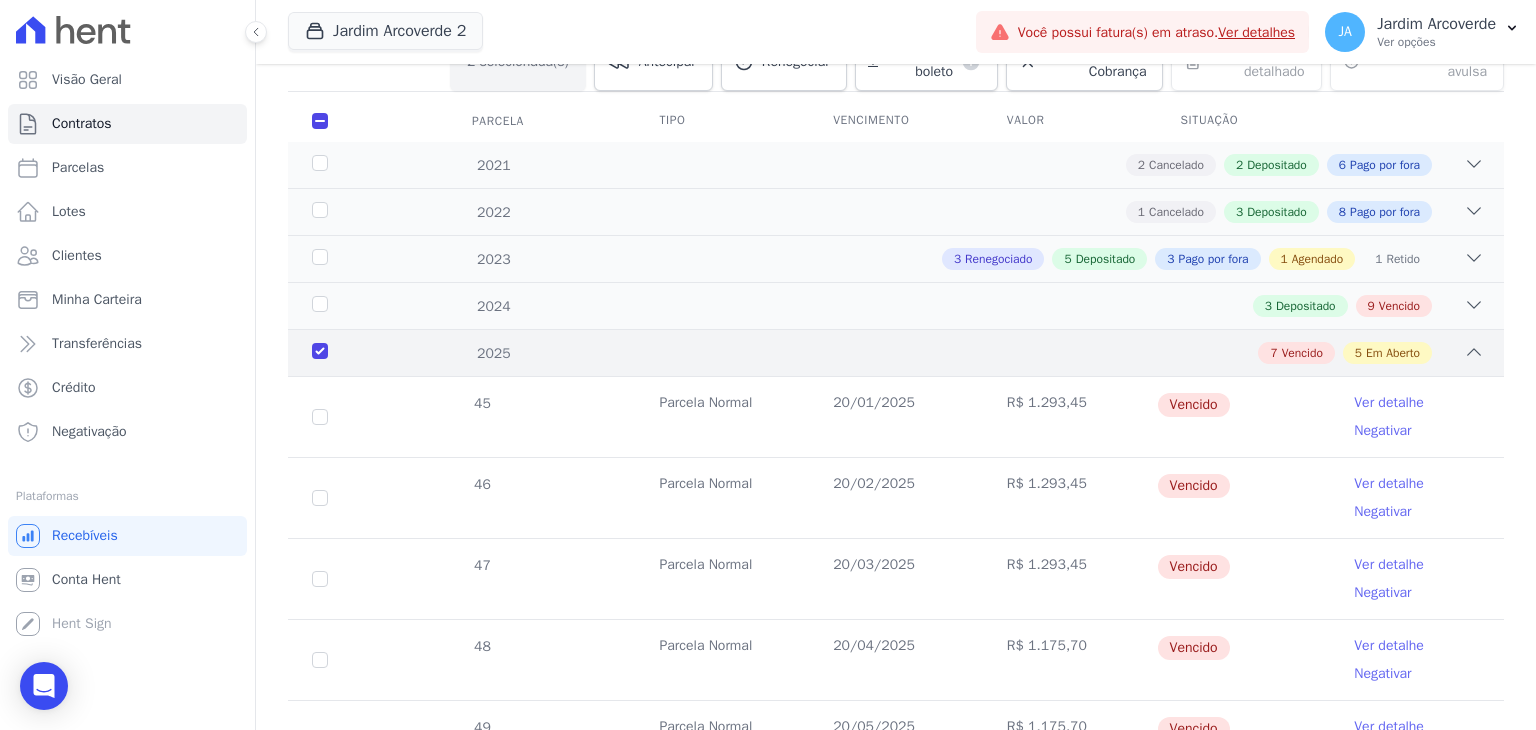 scroll, scrollTop: 0, scrollLeft: 0, axis: both 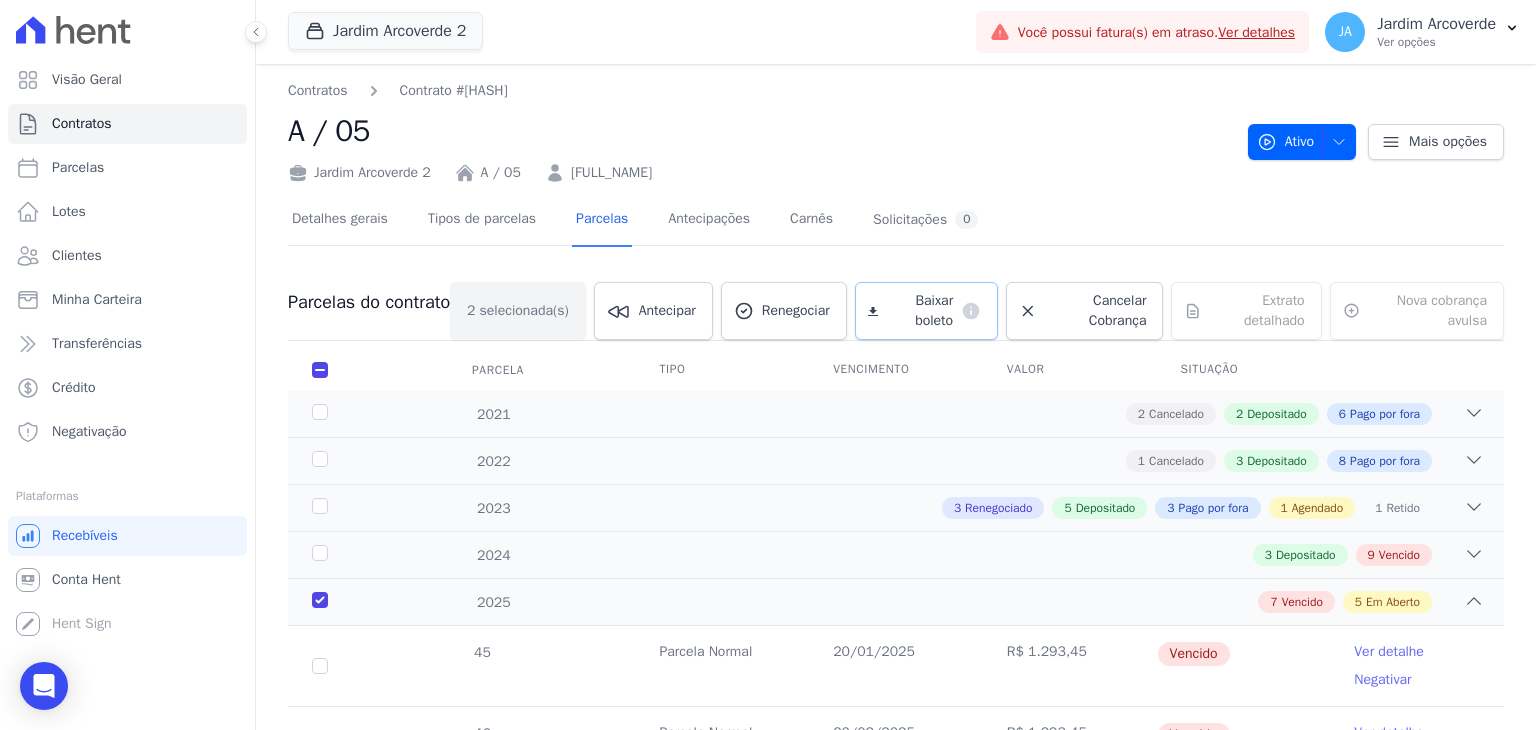 click on "Baixar boleto" at bounding box center (919, 311) 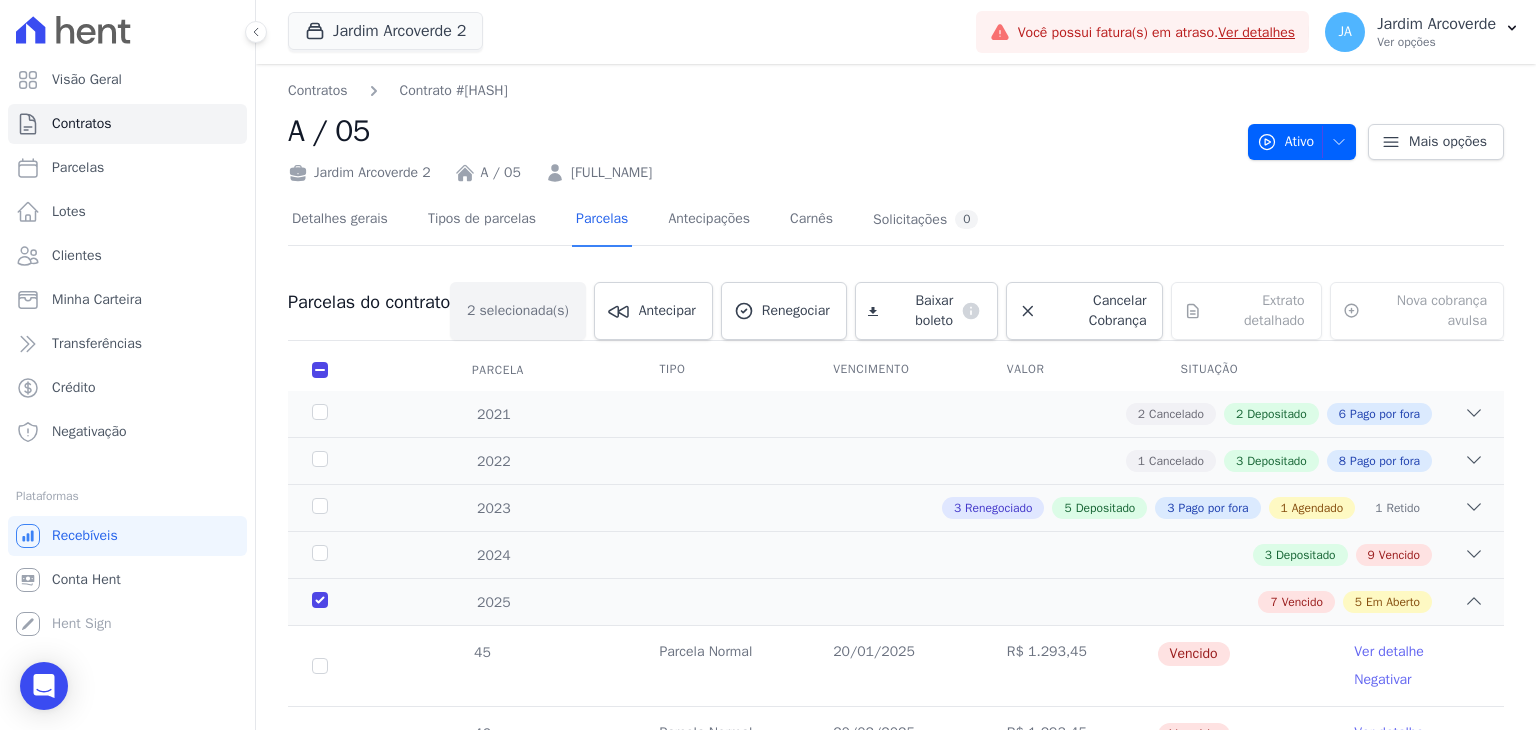 click on "[LOCATION]
A / 05
[FIRST] [LAST] [LAST]" at bounding box center (760, 168) 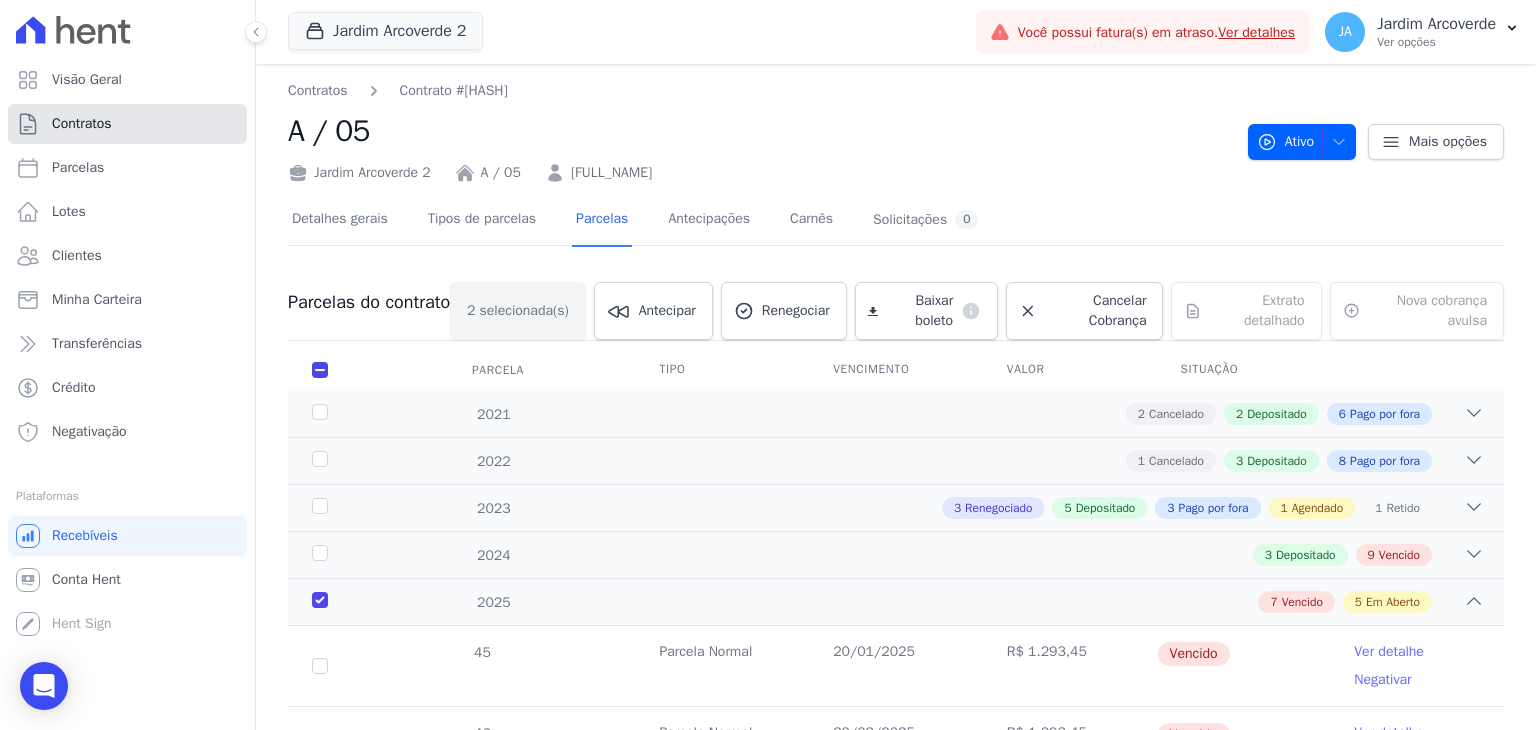 click on "Contratos" at bounding box center [127, 124] 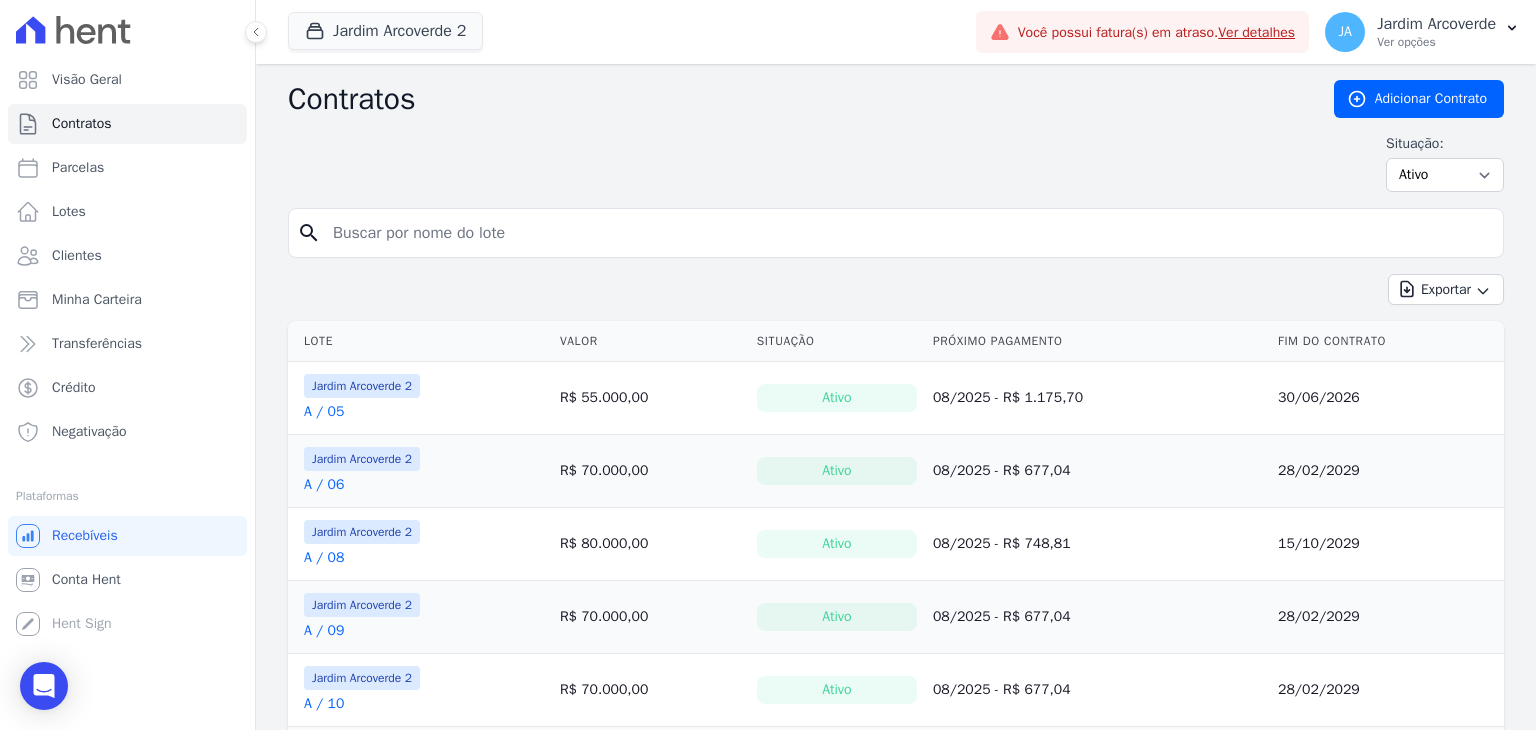 click on "A / 06" at bounding box center (324, 485) 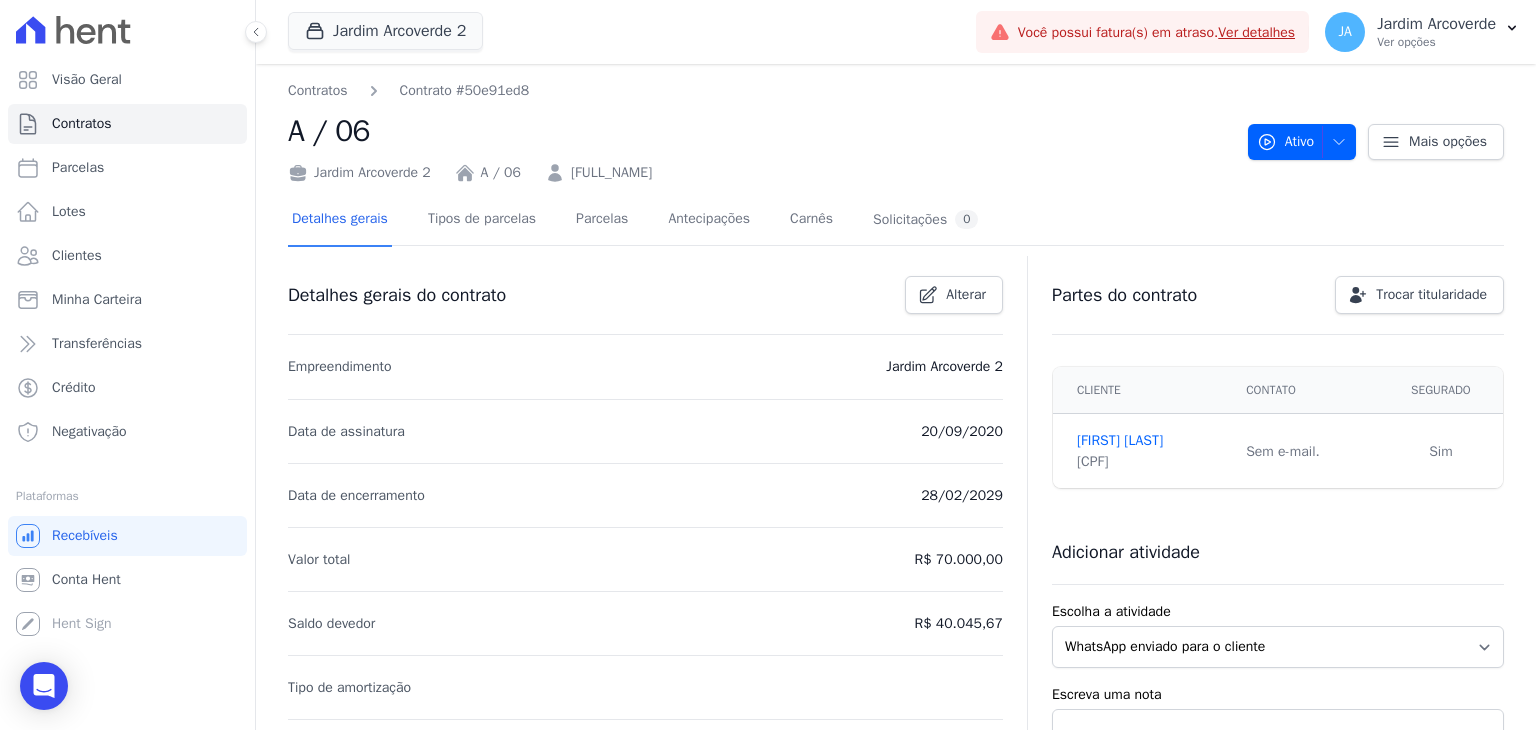 click on "Detalhes gerais
Tipos de parcelas
Parcelas
Antecipações
Carnês
Solicitações
0" at bounding box center [635, 220] 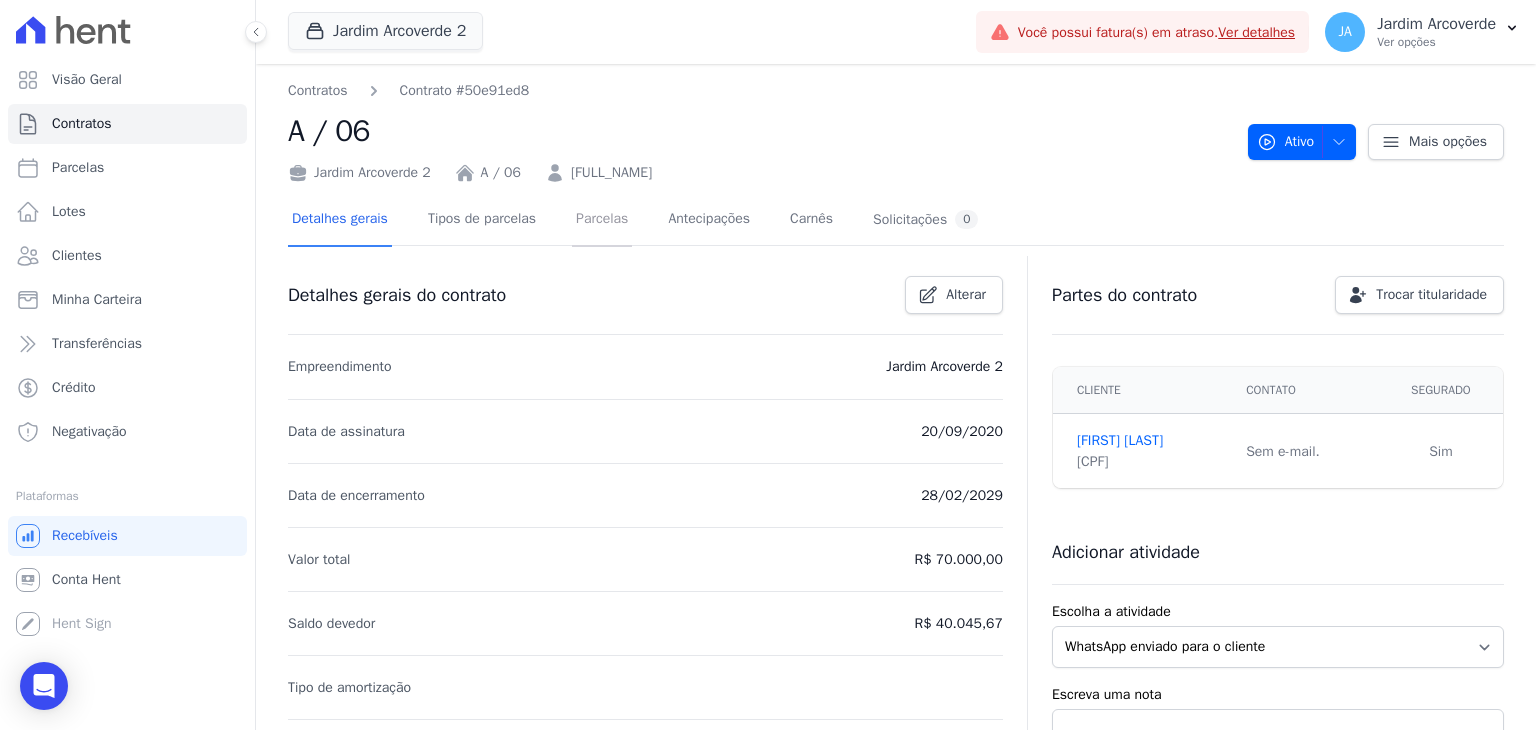 click on "Parcelas" at bounding box center (602, 220) 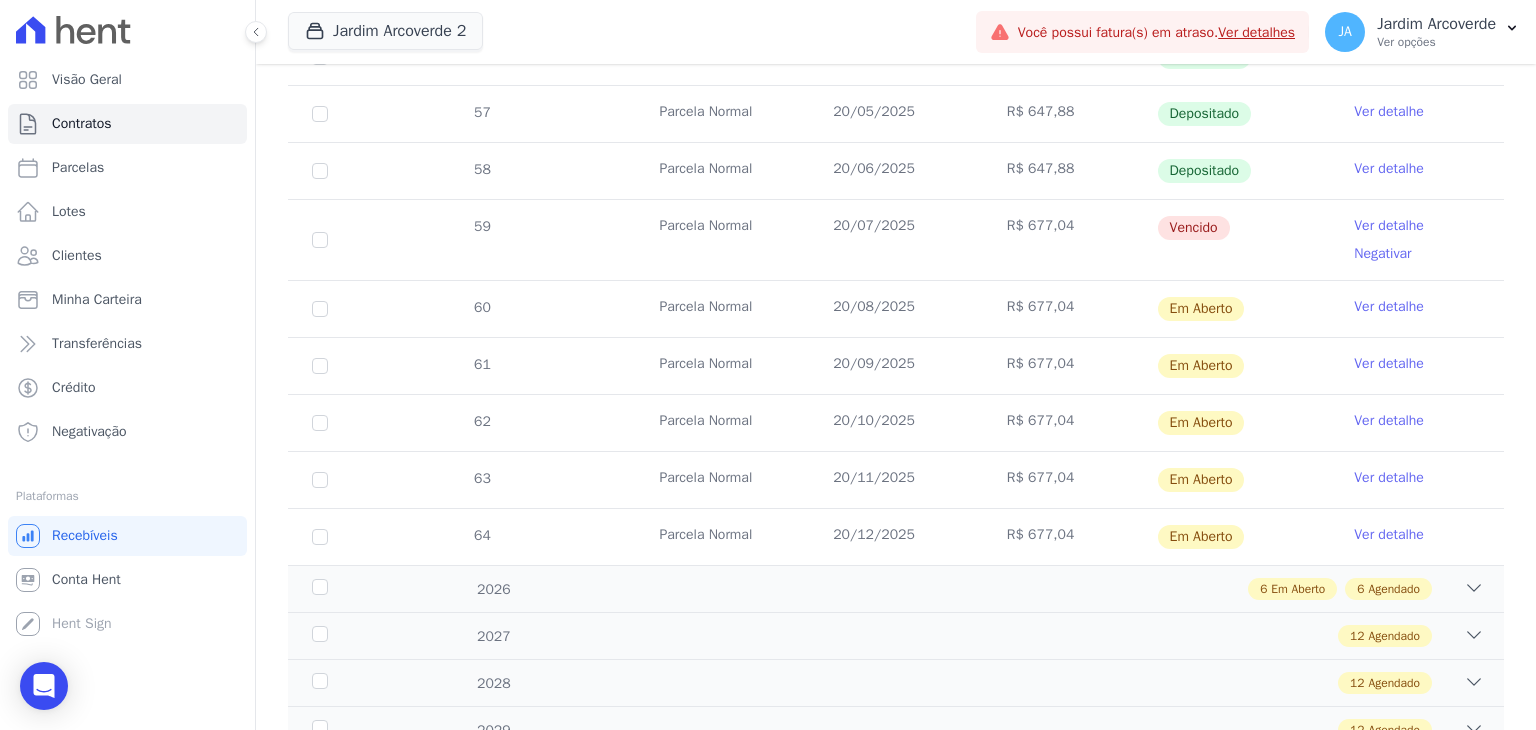 scroll, scrollTop: 800, scrollLeft: 0, axis: vertical 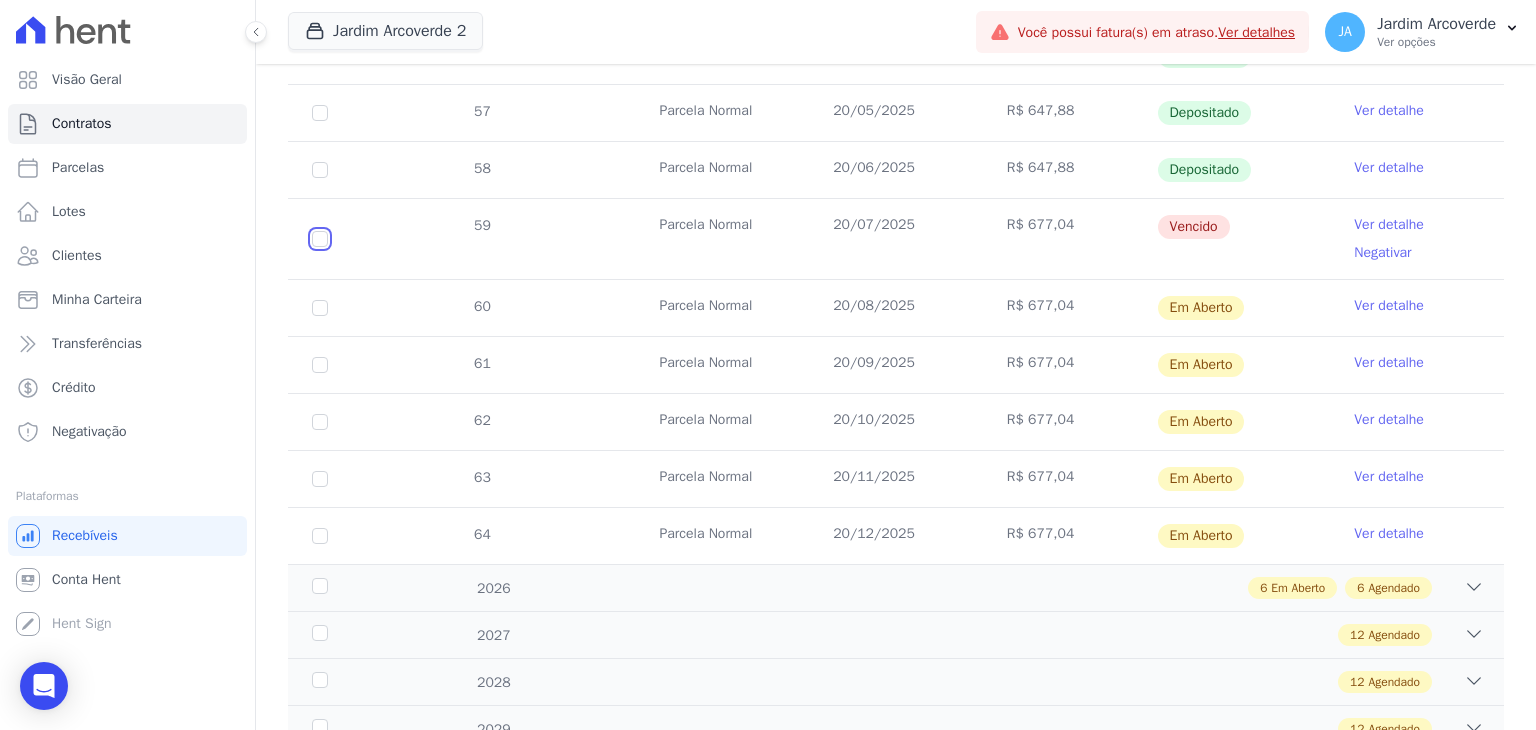 click at bounding box center (320, 239) 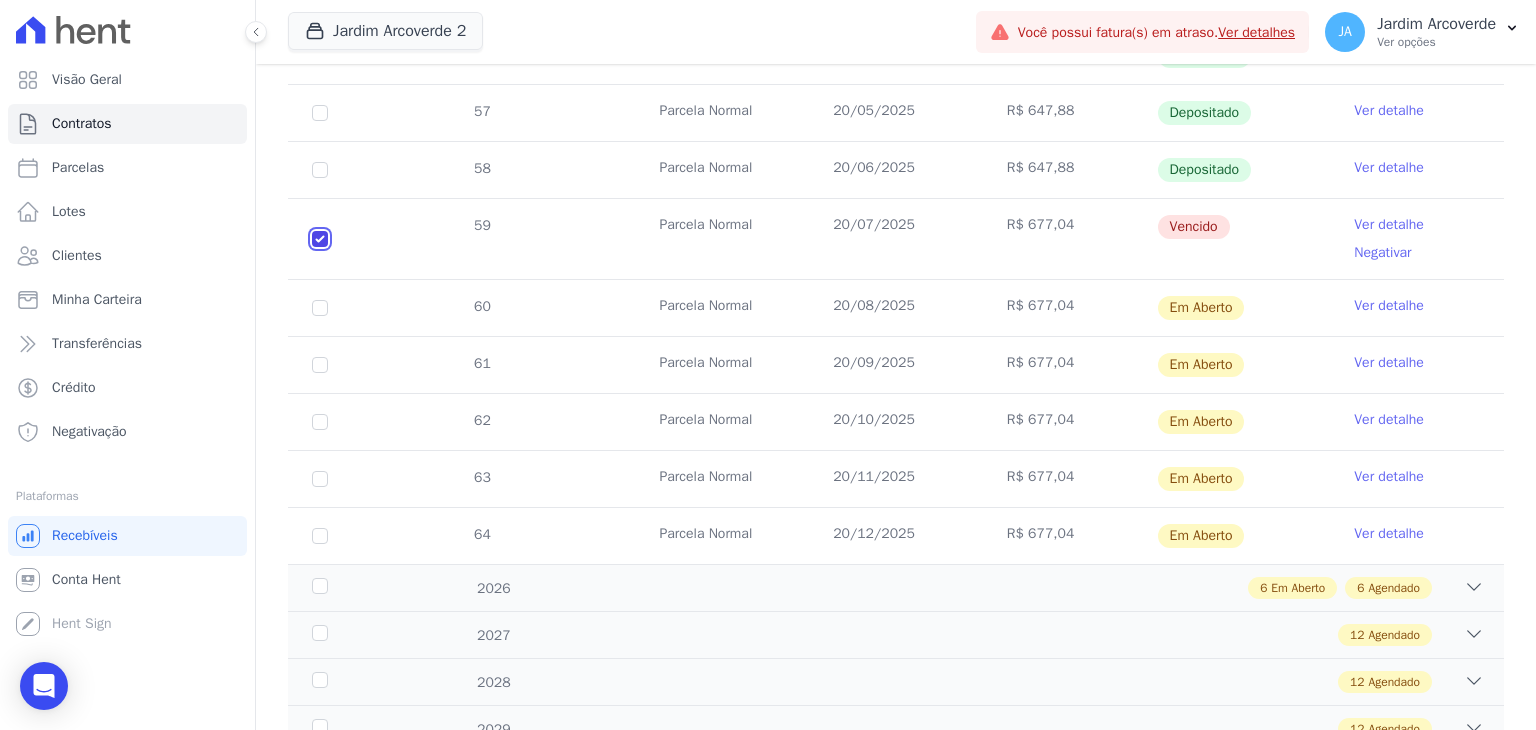 checkbox on "true" 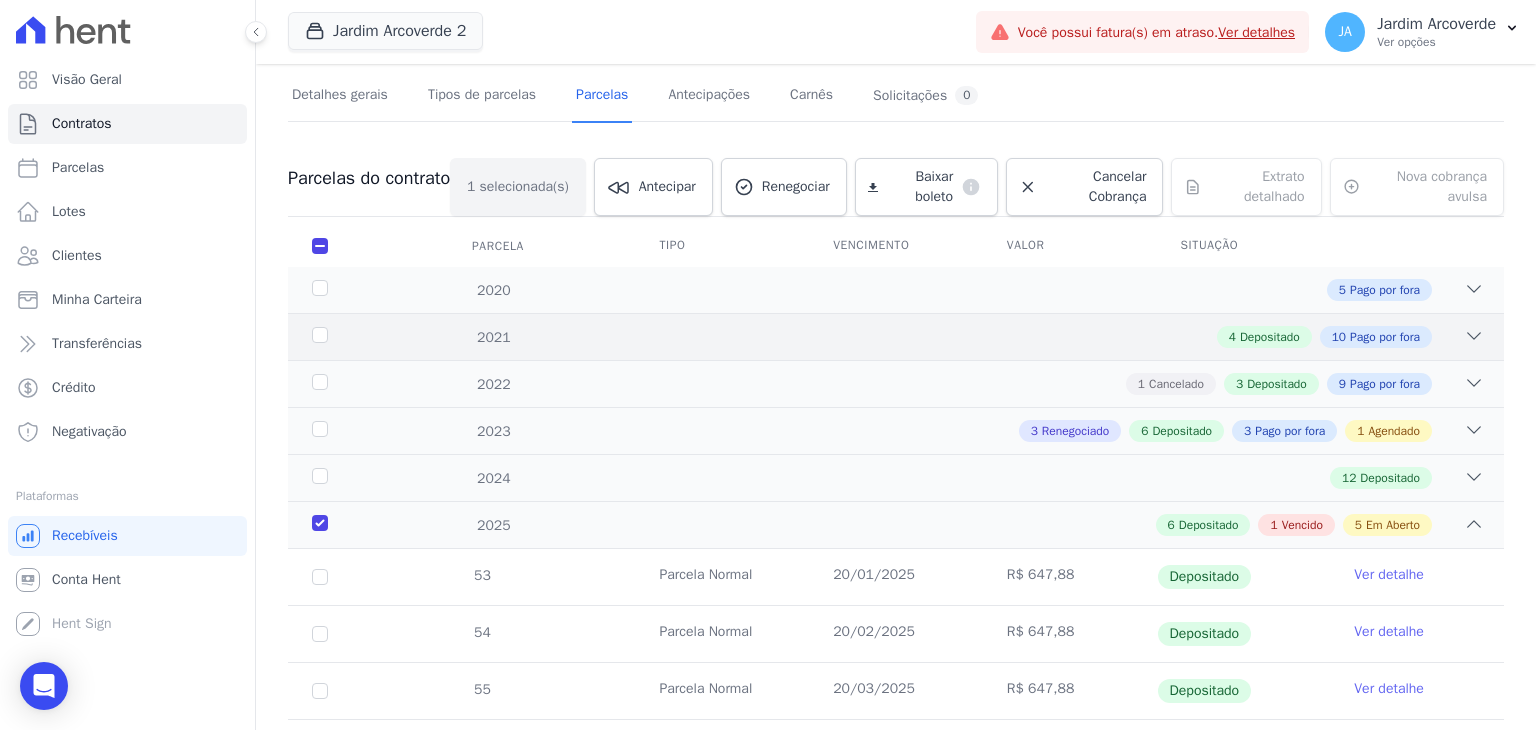 scroll, scrollTop: 16, scrollLeft: 0, axis: vertical 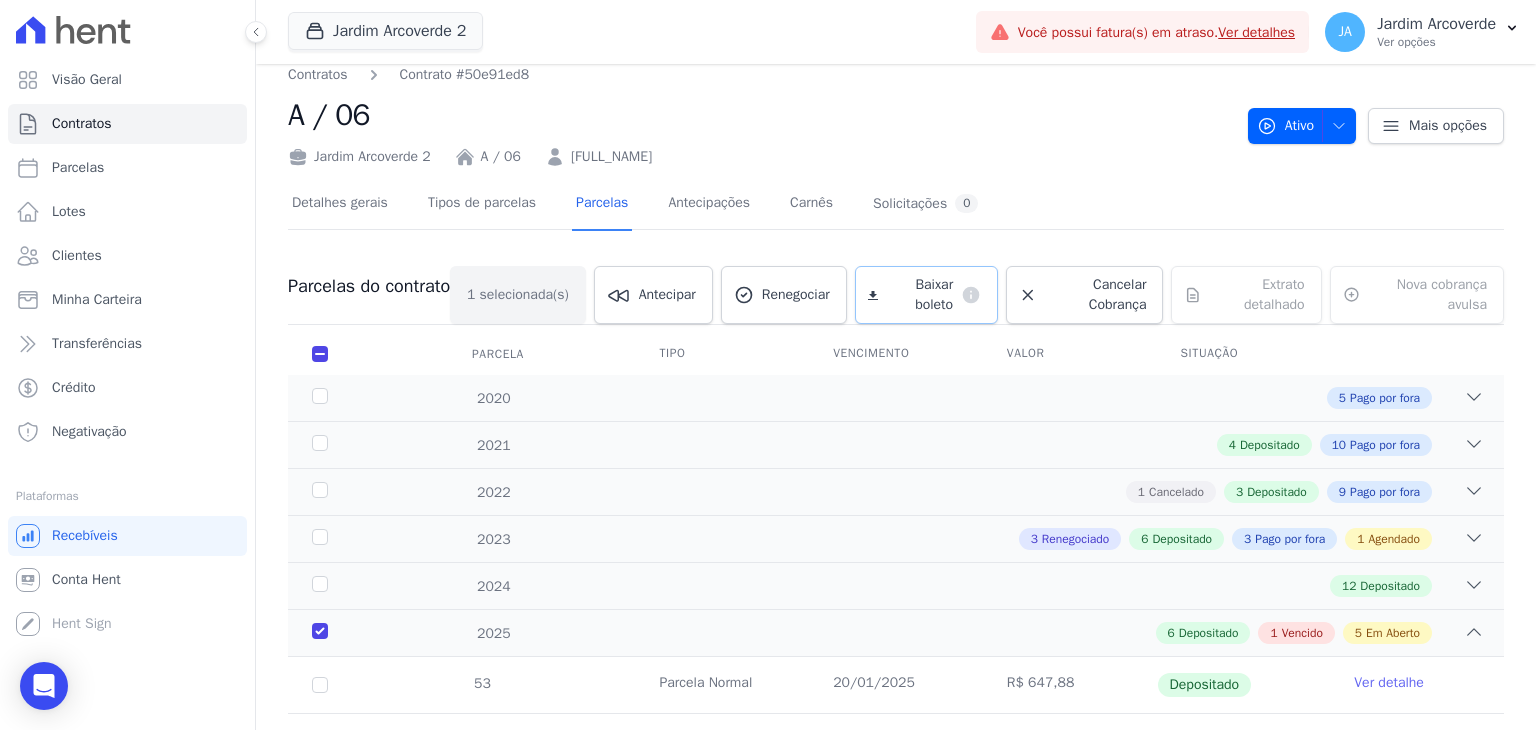 click on "Baixar boleto
default" at bounding box center (926, 295) 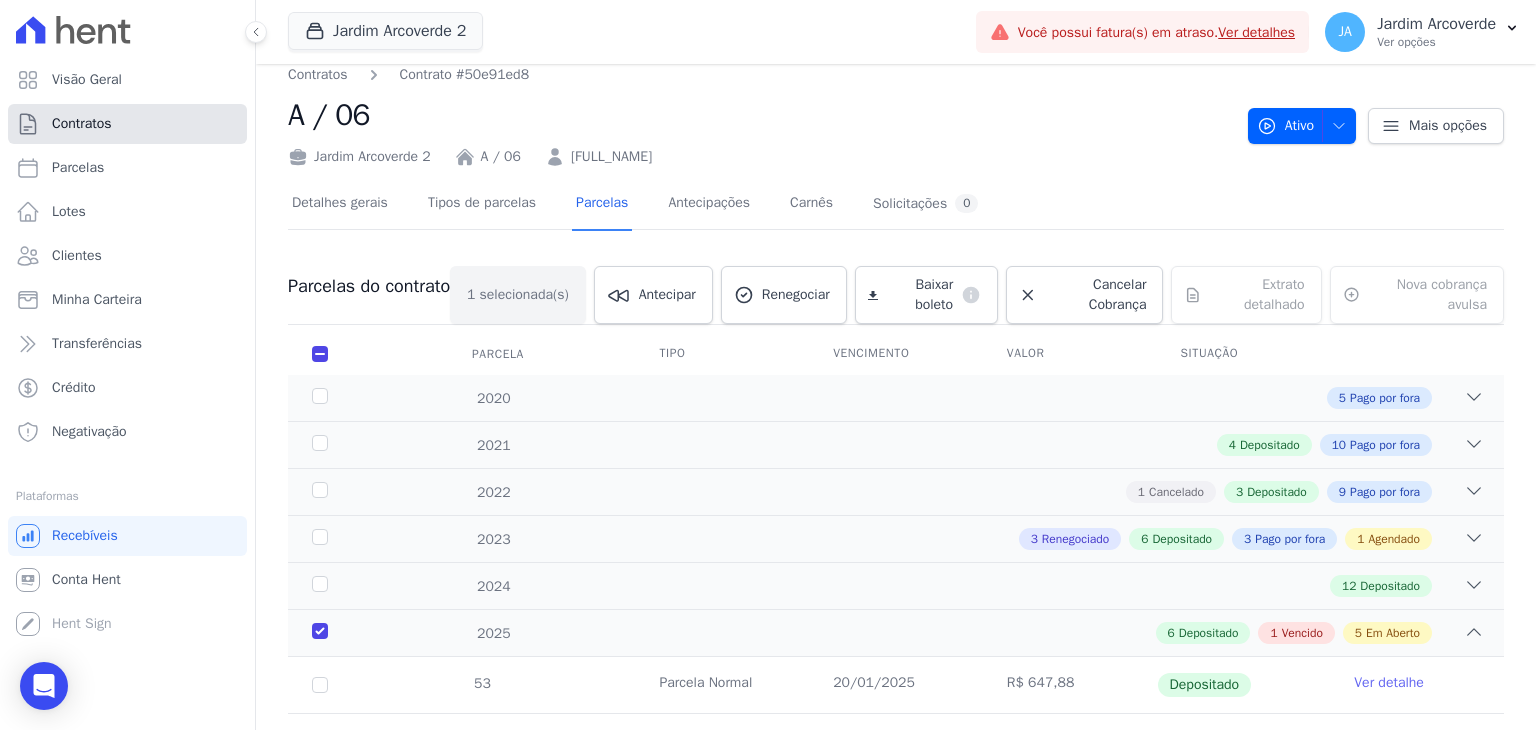click on "Contratos" at bounding box center [127, 124] 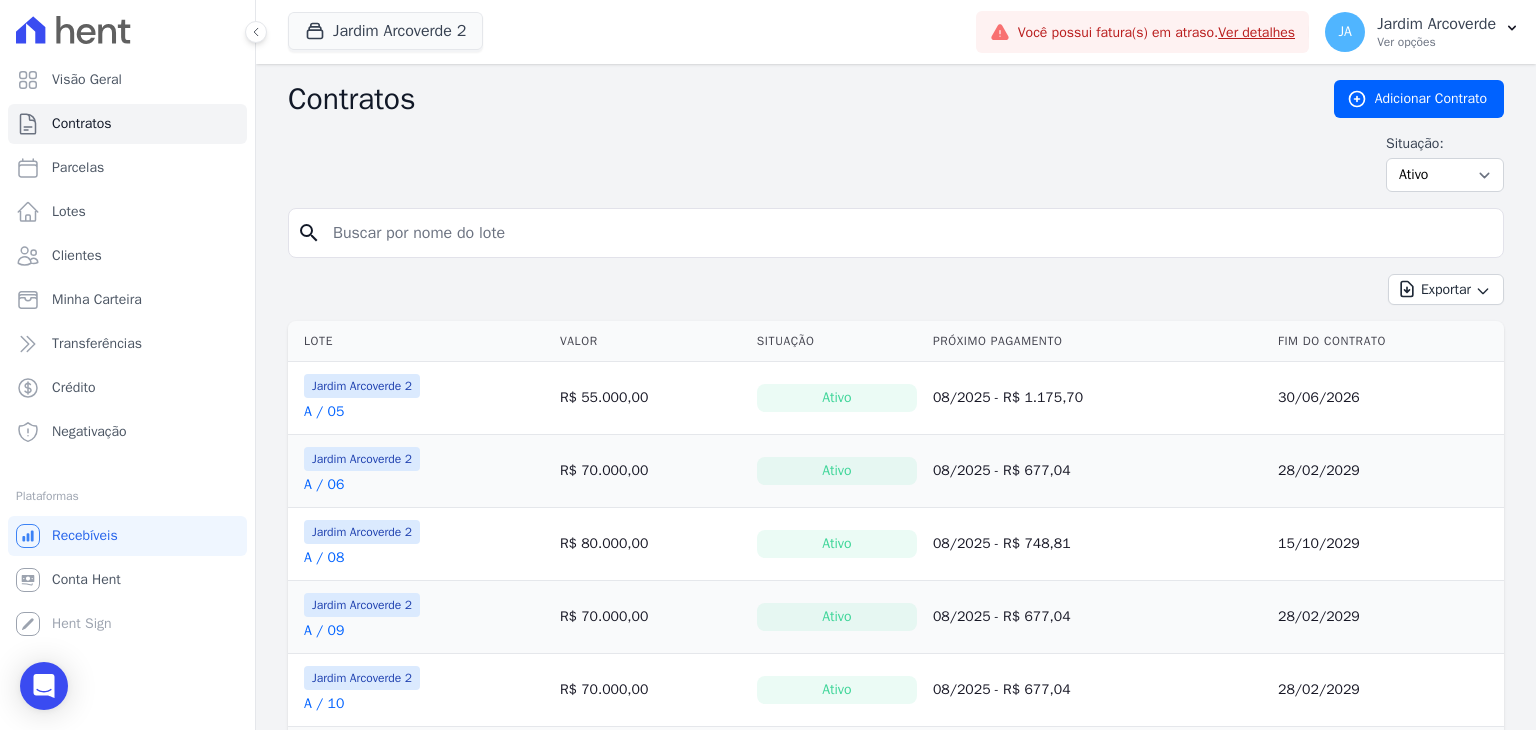 click on "A / 08" at bounding box center (324, 558) 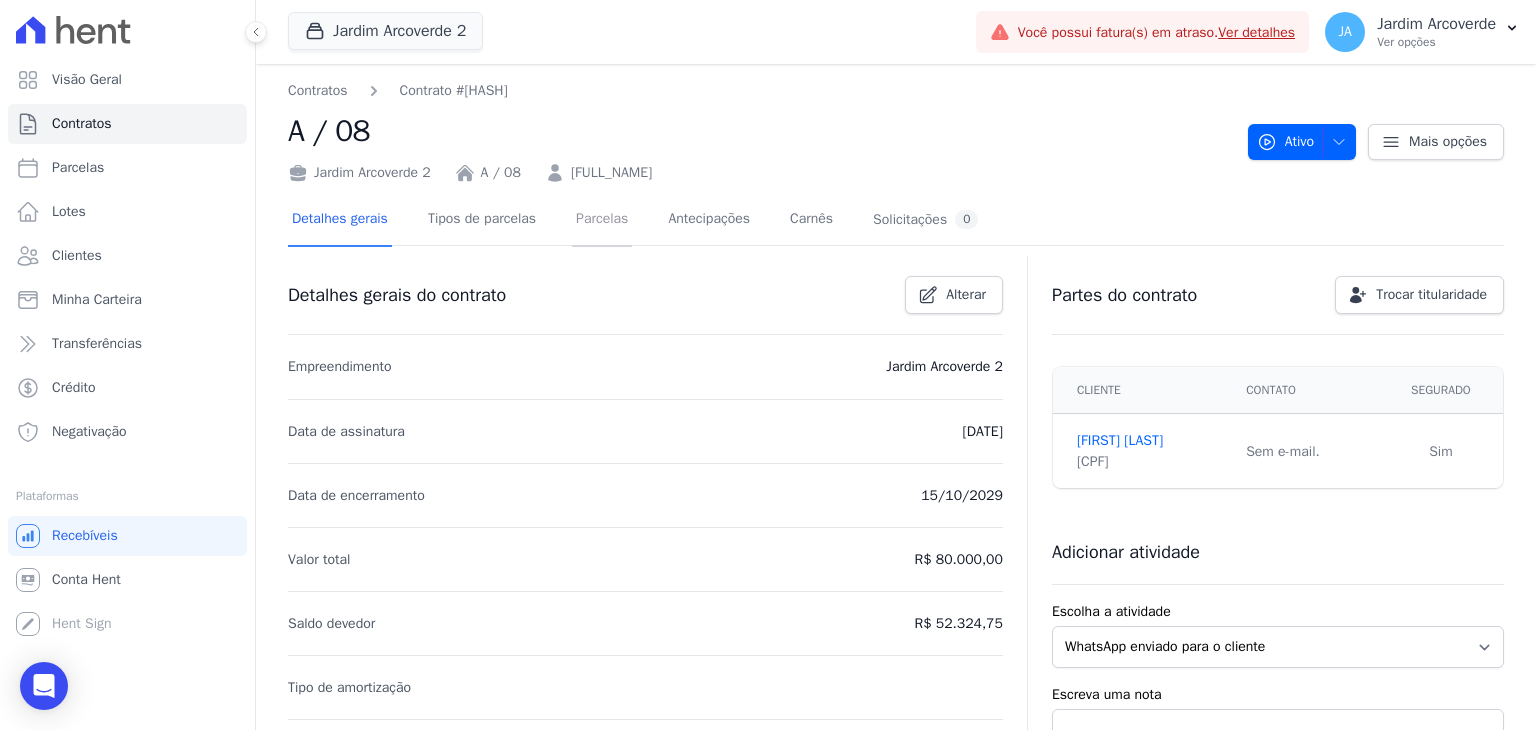 click on "Parcelas" at bounding box center [602, 220] 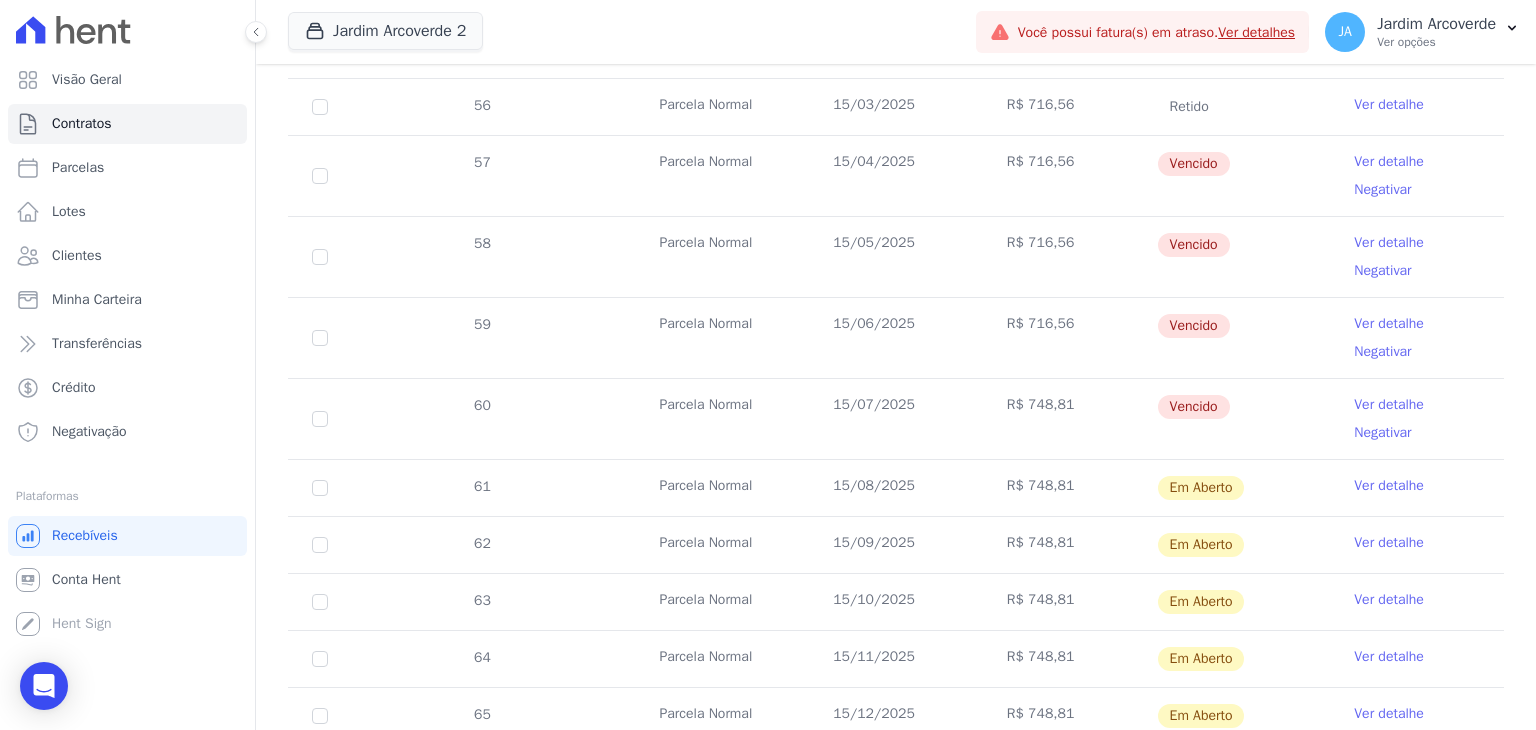 scroll, scrollTop: 700, scrollLeft: 0, axis: vertical 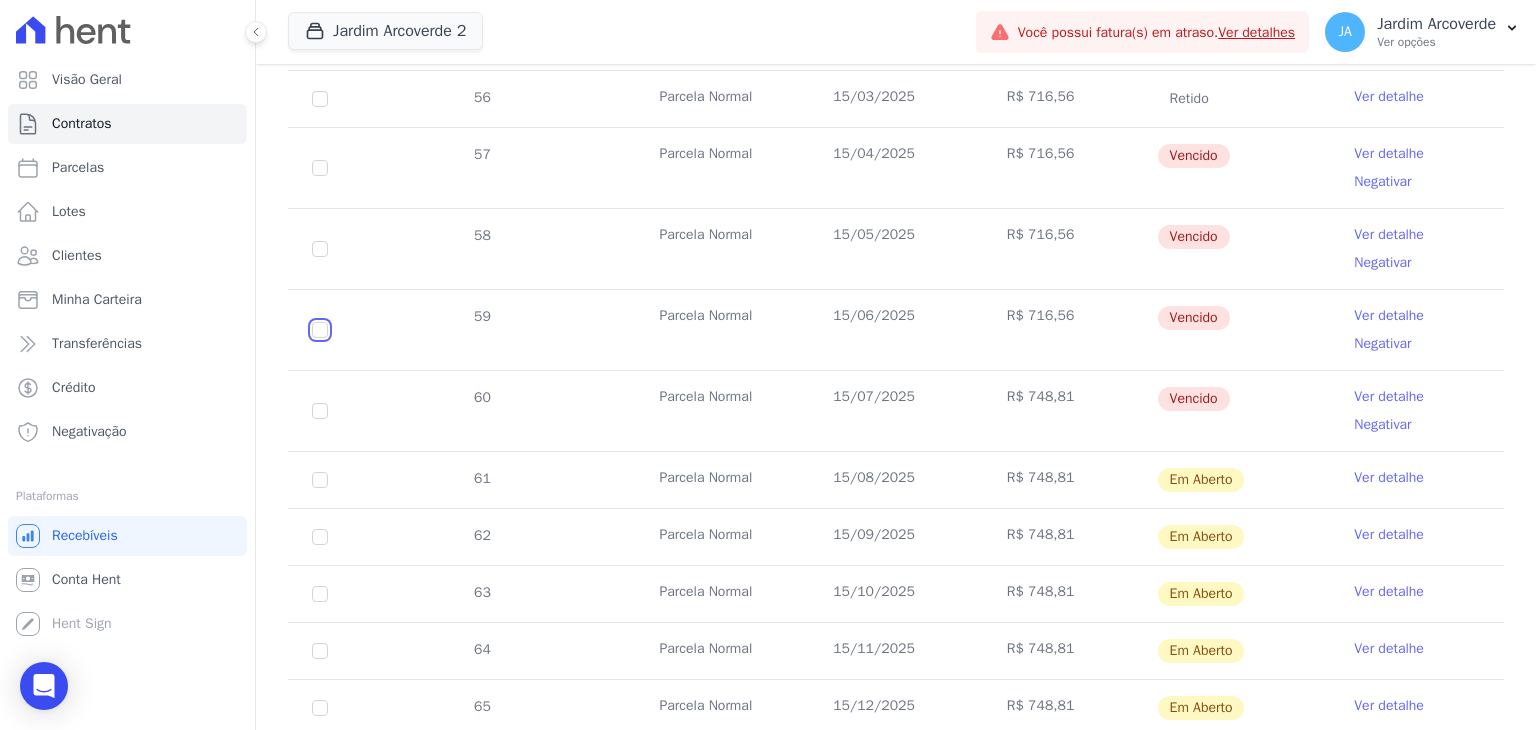 click at bounding box center (320, 168) 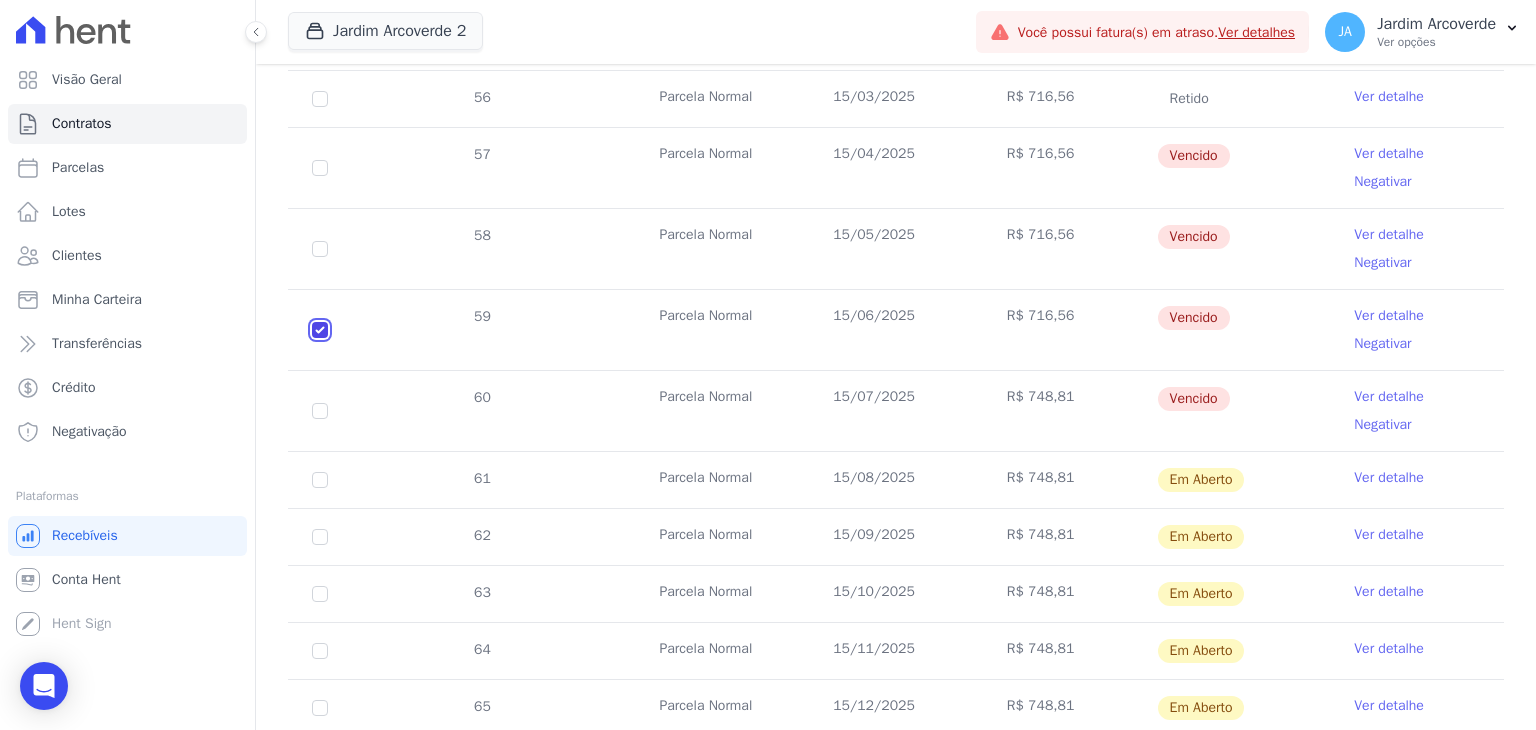 checkbox on "true" 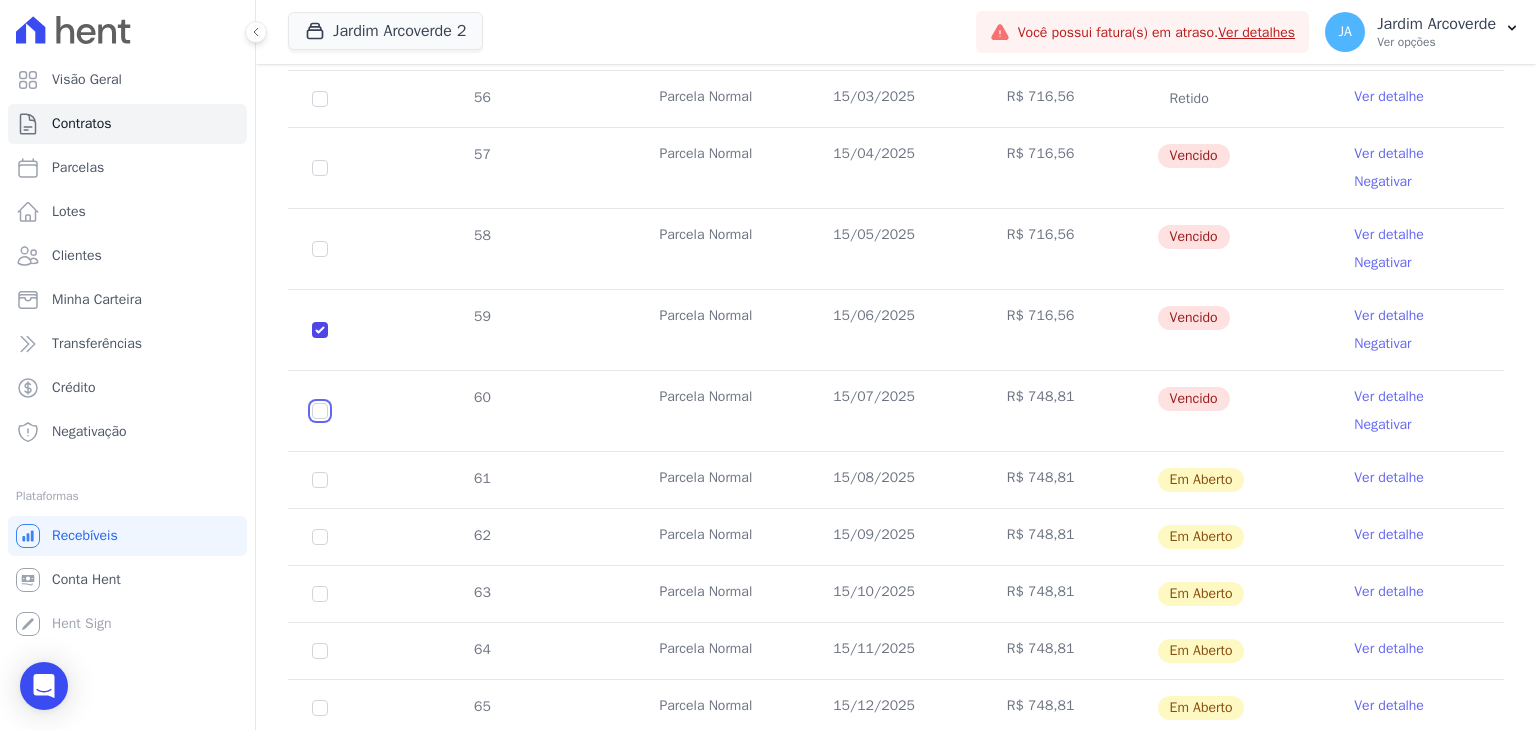 click at bounding box center (320, 168) 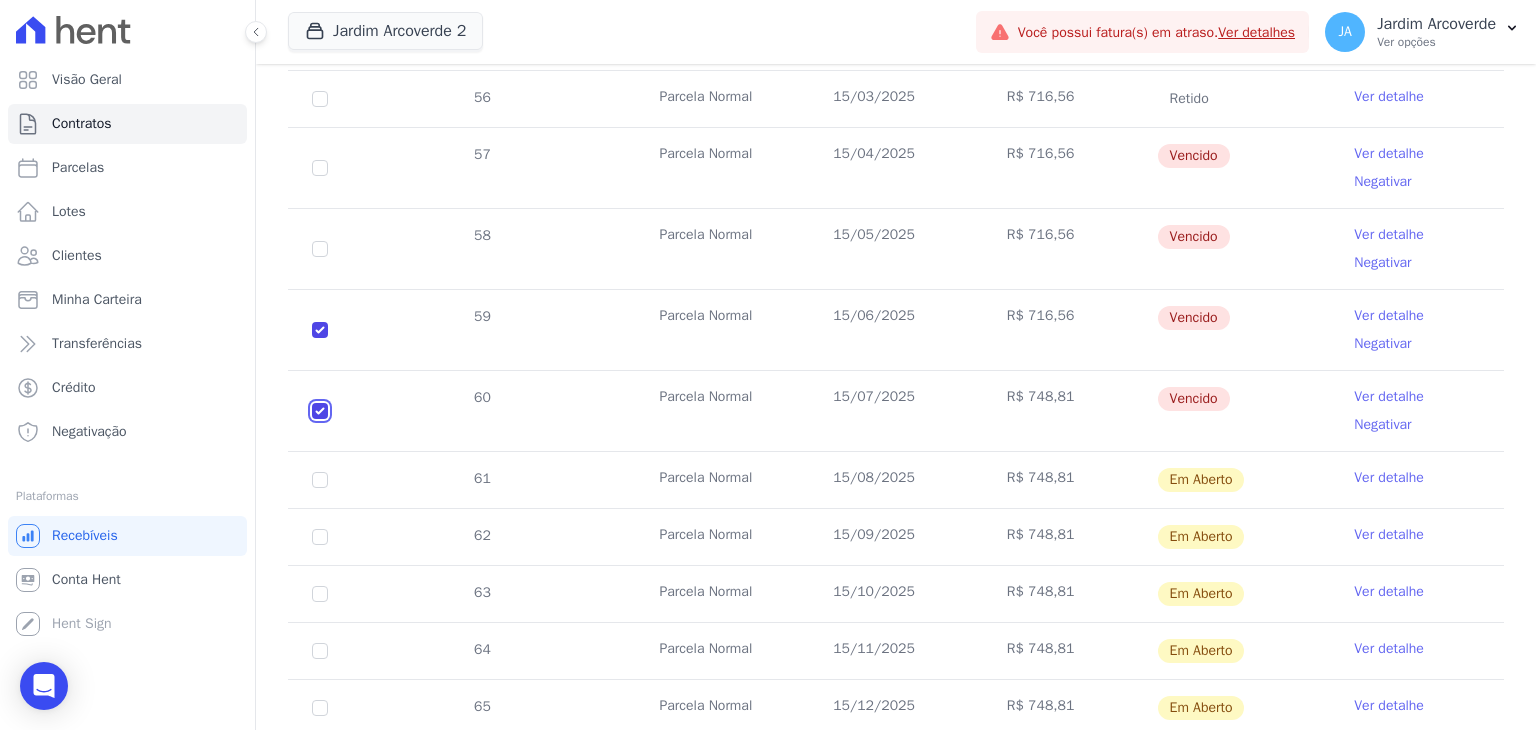 checkbox on "true" 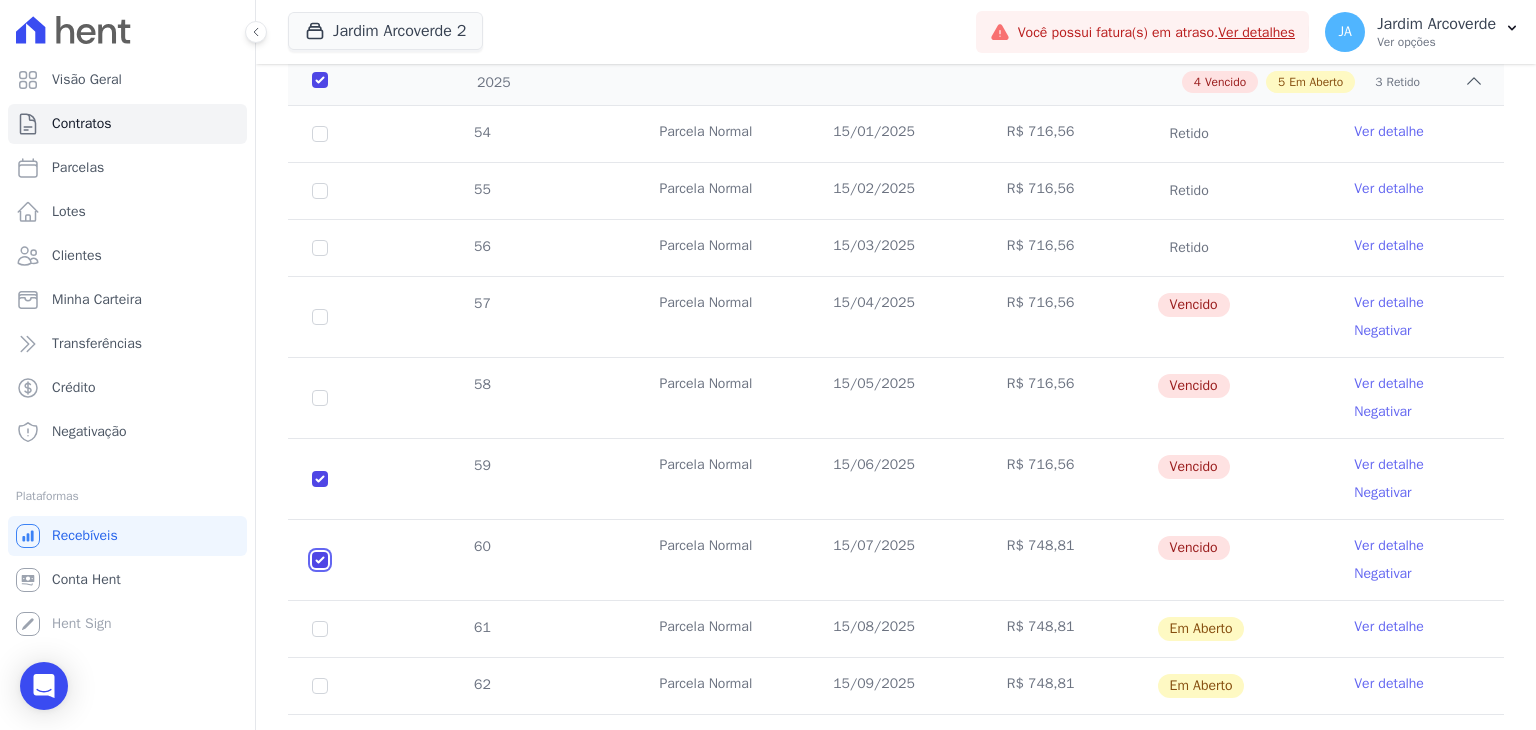 scroll, scrollTop: 216, scrollLeft: 0, axis: vertical 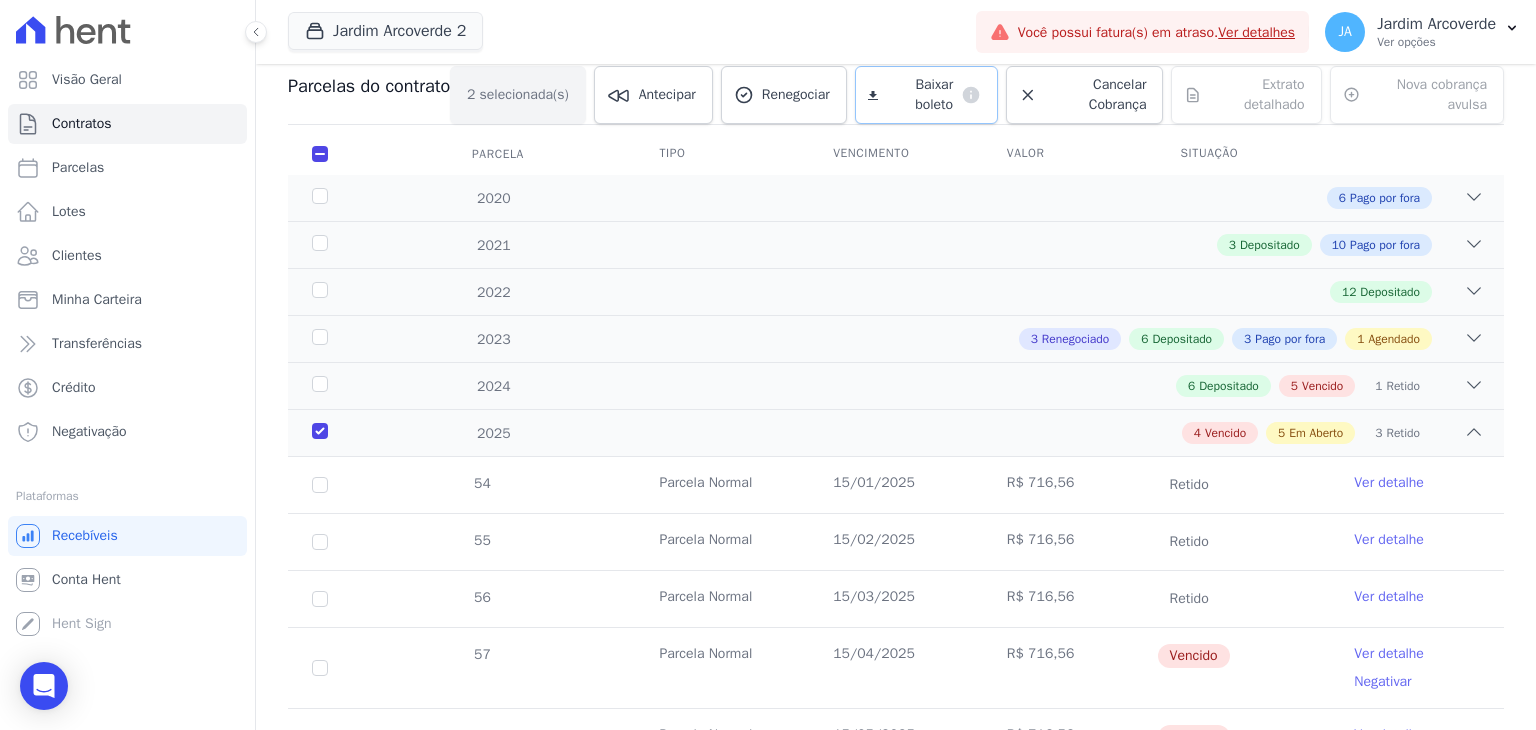 click on "Baixar boleto" at bounding box center (919, 95) 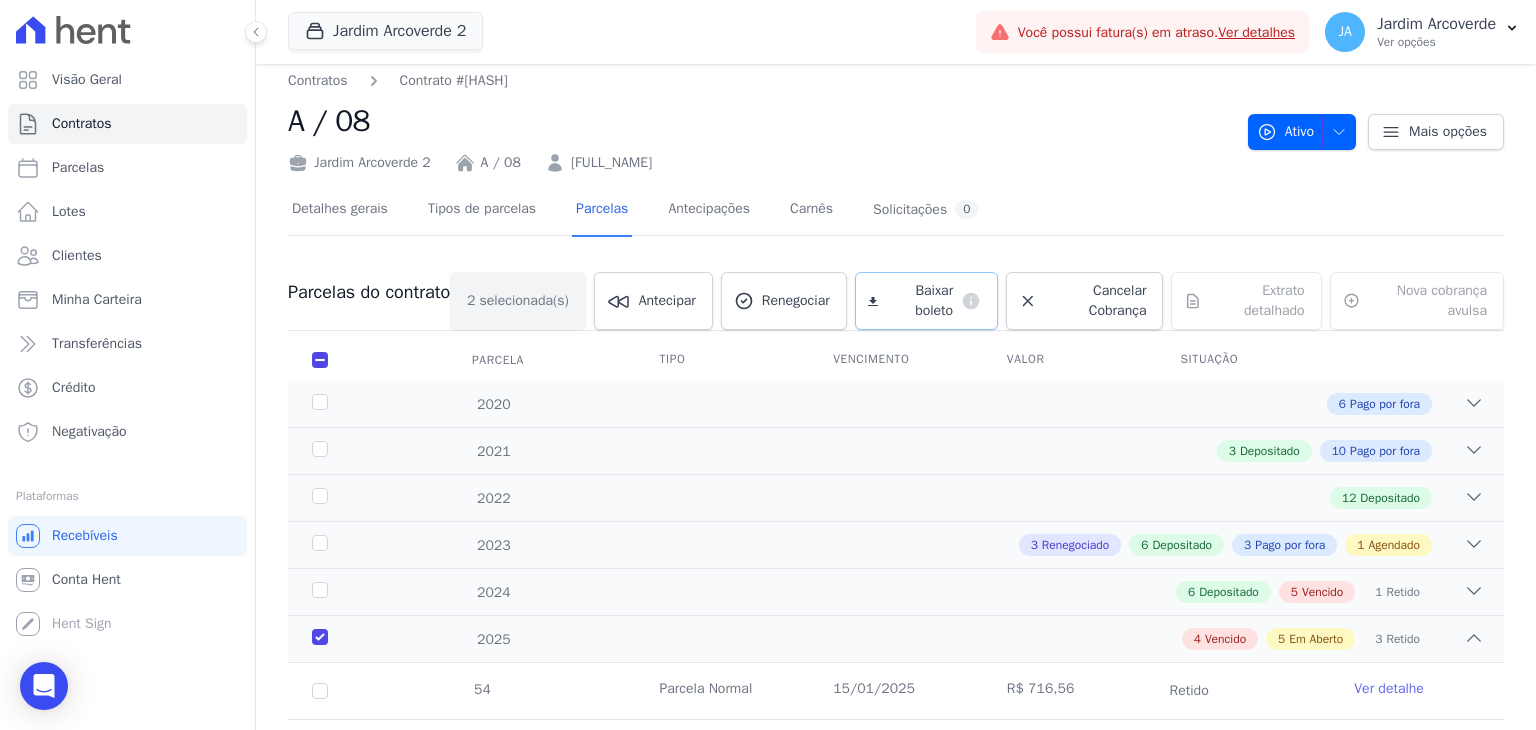 scroll, scrollTop: 0, scrollLeft: 0, axis: both 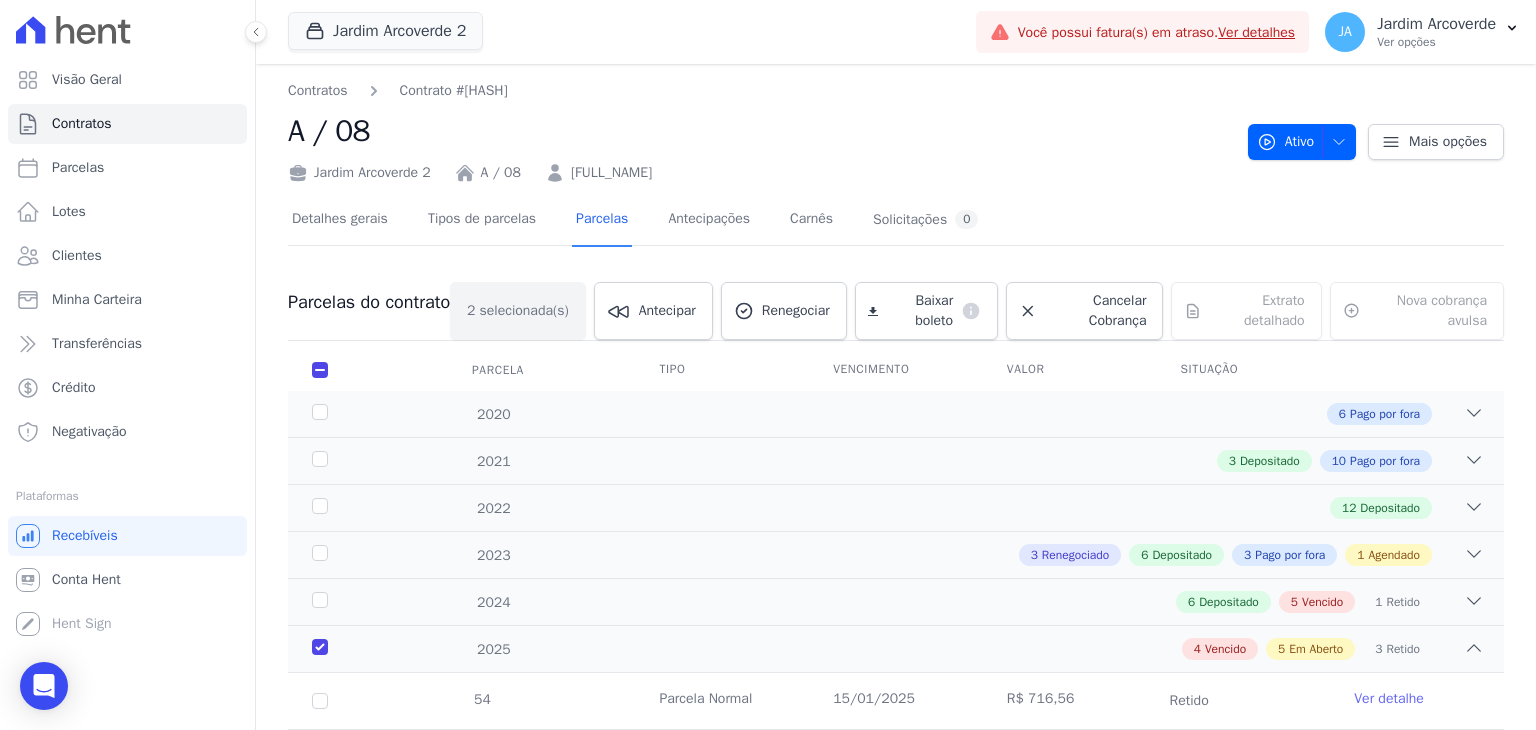 click on "Contratos
Contrato
#[HASH]" at bounding box center (760, 90) 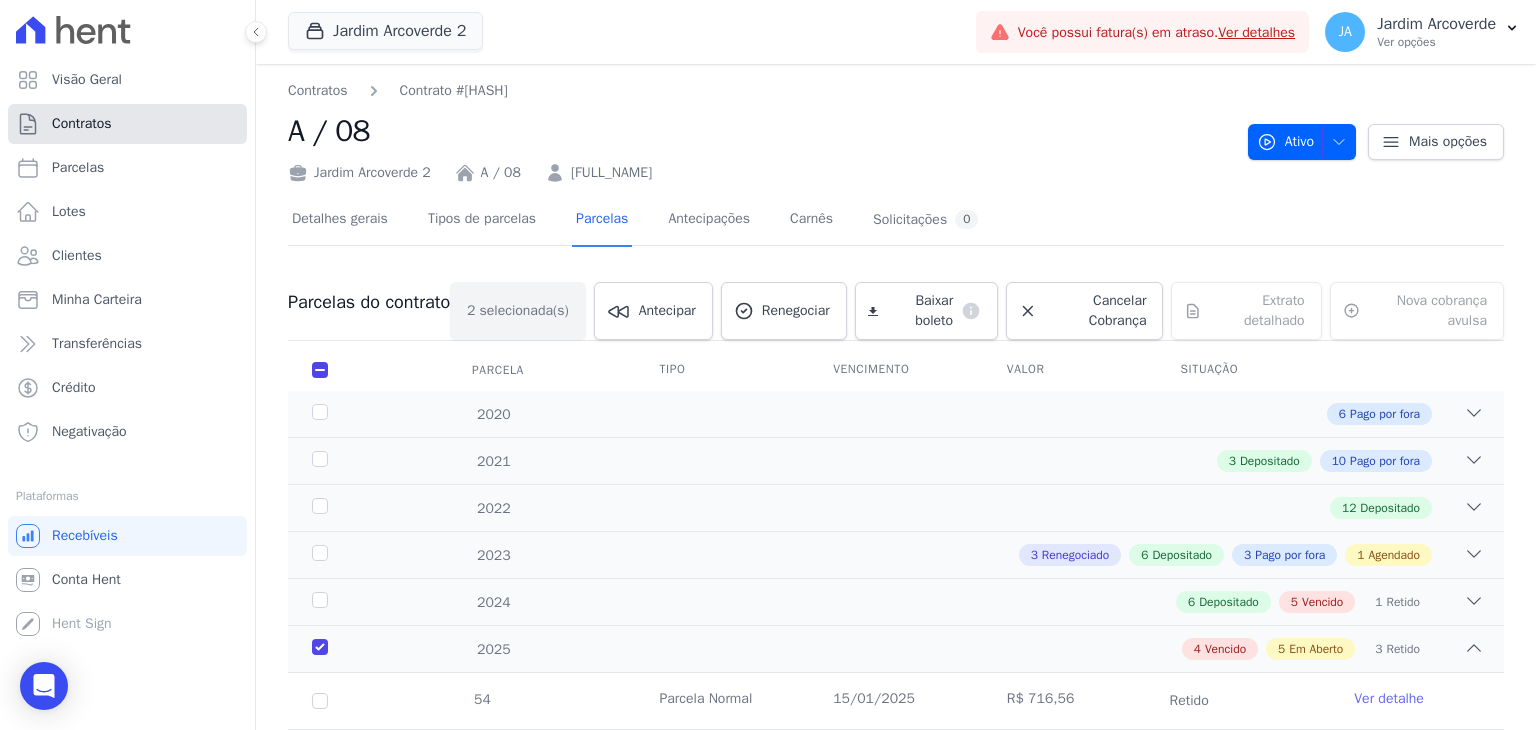 click on "Contratos" at bounding box center [82, 124] 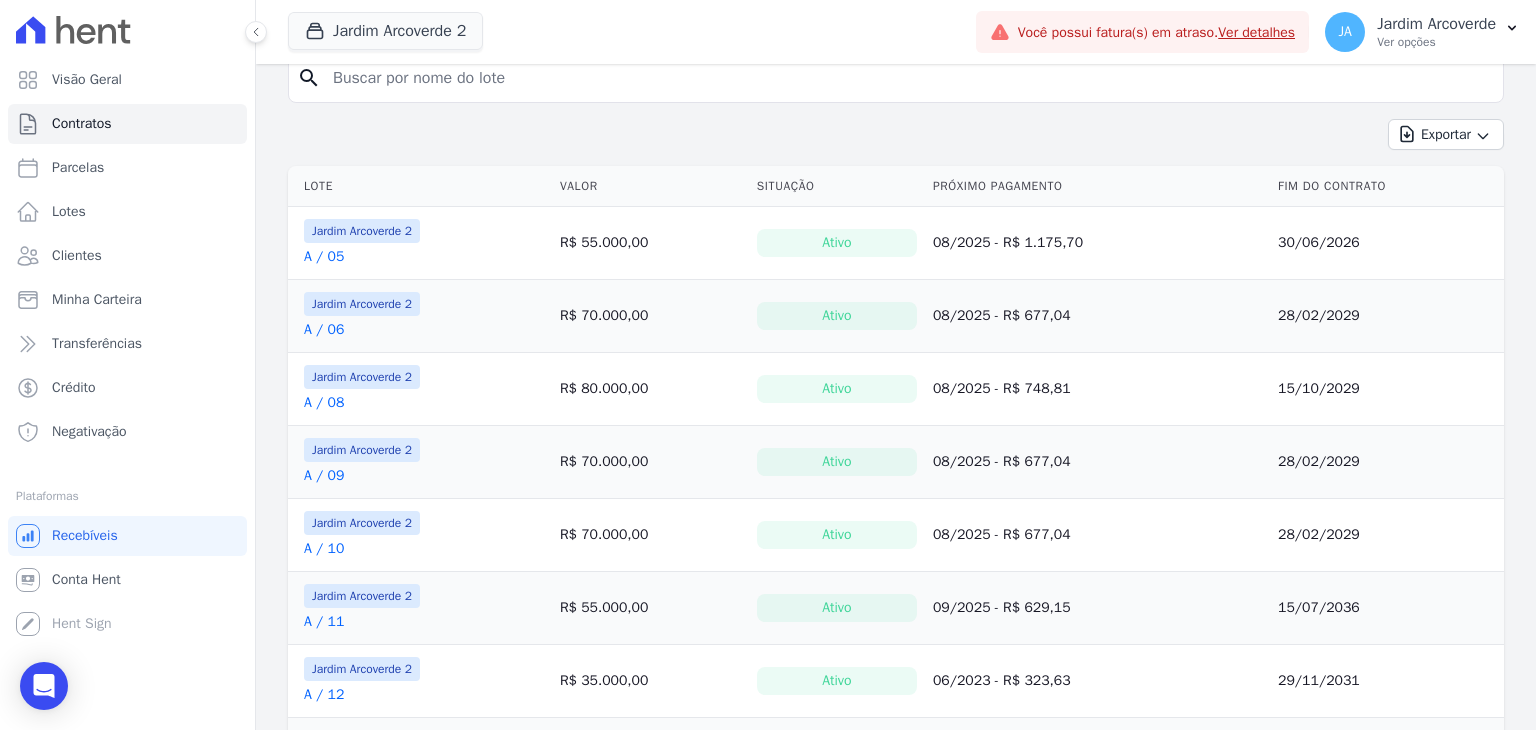scroll, scrollTop: 200, scrollLeft: 0, axis: vertical 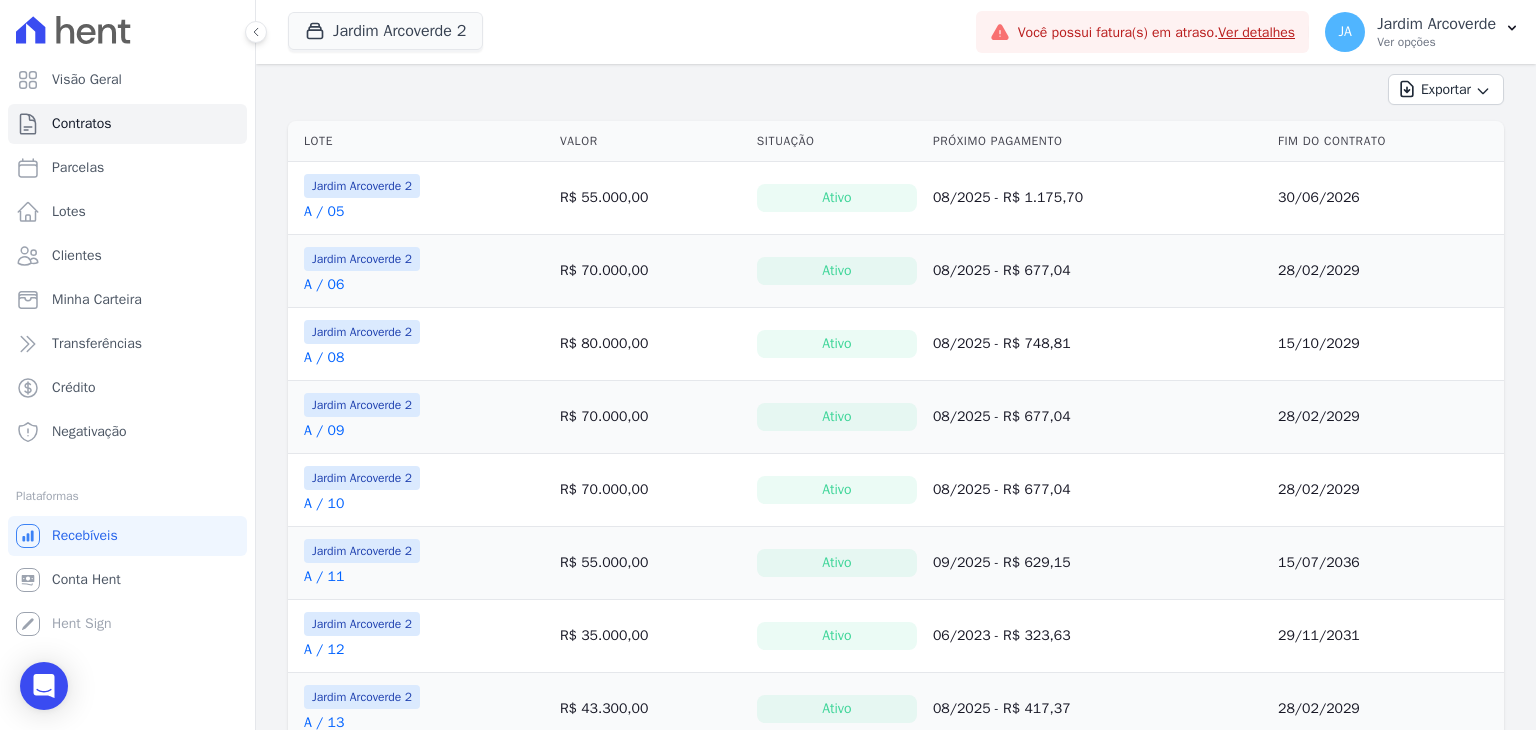 click on "A / 09" at bounding box center (324, 431) 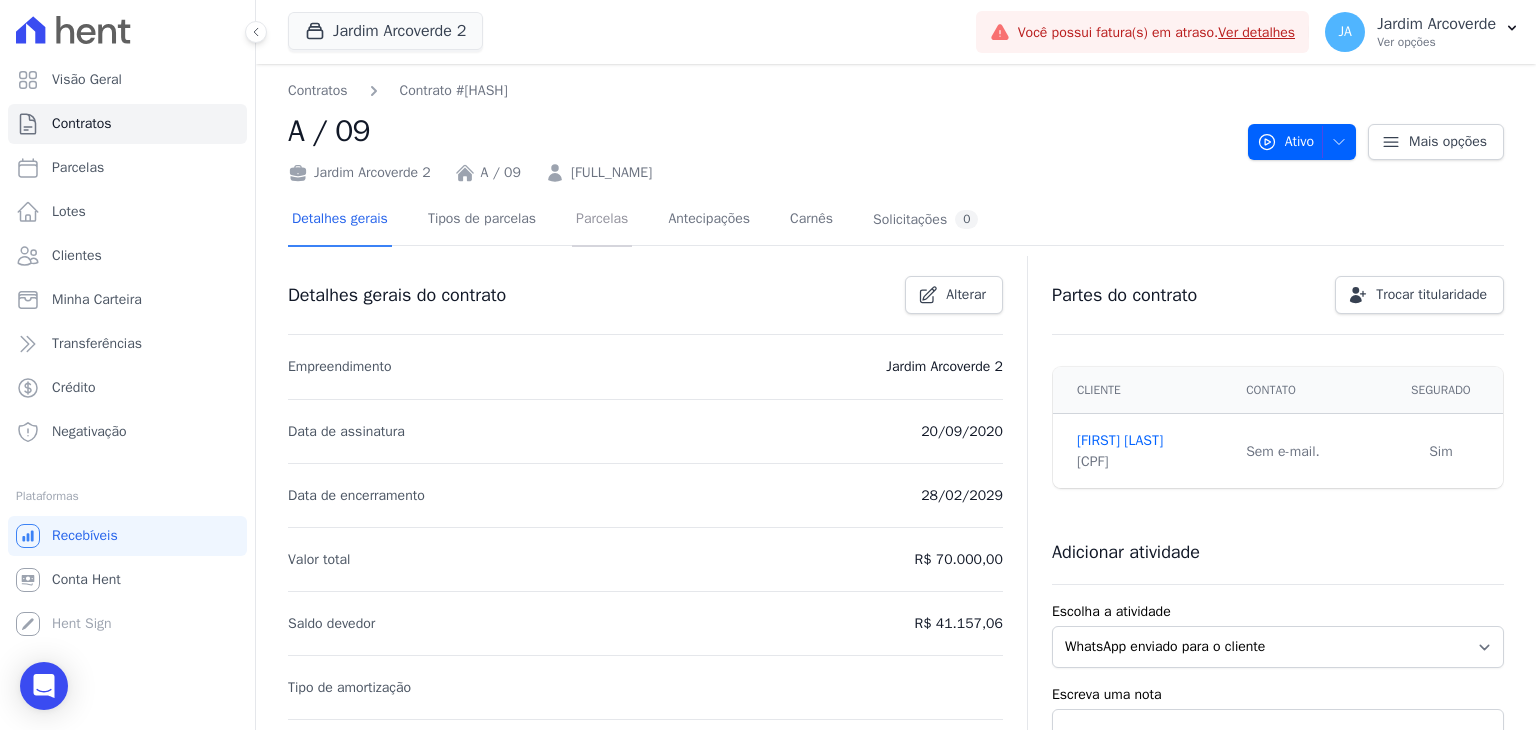 click on "Parcelas" at bounding box center [602, 220] 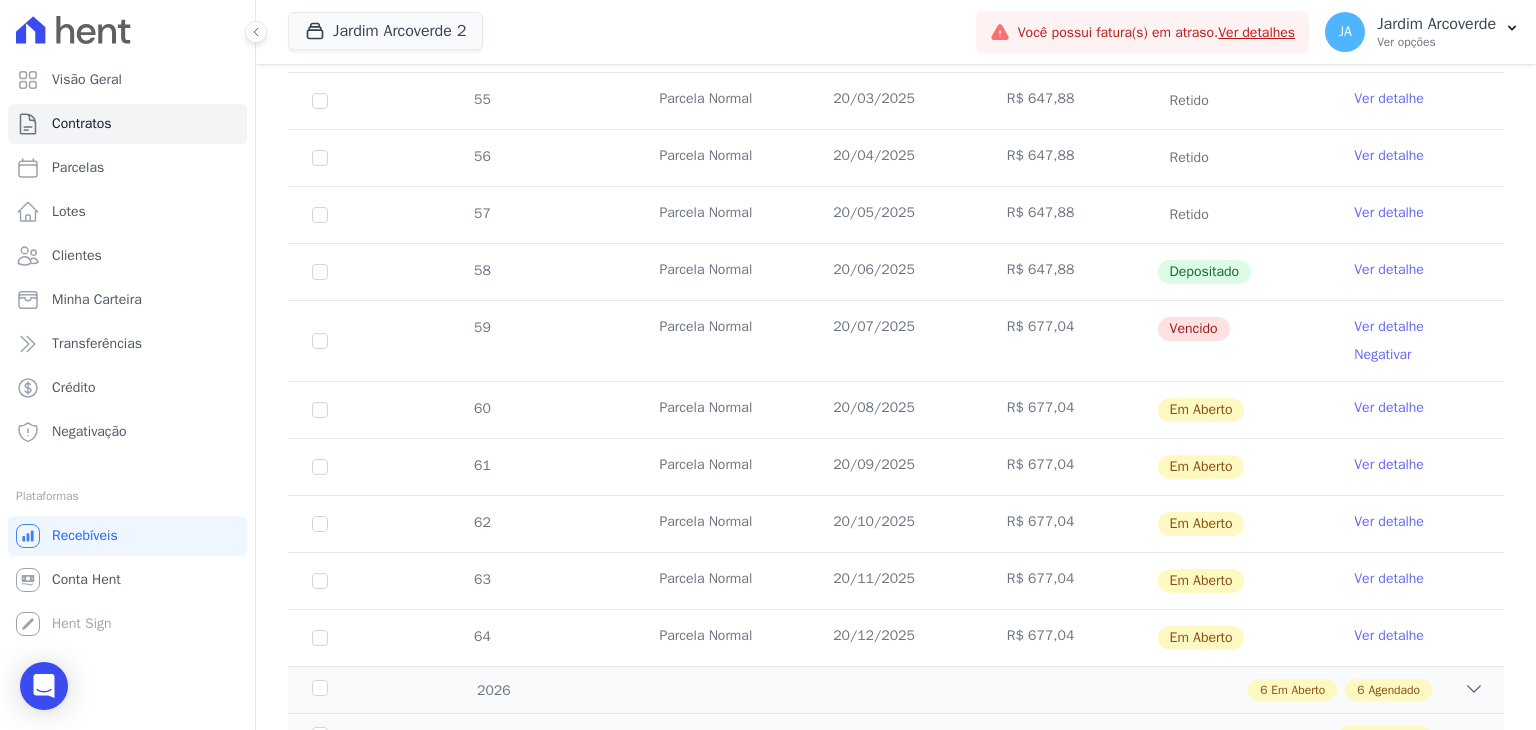 scroll, scrollTop: 700, scrollLeft: 0, axis: vertical 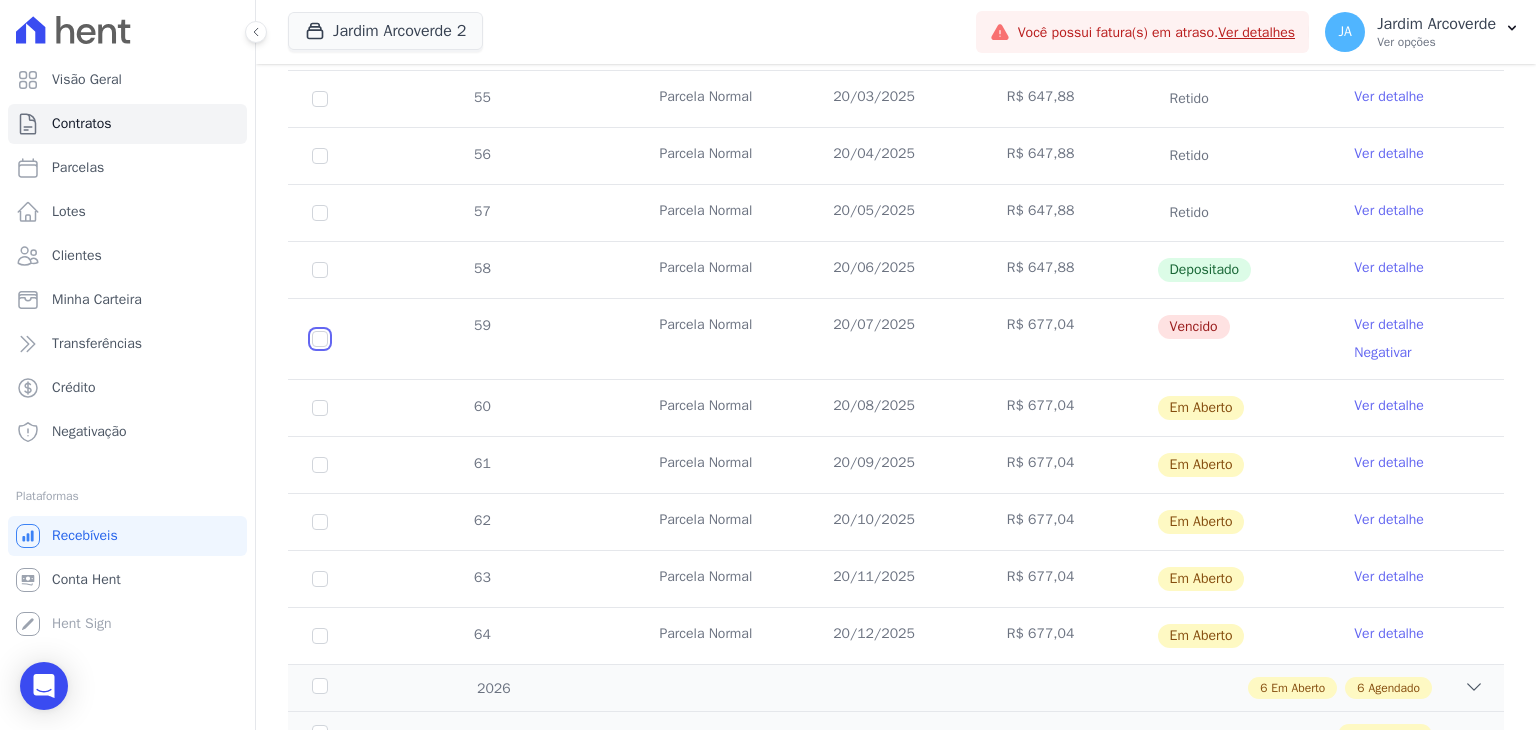 click at bounding box center (320, 339) 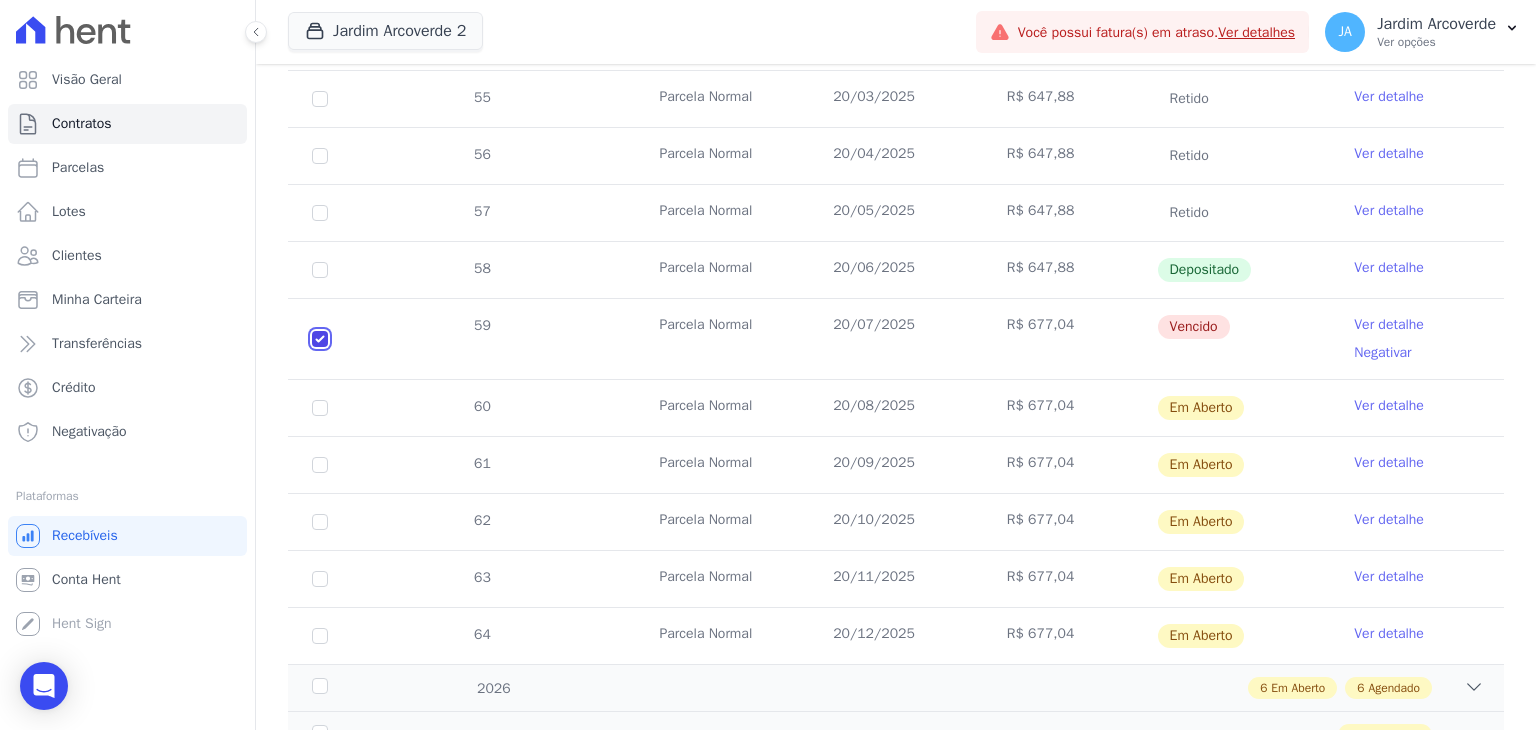 checkbox on "true" 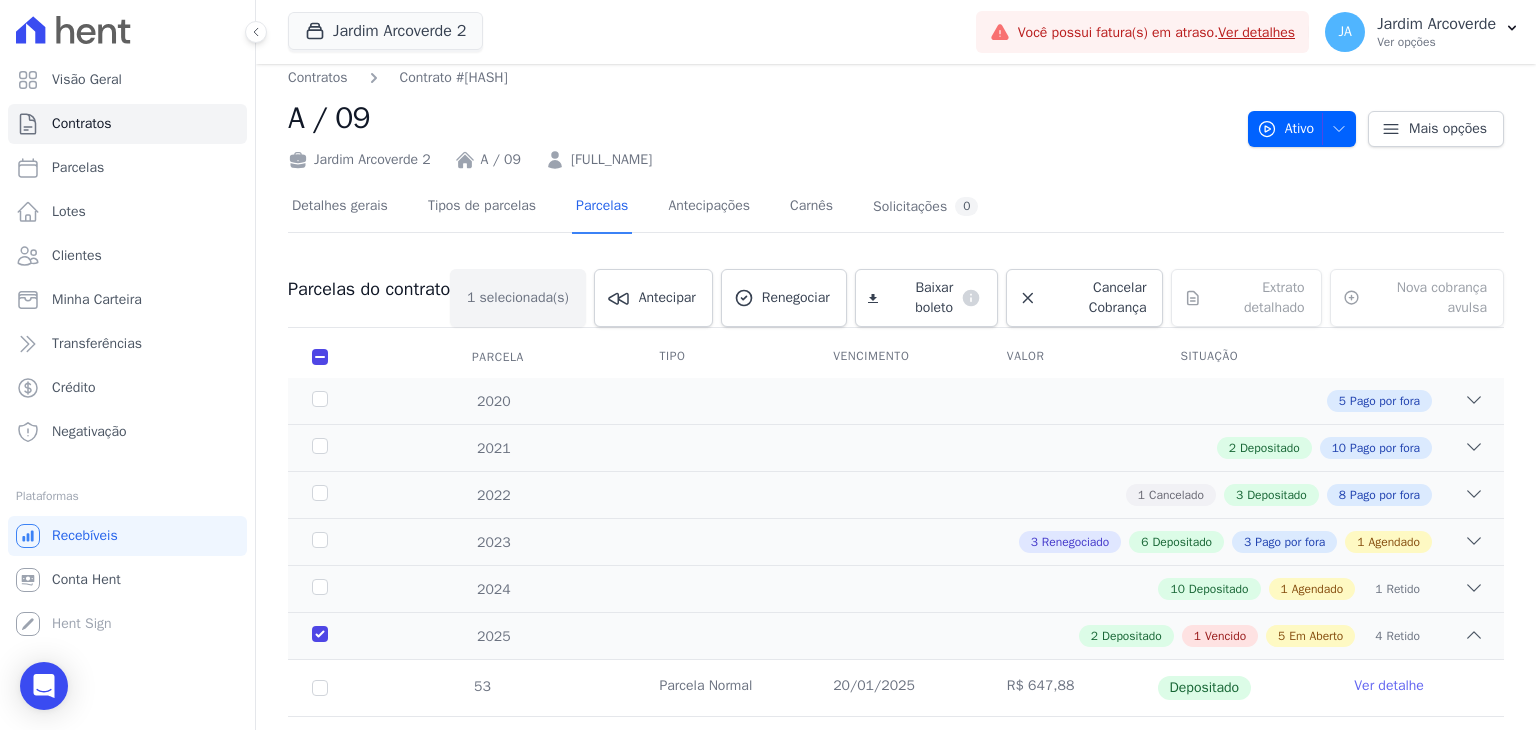 scroll, scrollTop: 0, scrollLeft: 0, axis: both 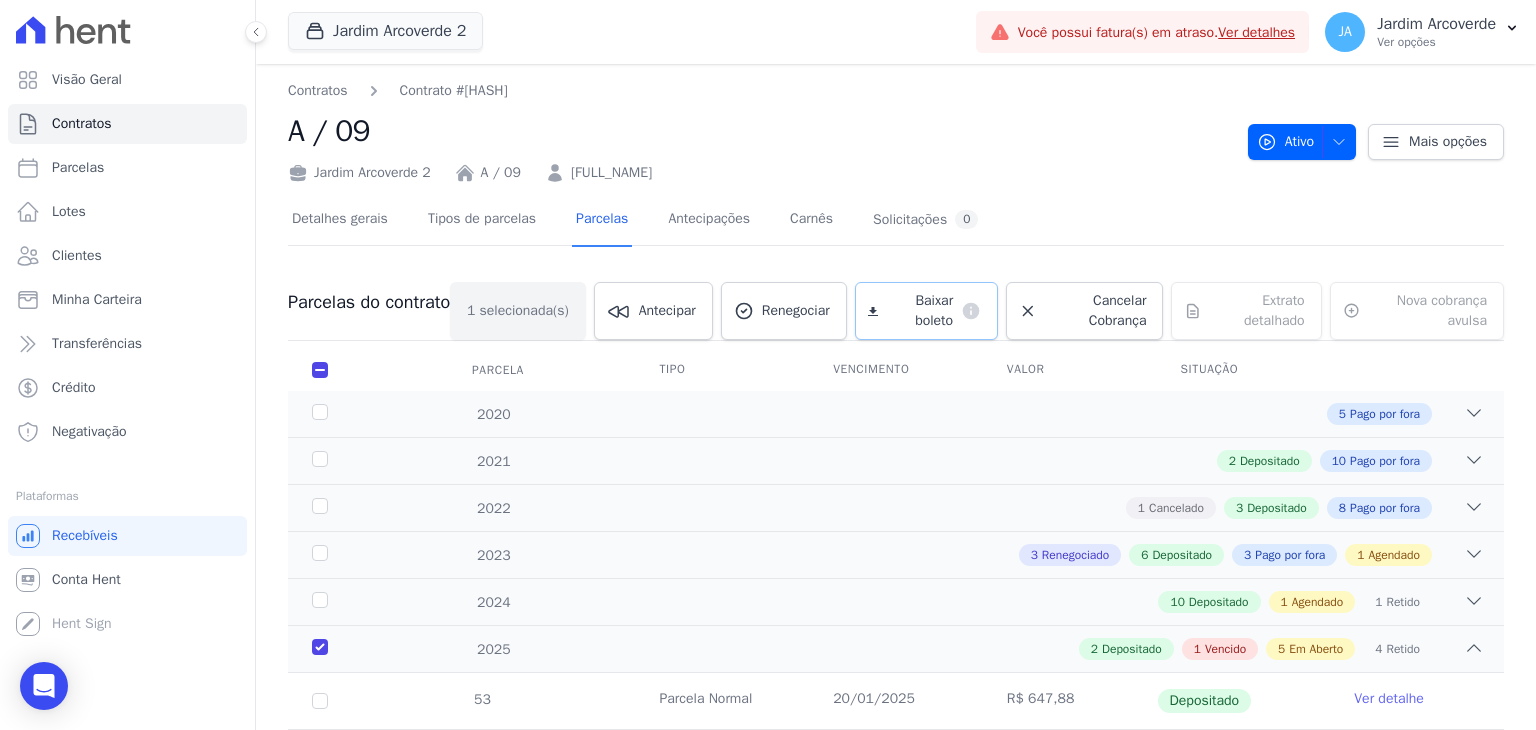 click on "Baixar boleto" at bounding box center (919, 311) 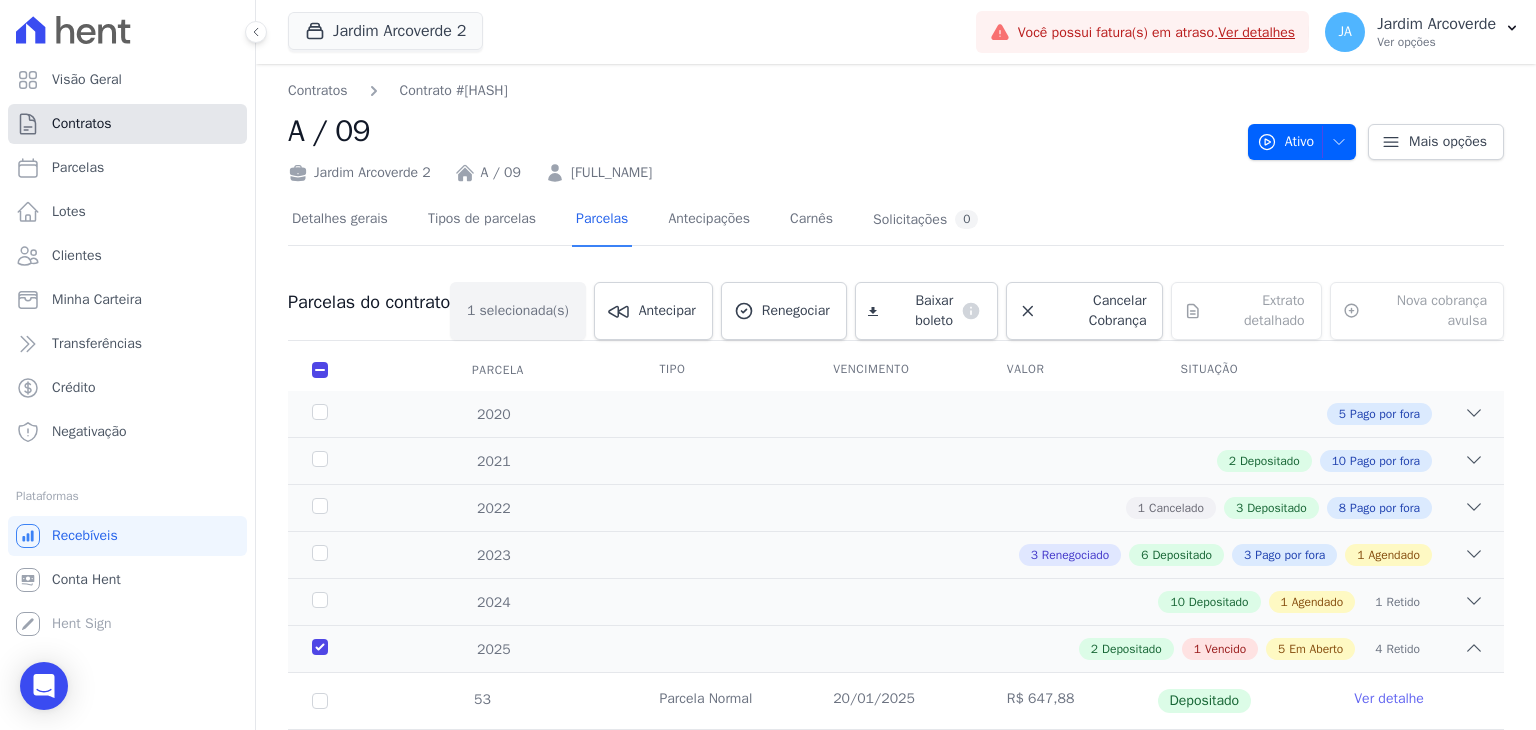 click on "Contratos" at bounding box center [127, 124] 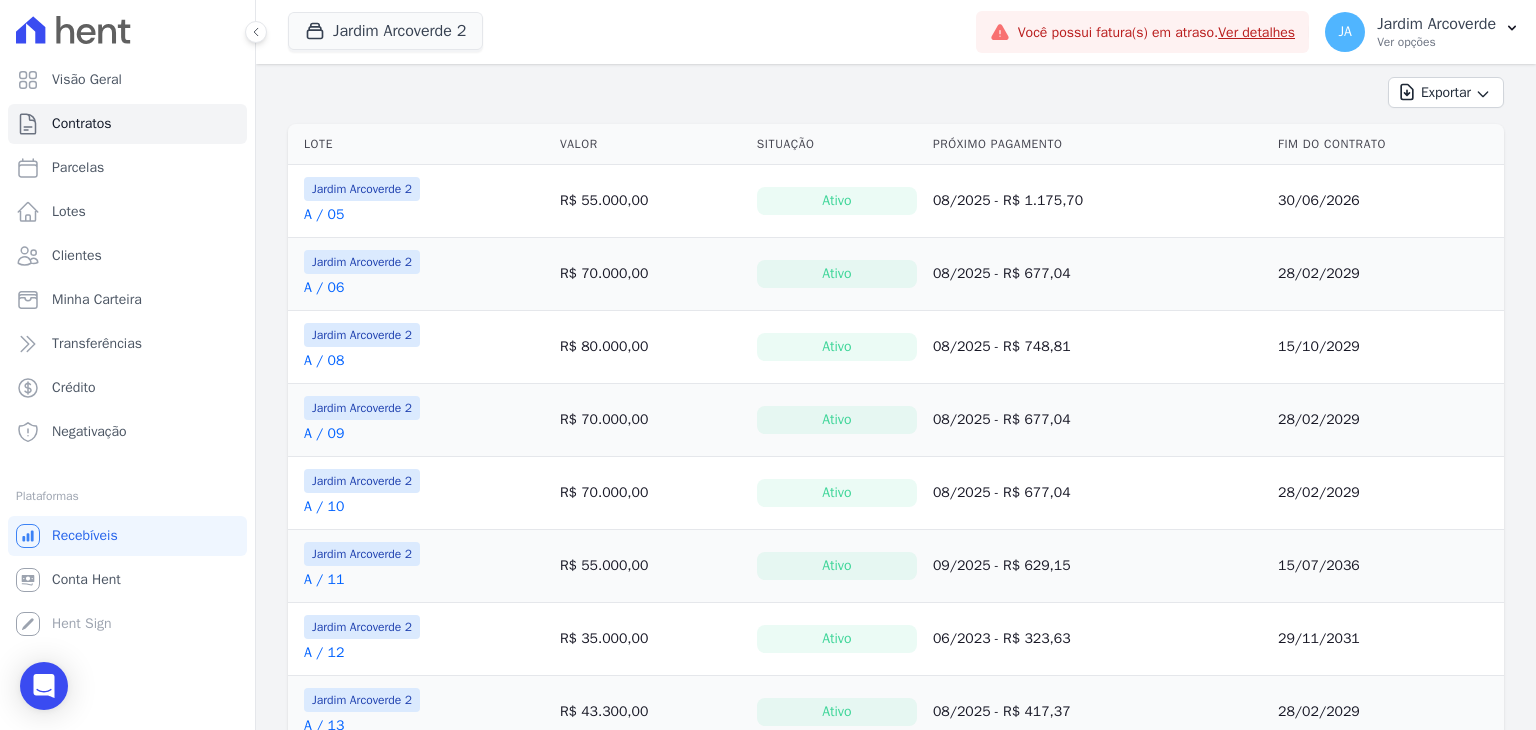 scroll, scrollTop: 200, scrollLeft: 0, axis: vertical 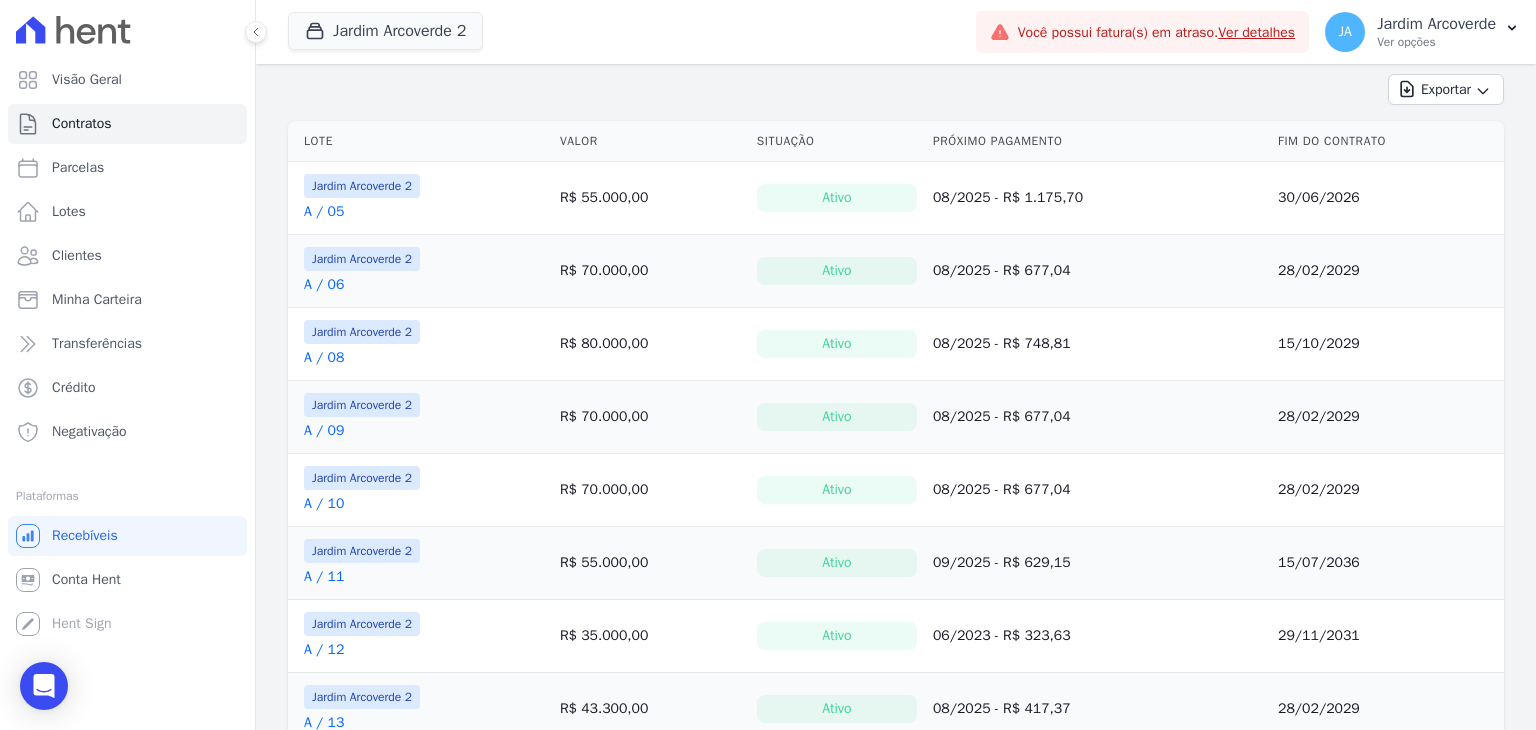 click on "A / 10" at bounding box center [324, 504] 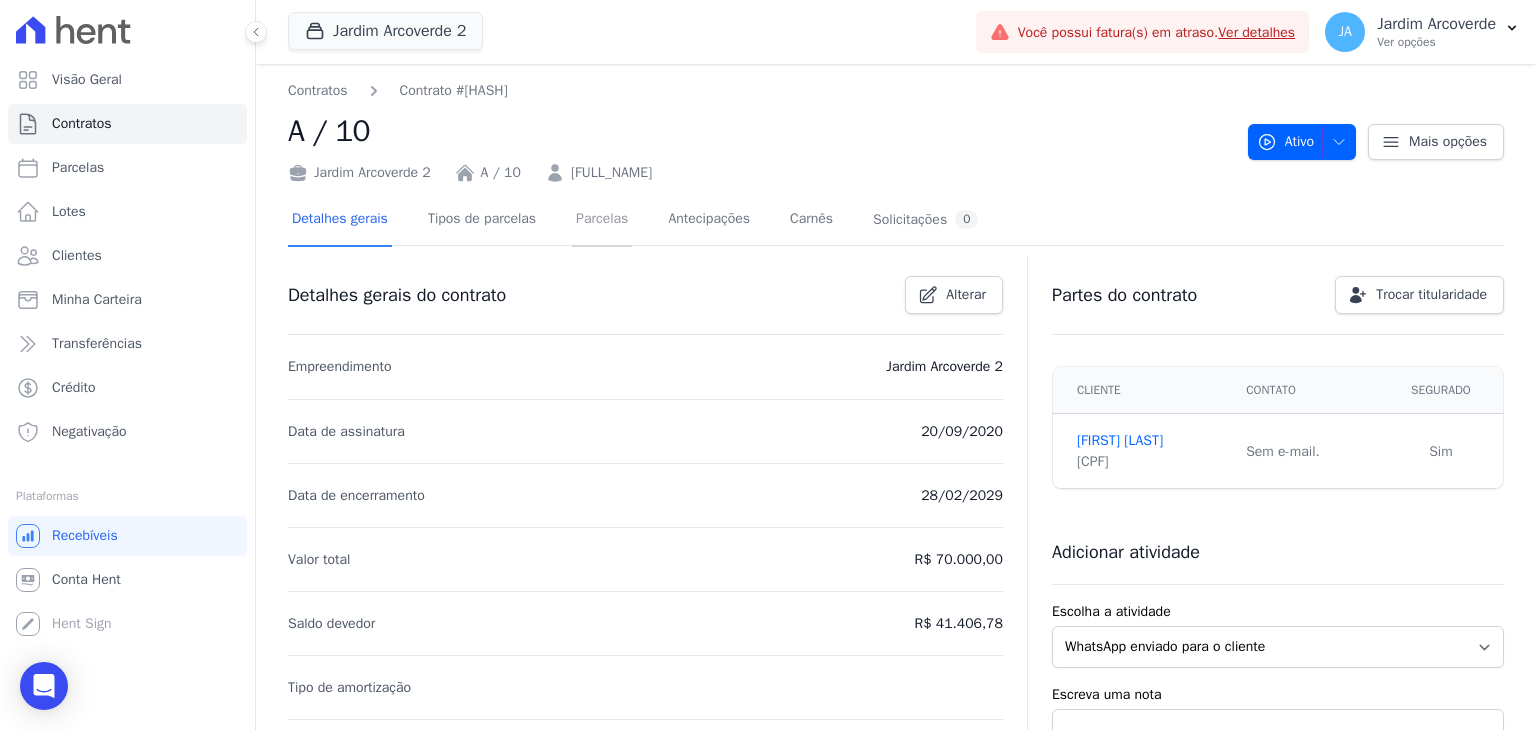 click on "Parcelas" at bounding box center (602, 220) 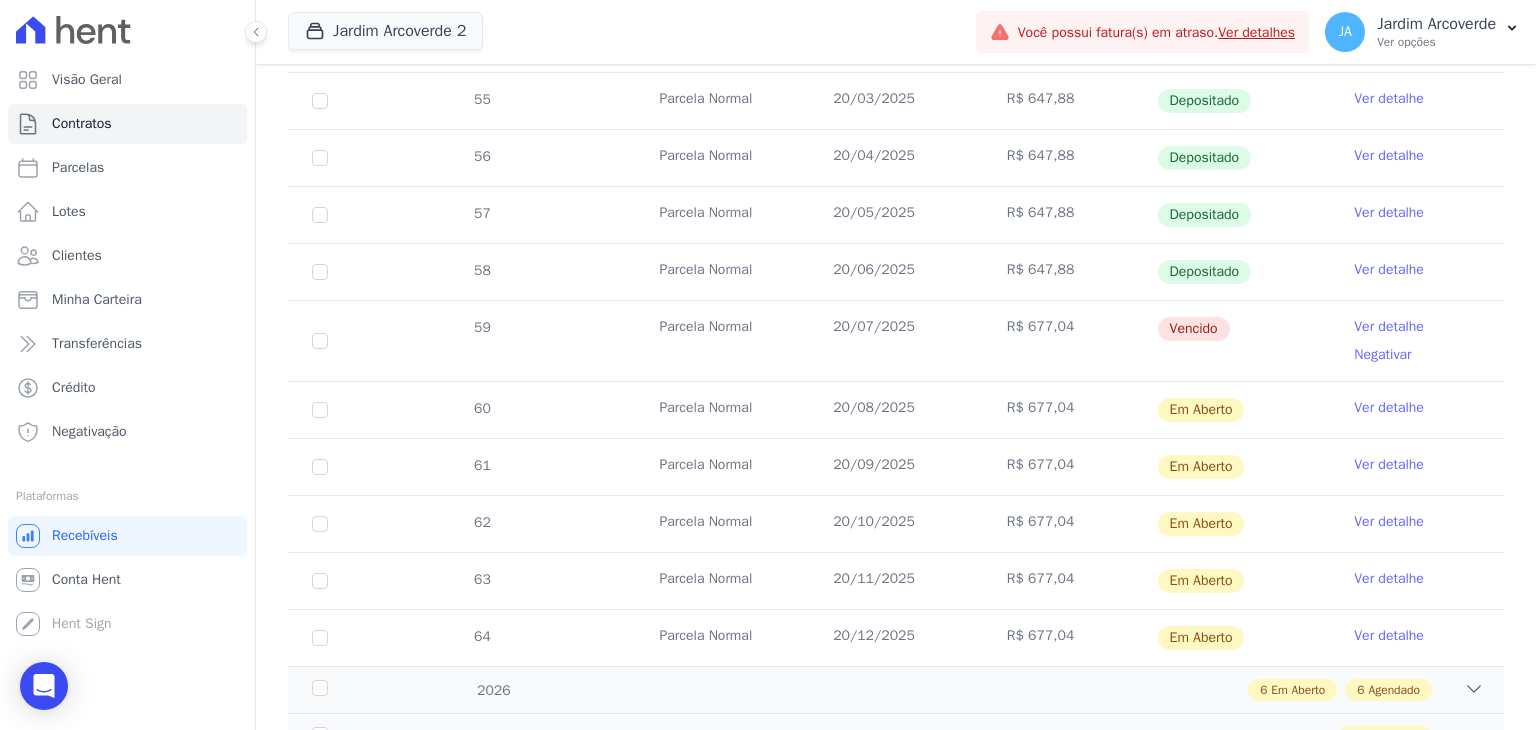 scroll, scrollTop: 700, scrollLeft: 0, axis: vertical 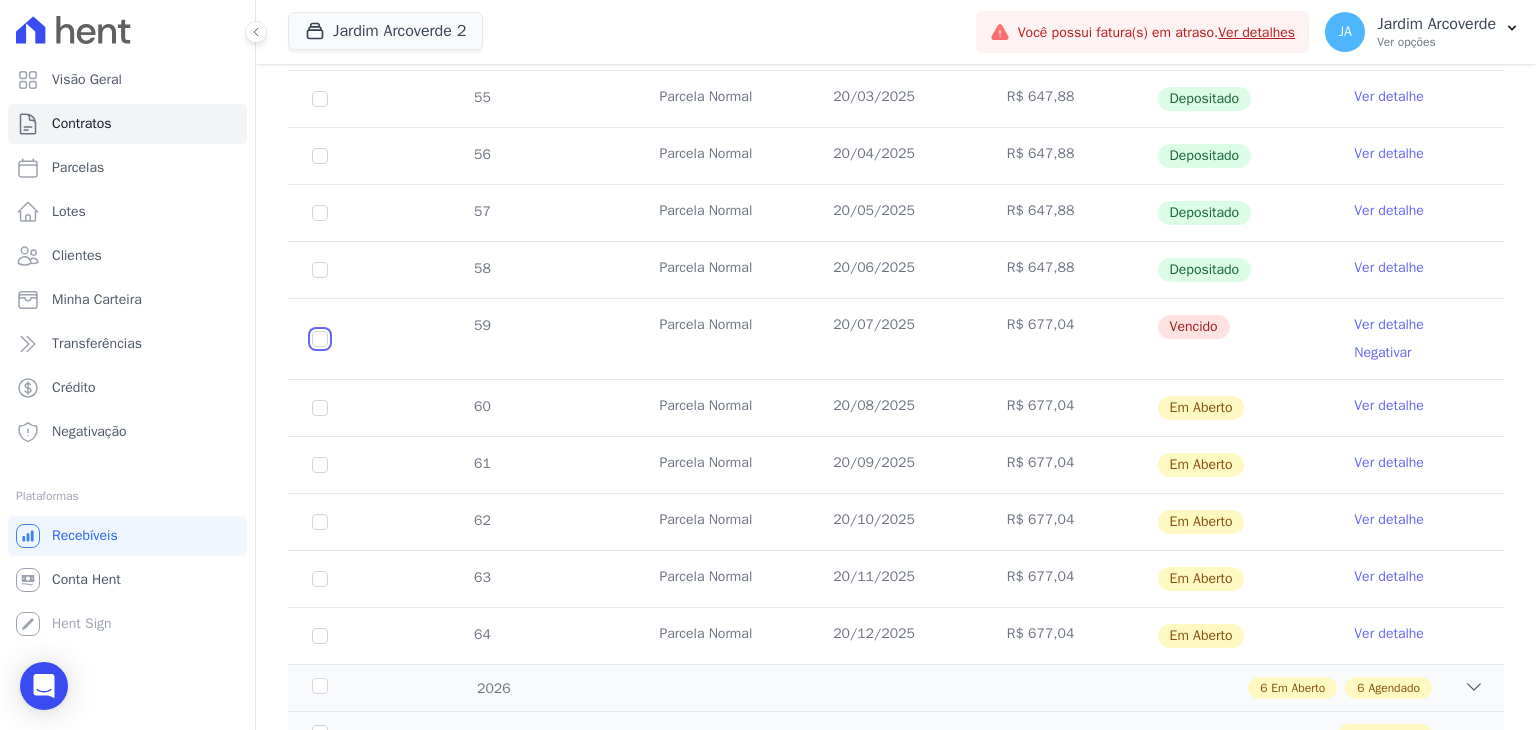 click at bounding box center (320, 339) 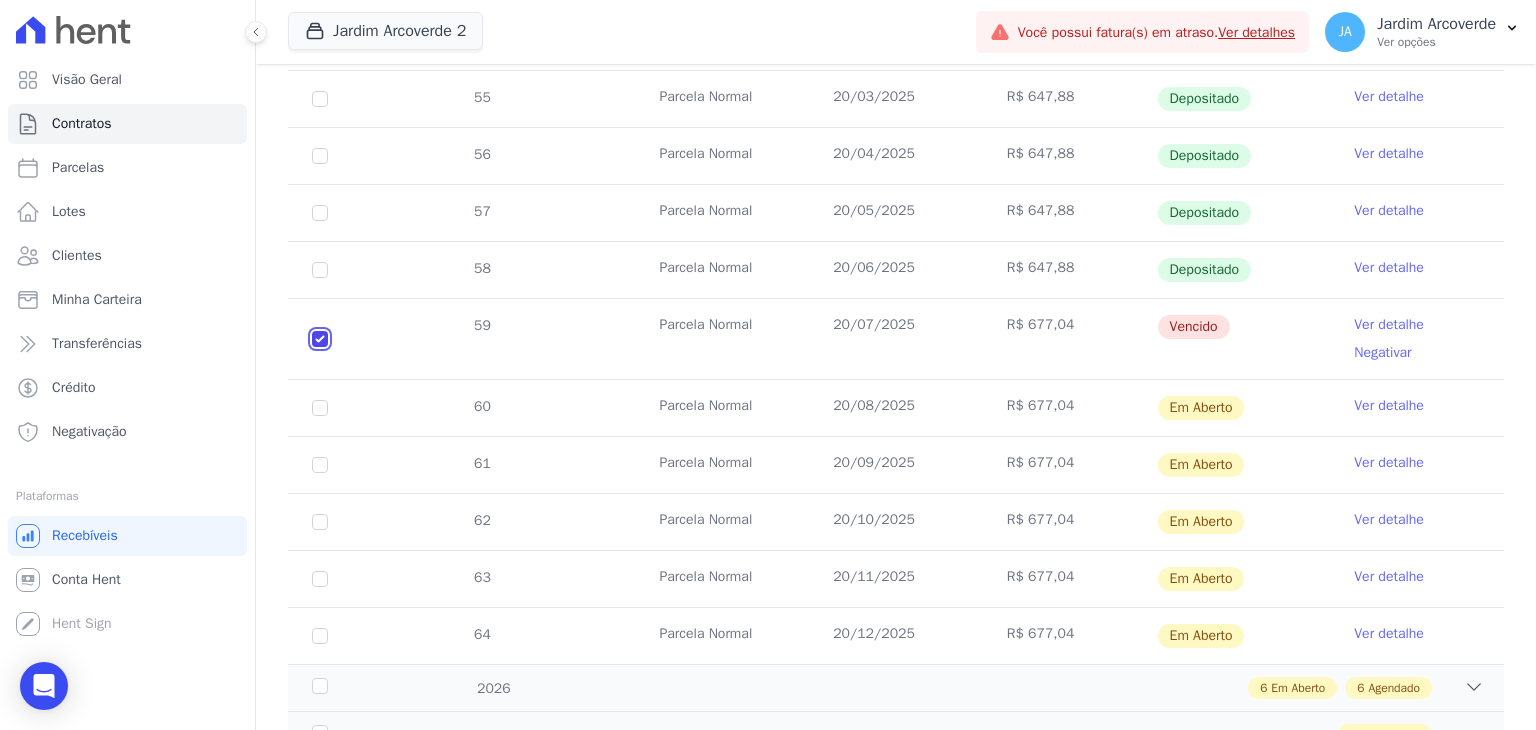 checkbox on "true" 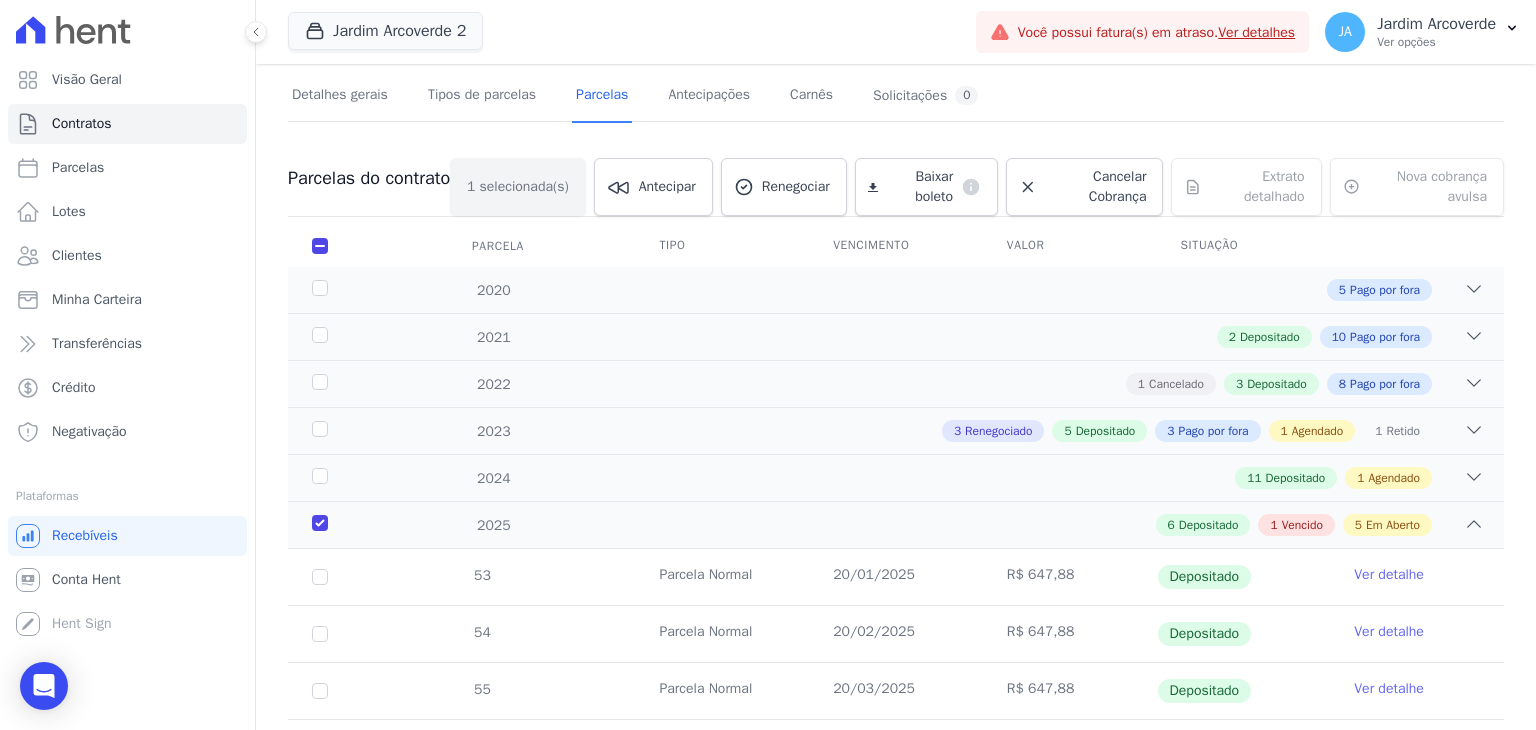 scroll, scrollTop: 116, scrollLeft: 0, axis: vertical 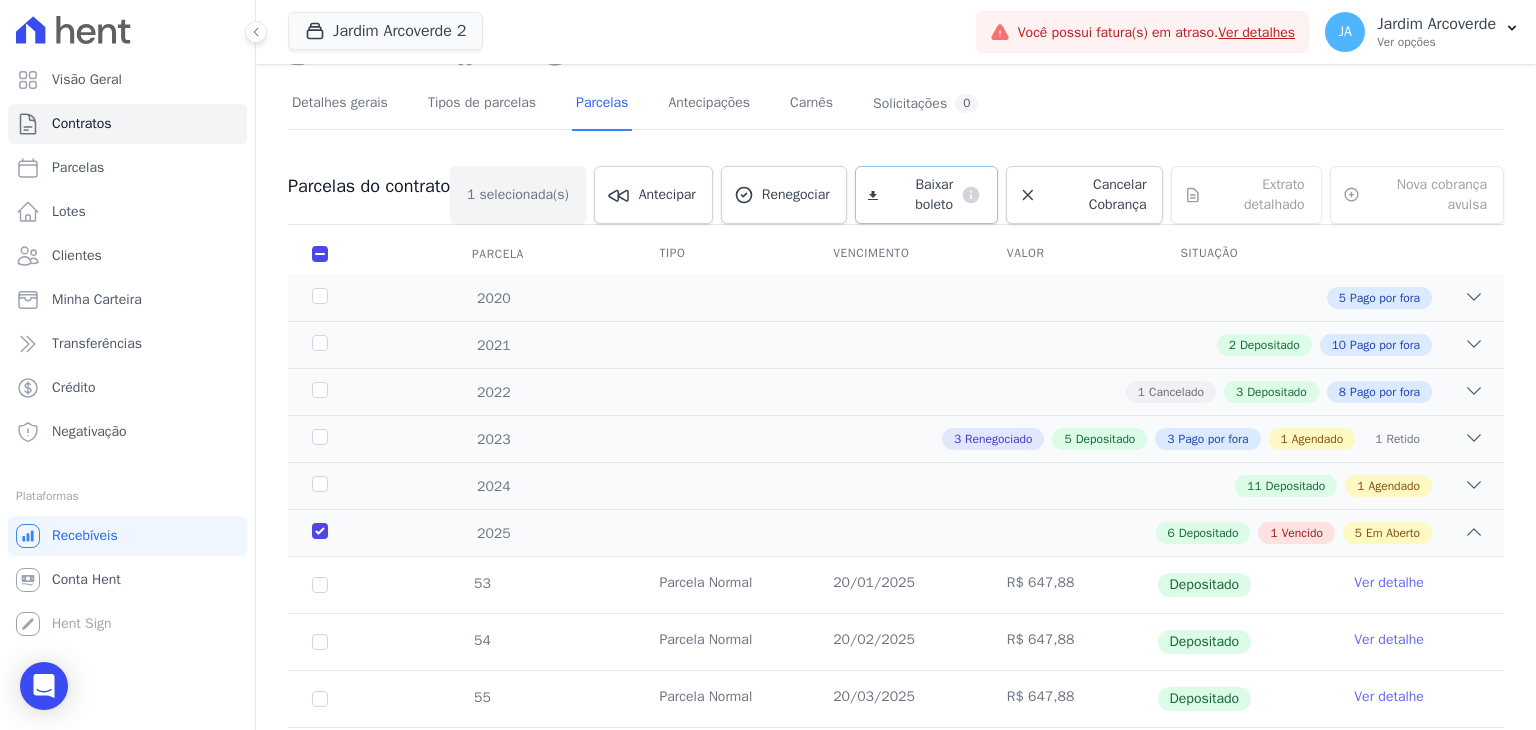click on "Baixar boleto
default" at bounding box center (926, 195) 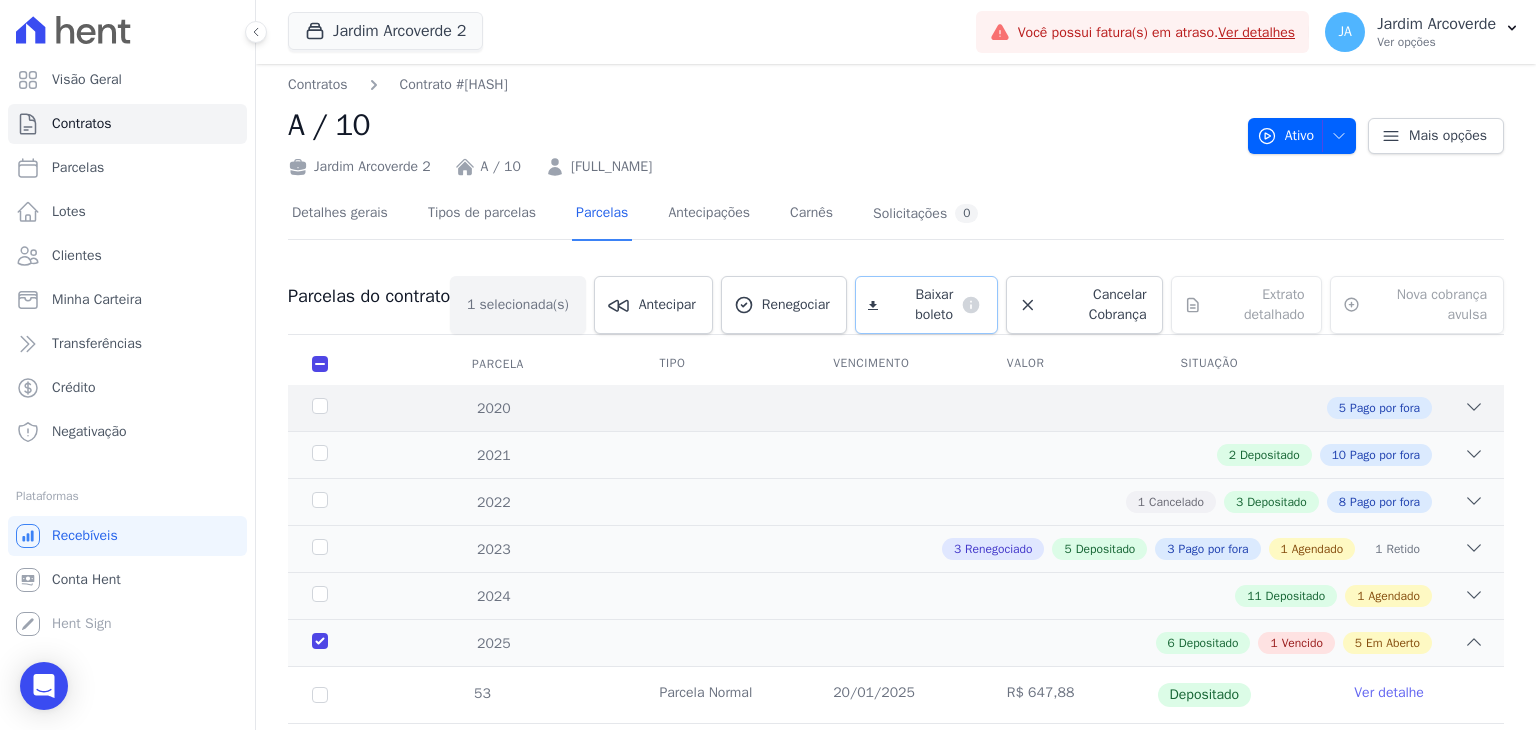 scroll, scrollTop: 0, scrollLeft: 0, axis: both 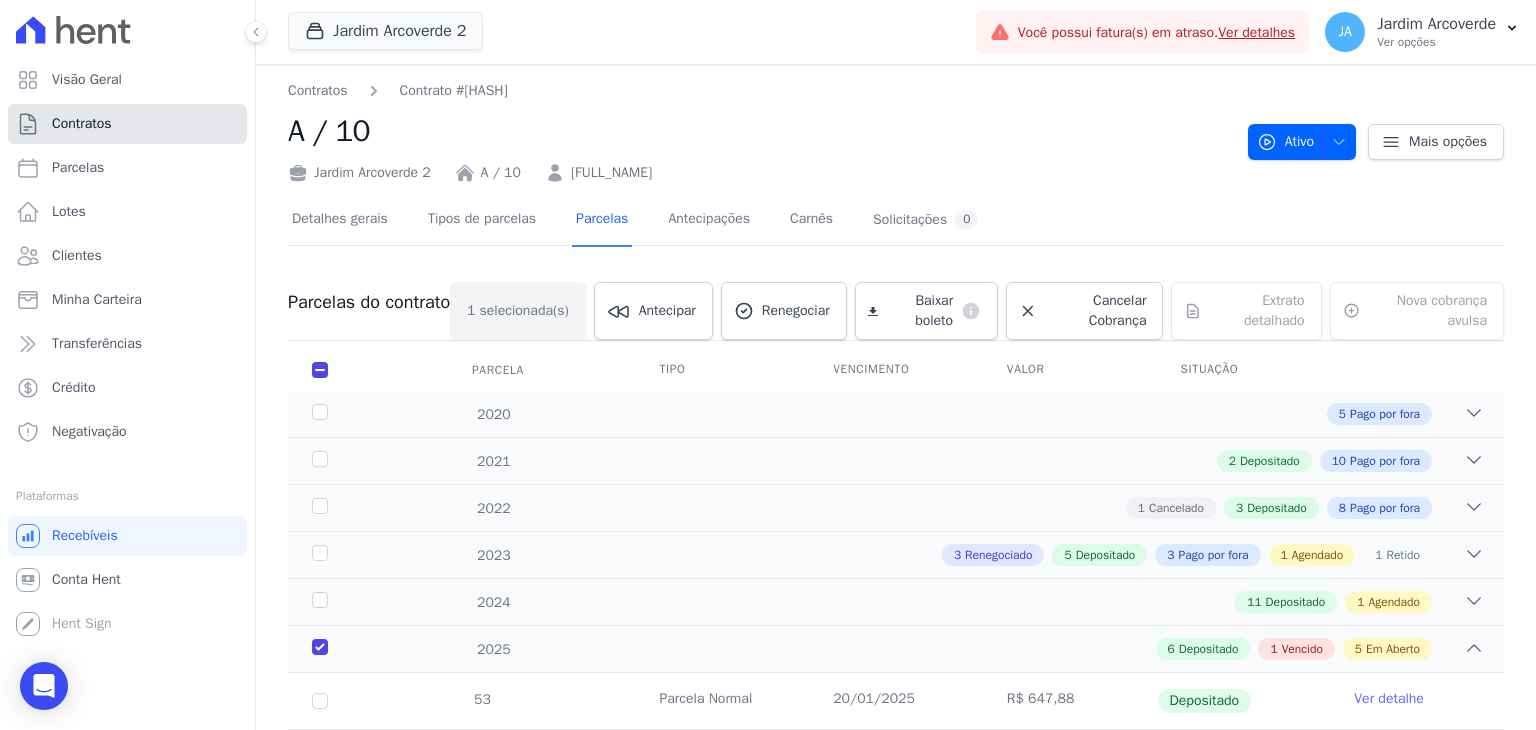 click on "Contratos" at bounding box center [127, 124] 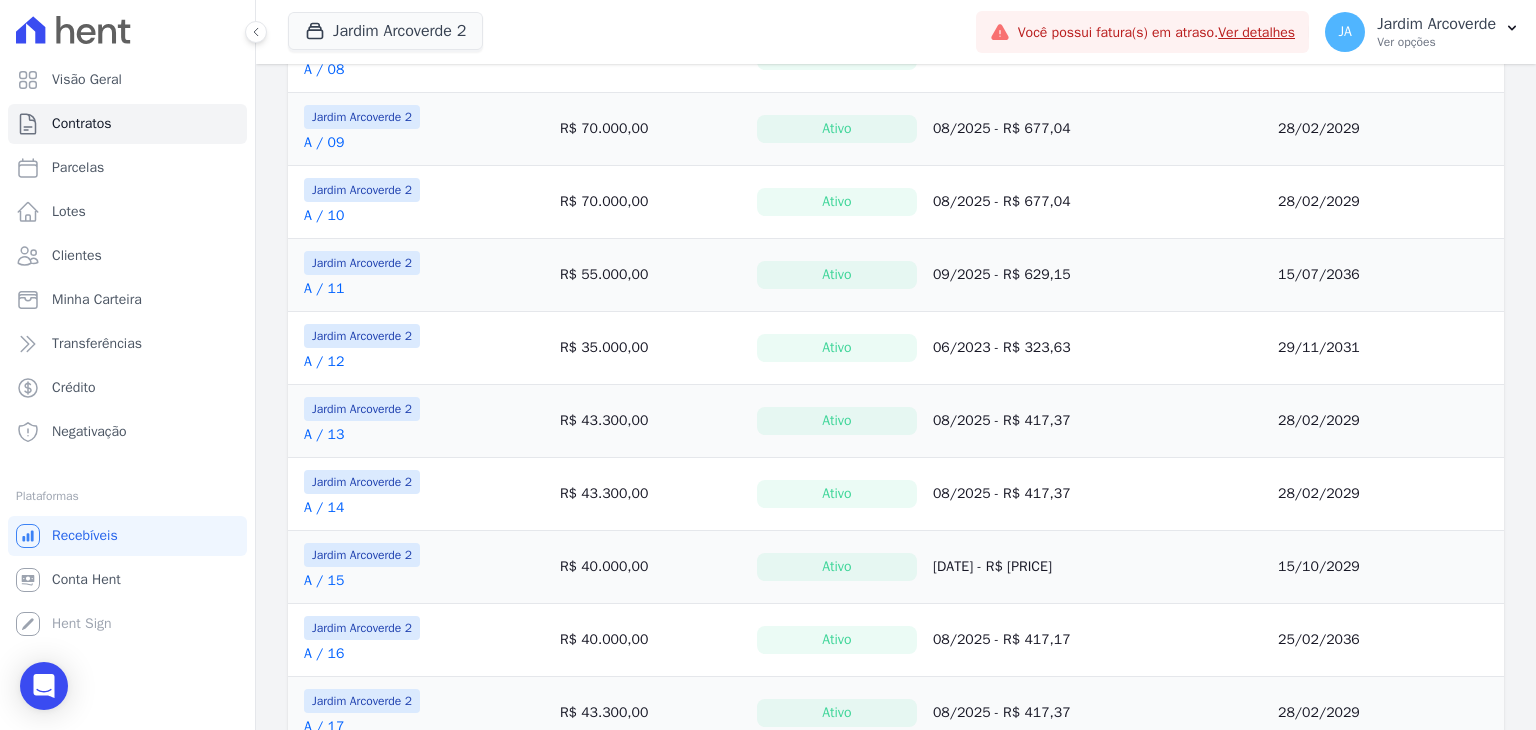 scroll, scrollTop: 500, scrollLeft: 0, axis: vertical 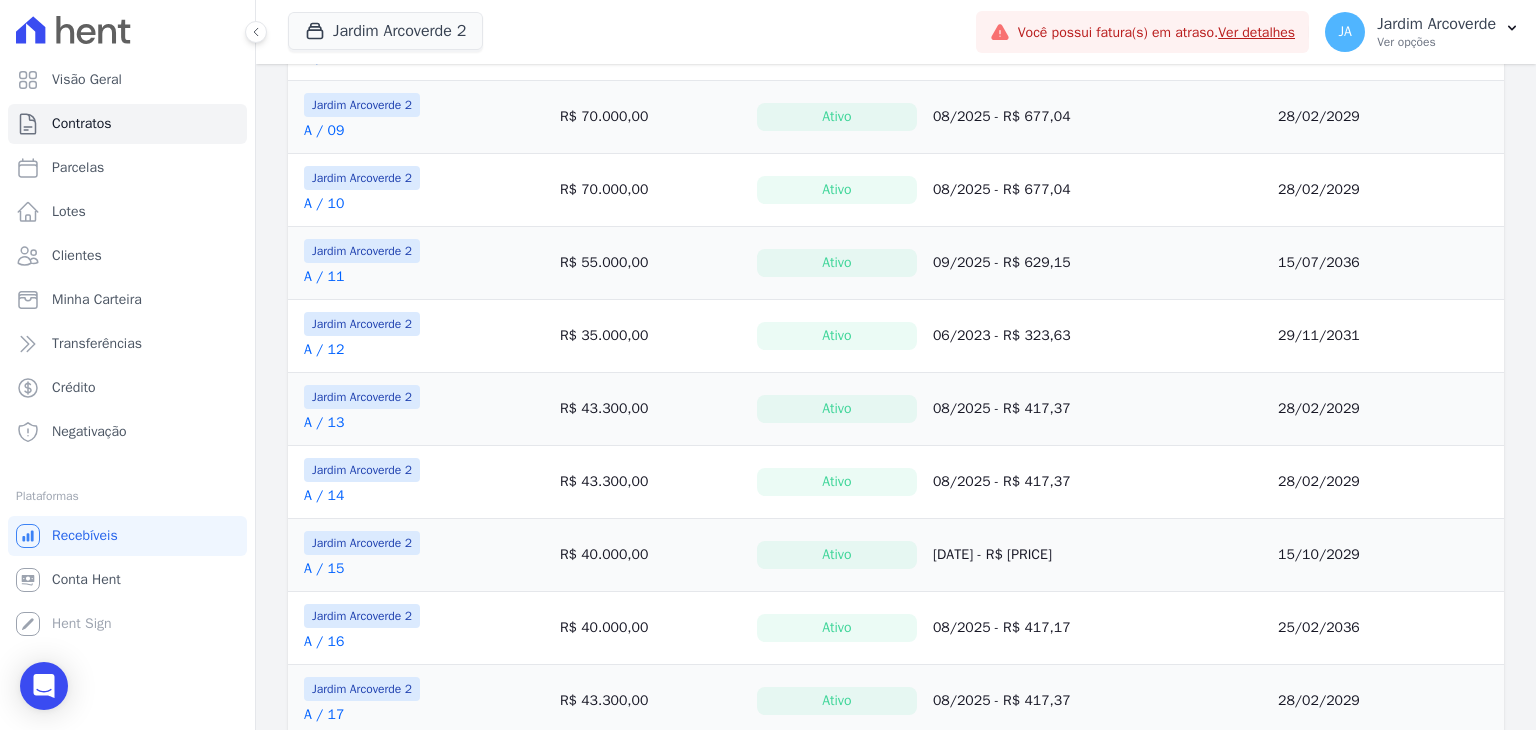 click on "A / 13" at bounding box center (324, 423) 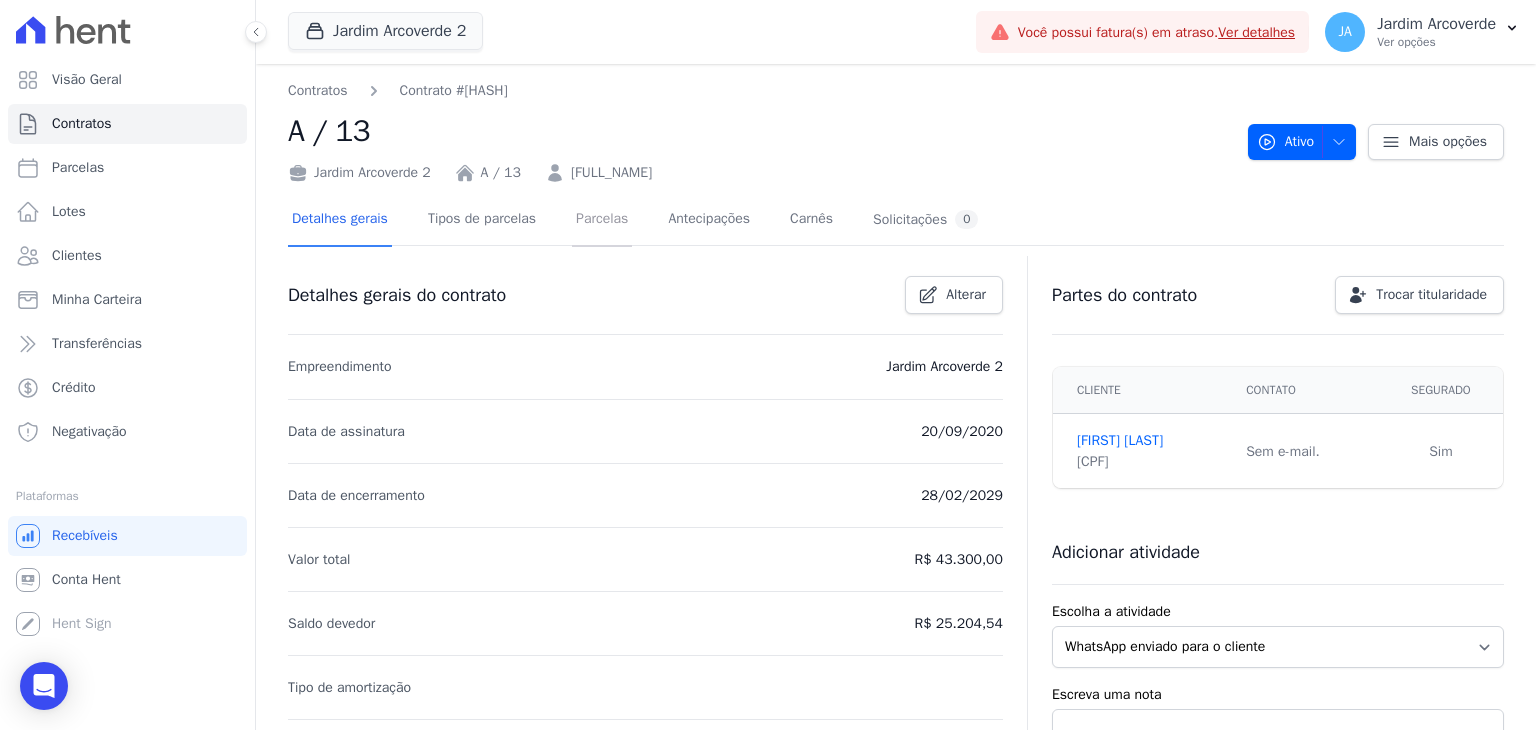click on "Parcelas" at bounding box center [602, 220] 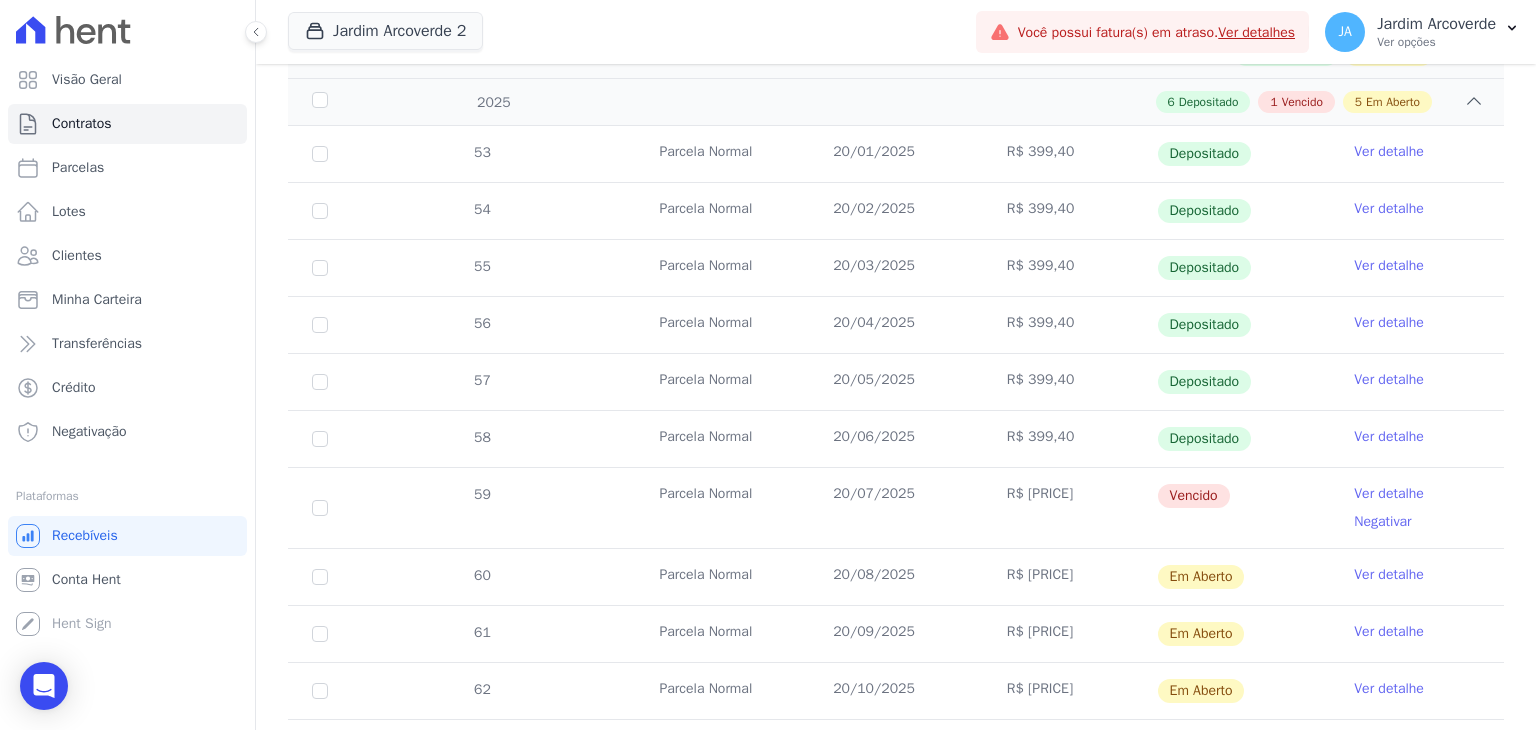 scroll, scrollTop: 600, scrollLeft: 0, axis: vertical 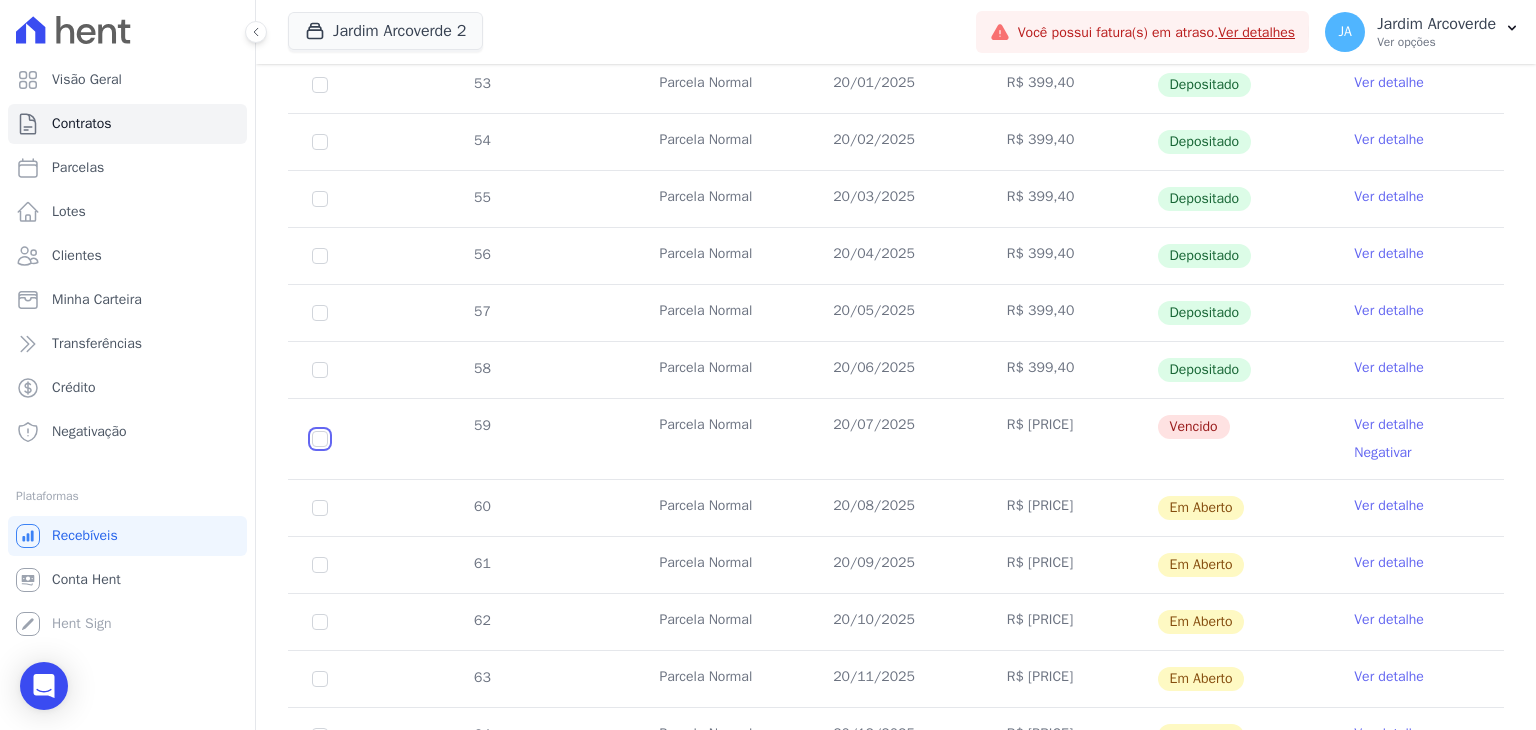 click at bounding box center [320, 439] 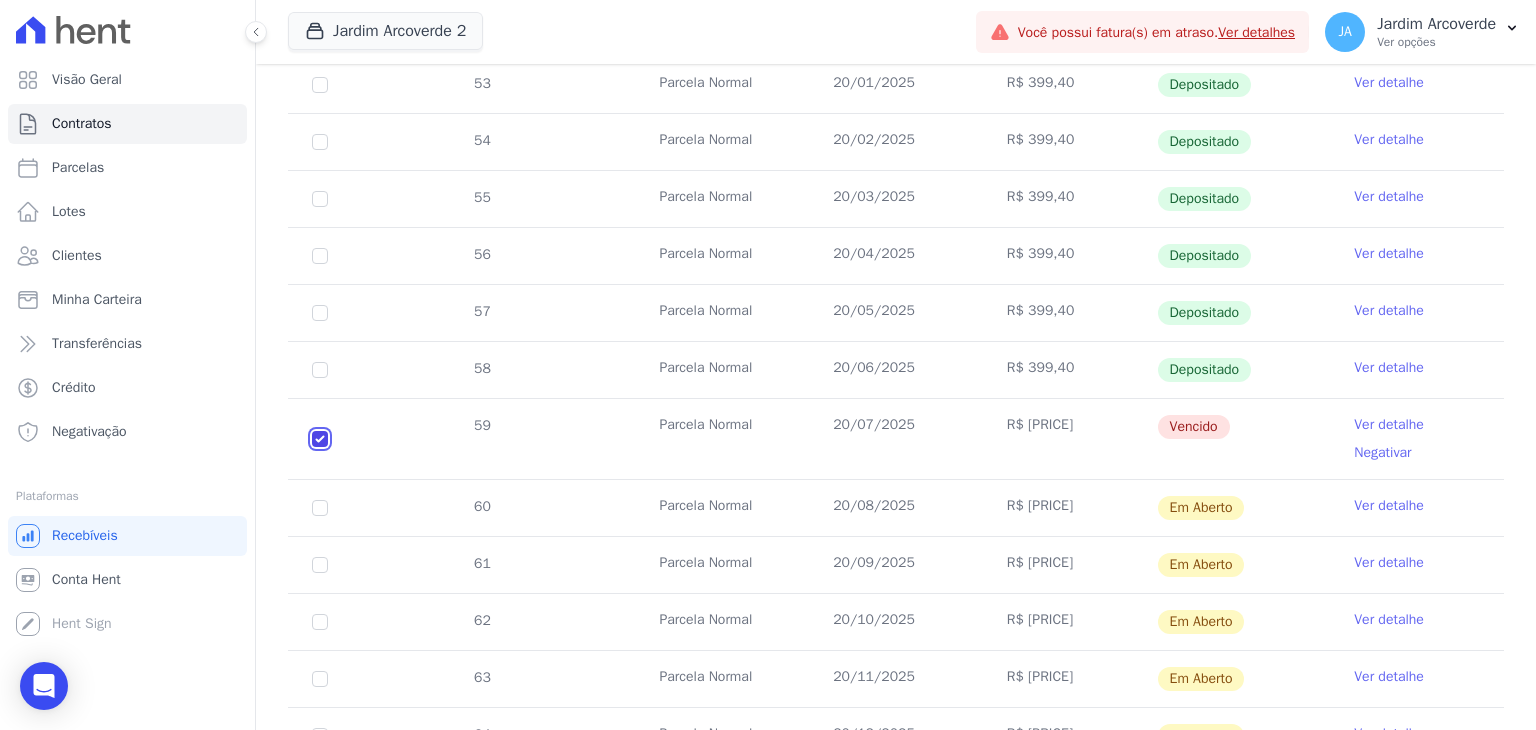 checkbox on "true" 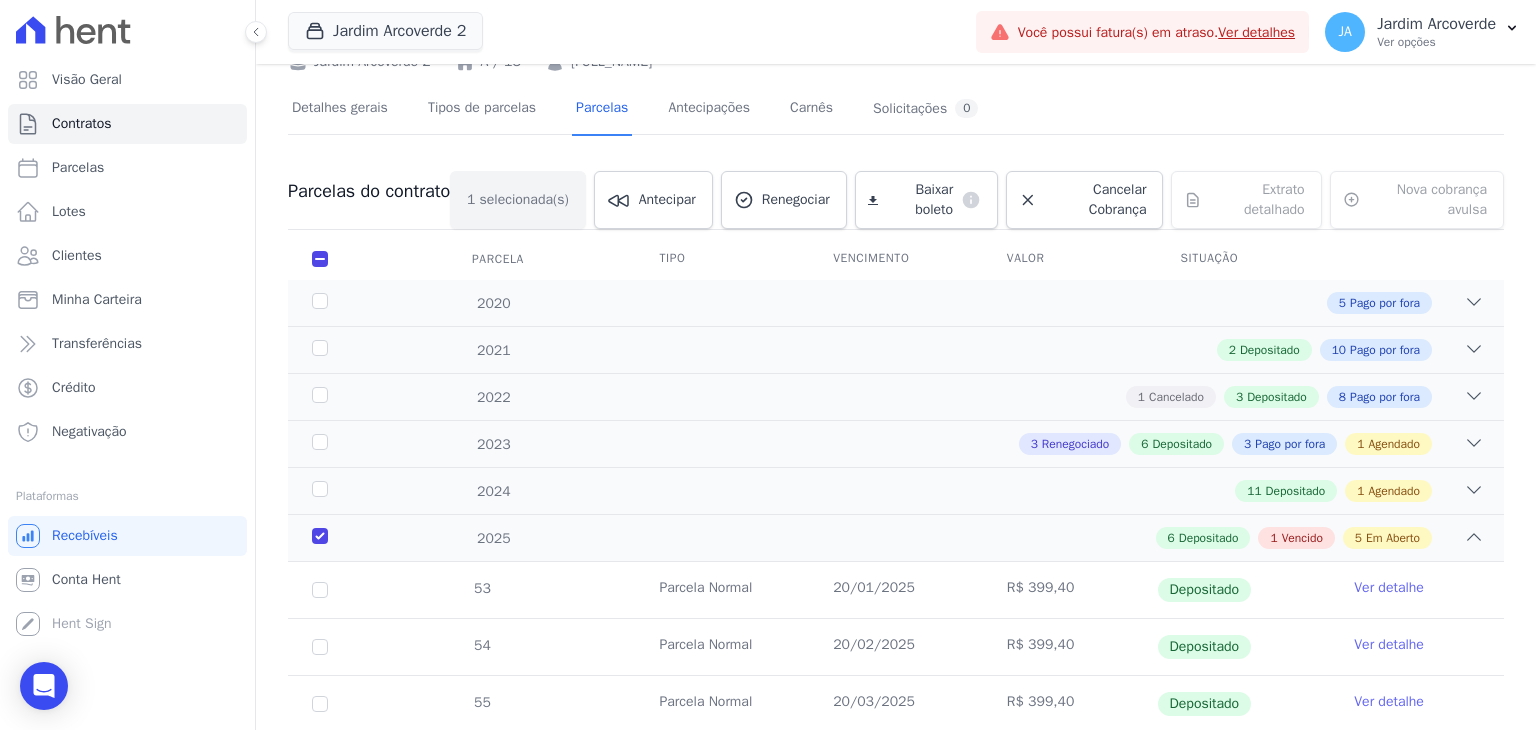 scroll, scrollTop: 16, scrollLeft: 0, axis: vertical 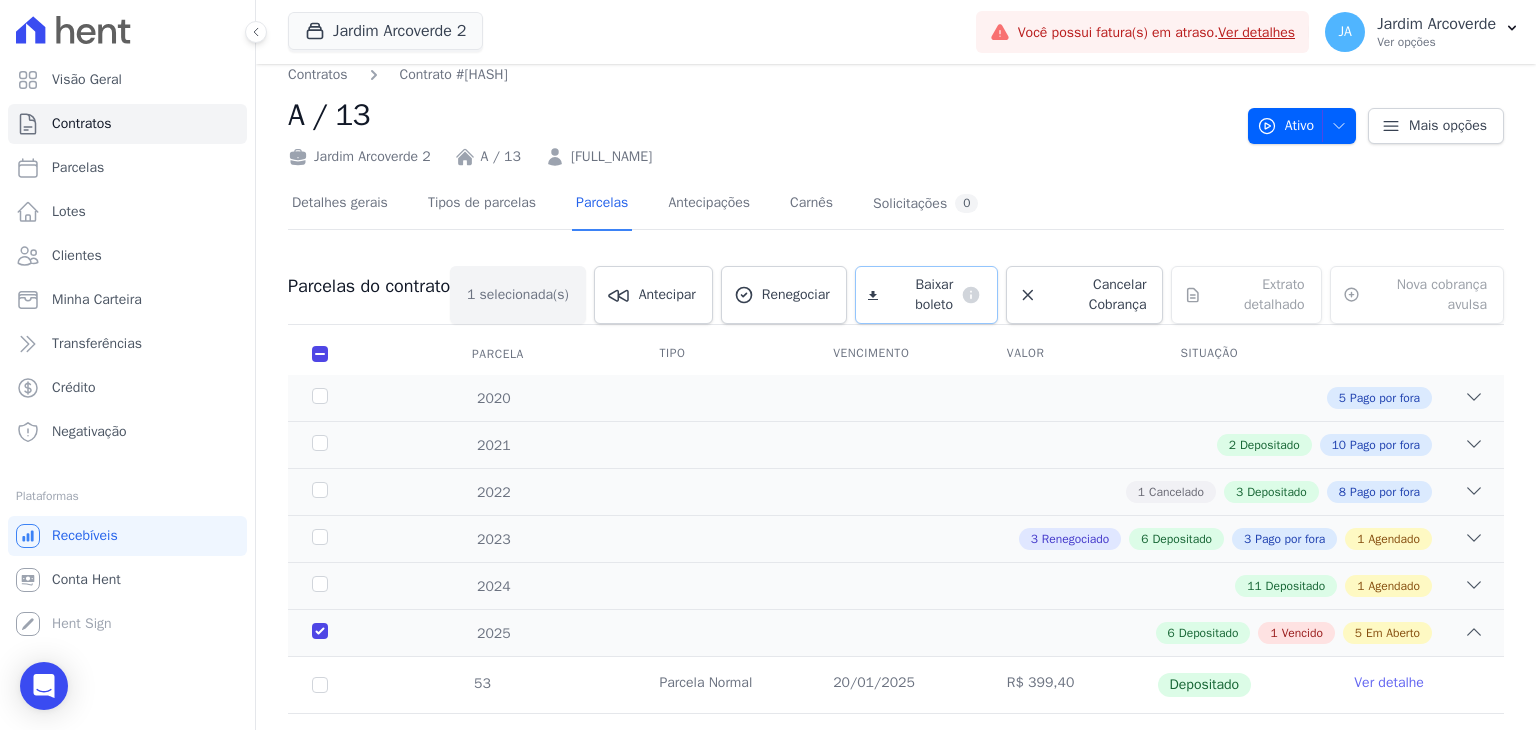 click on "Baixar boleto" at bounding box center (919, 295) 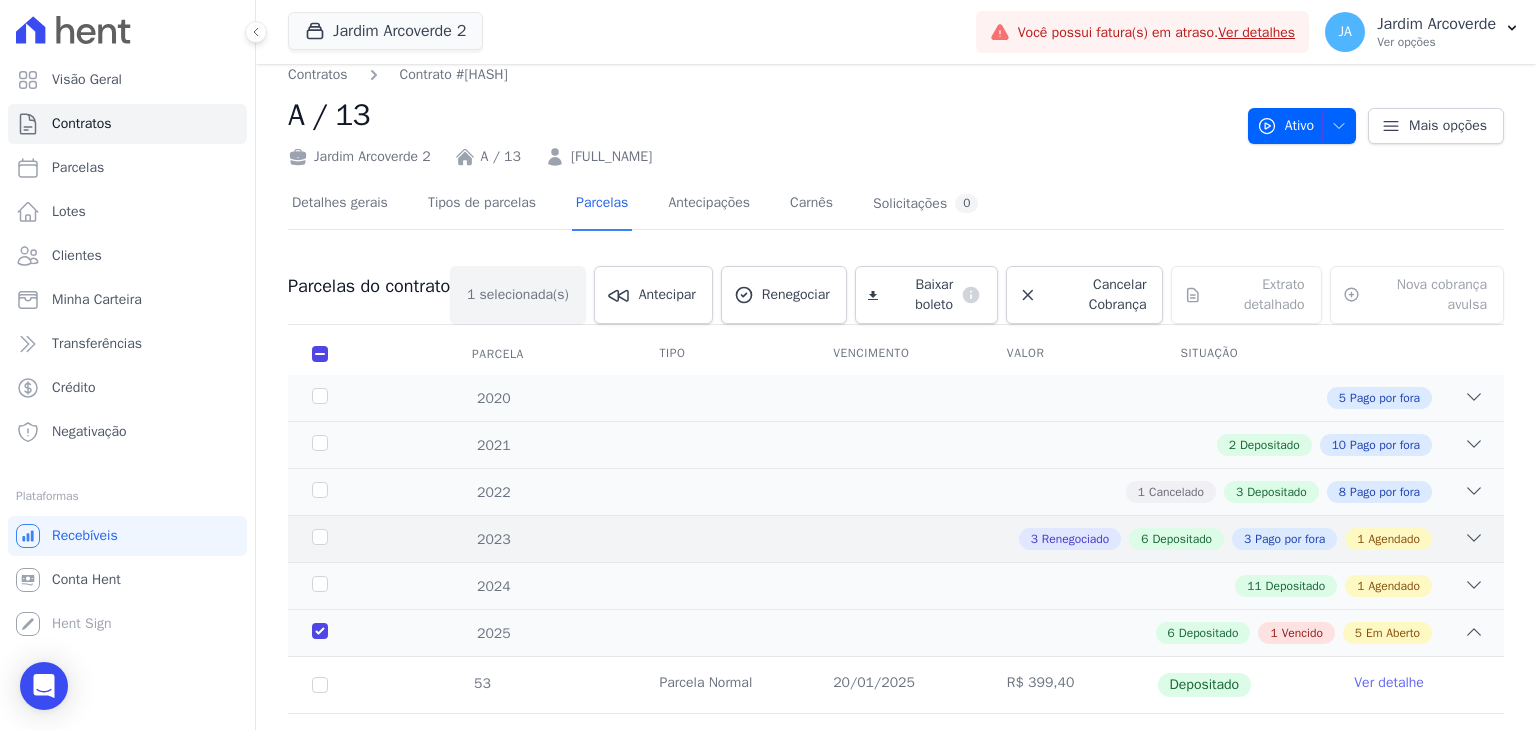 click 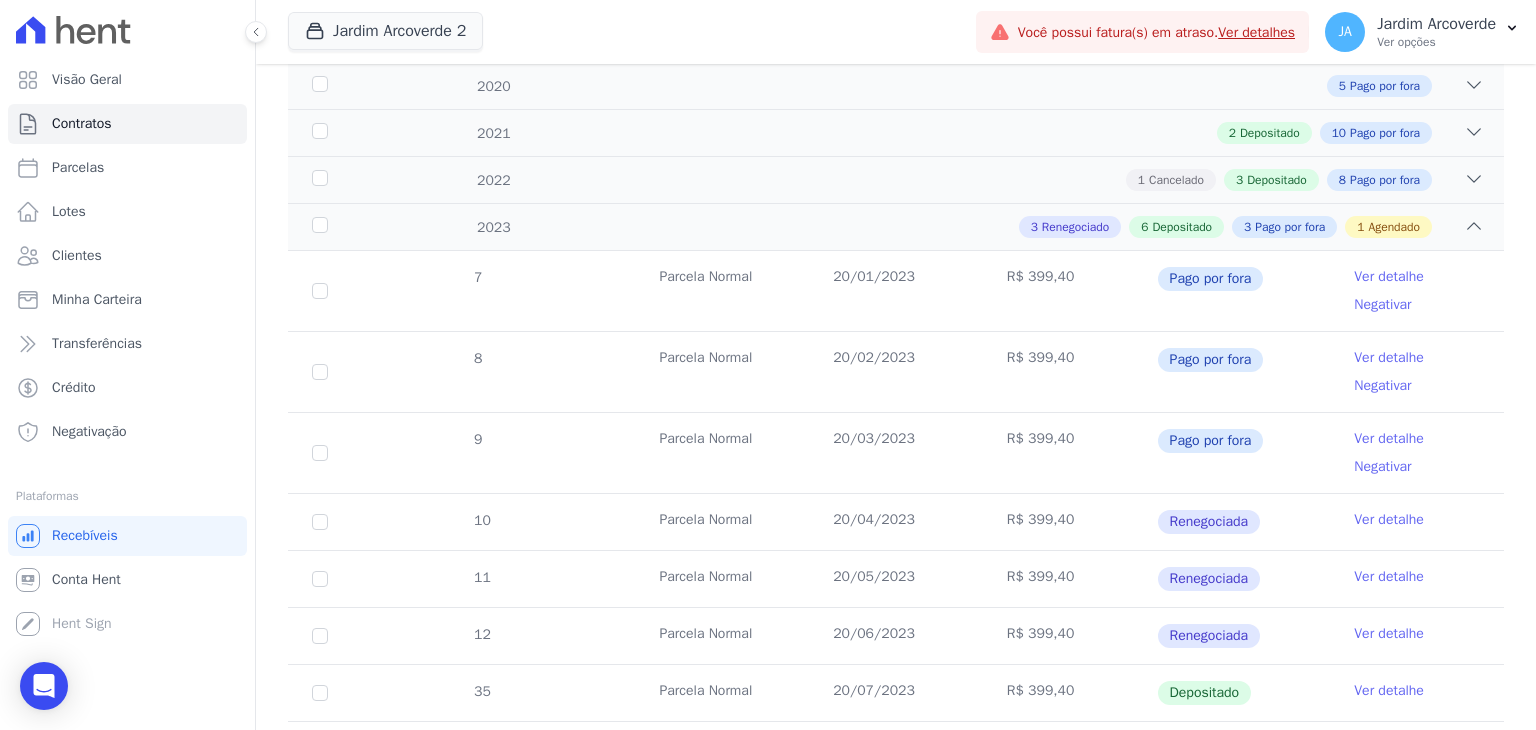 scroll, scrollTop: 216, scrollLeft: 0, axis: vertical 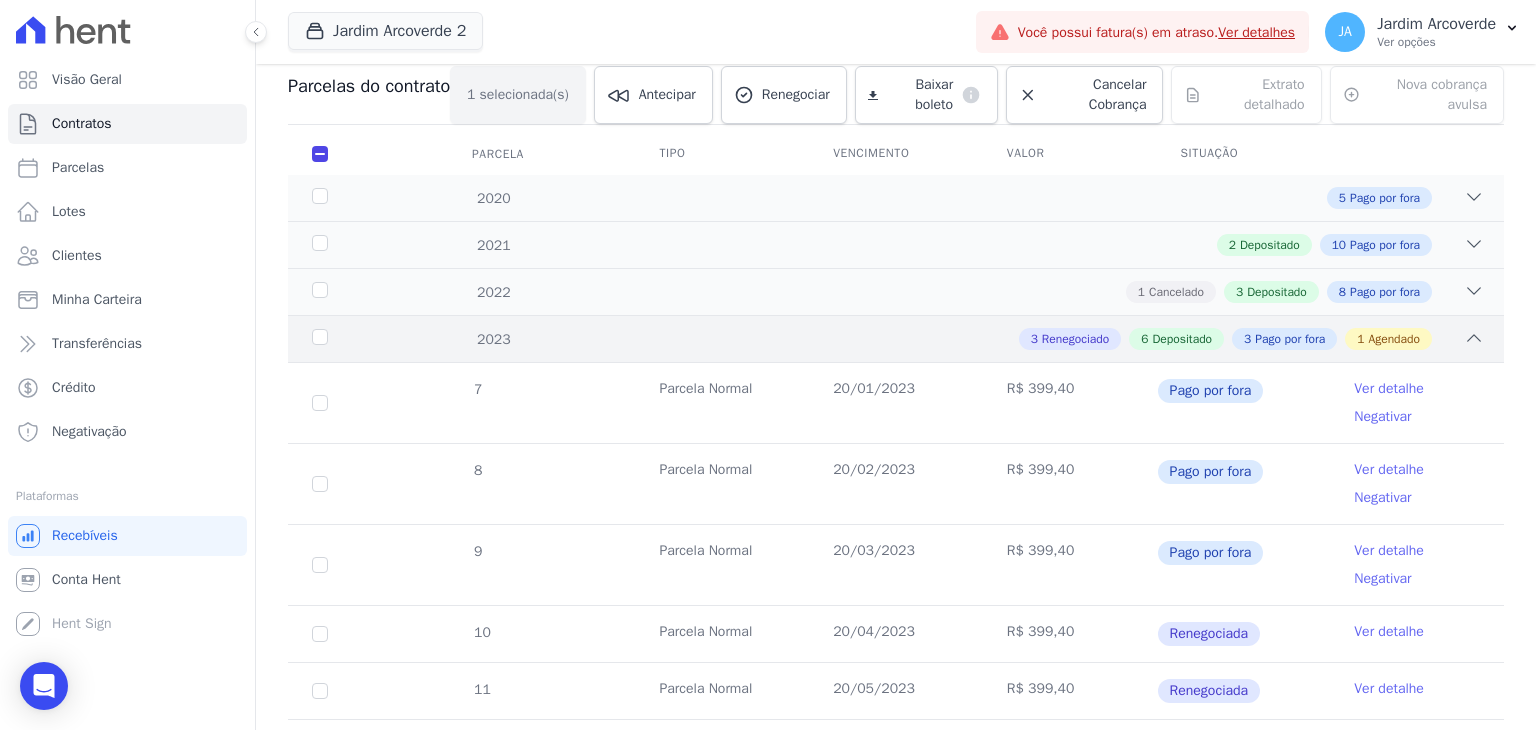 click 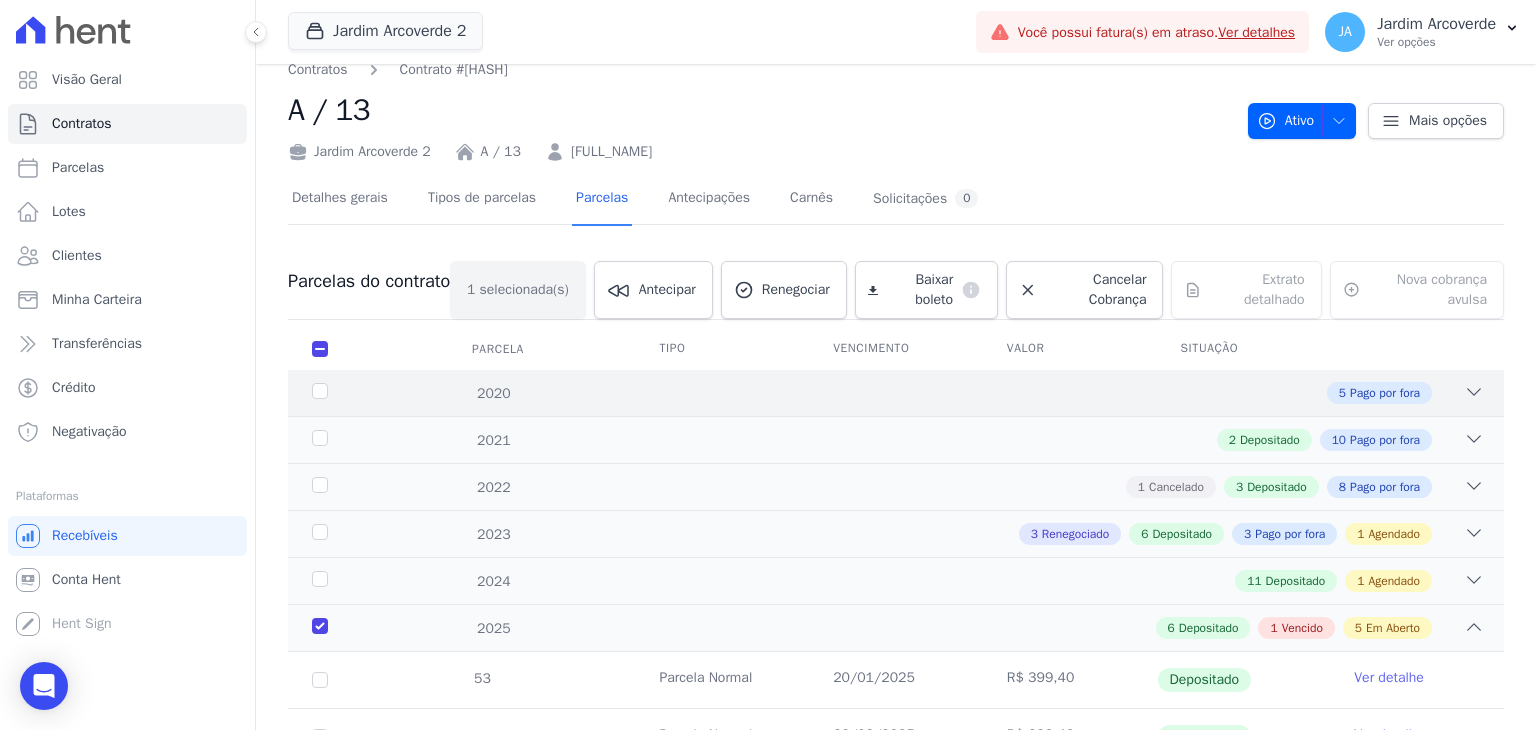 scroll, scrollTop: 0, scrollLeft: 0, axis: both 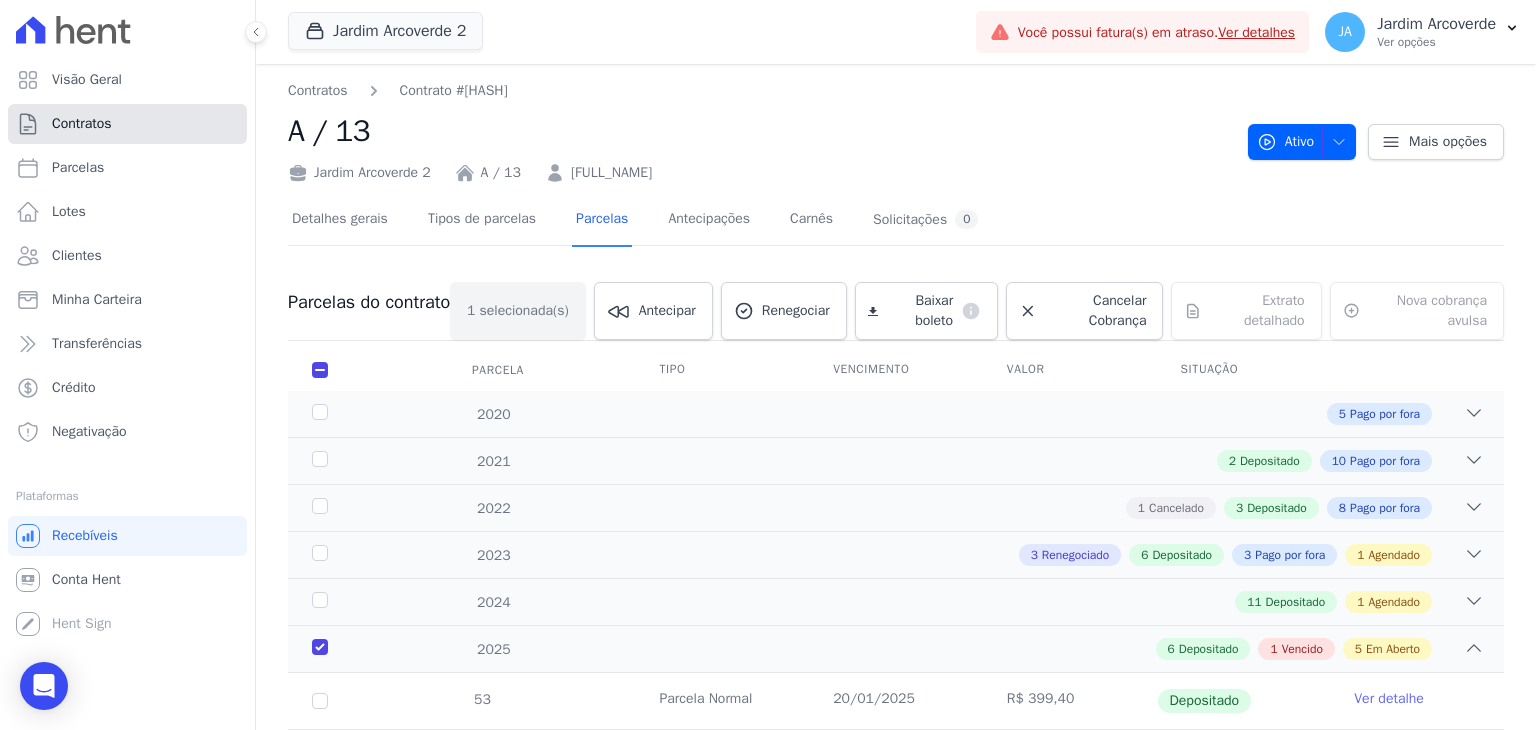 click on "Contratos" at bounding box center (127, 124) 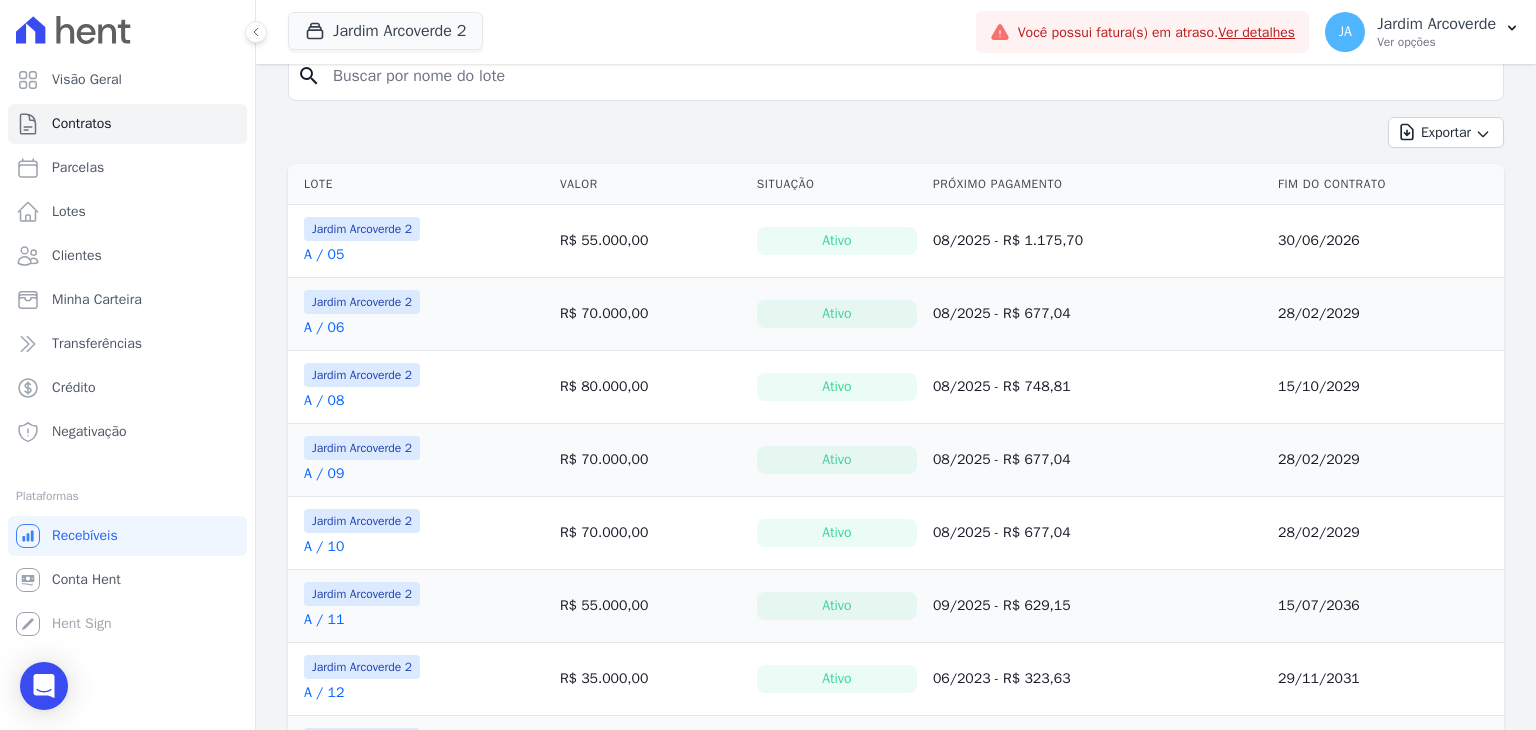 scroll, scrollTop: 400, scrollLeft: 0, axis: vertical 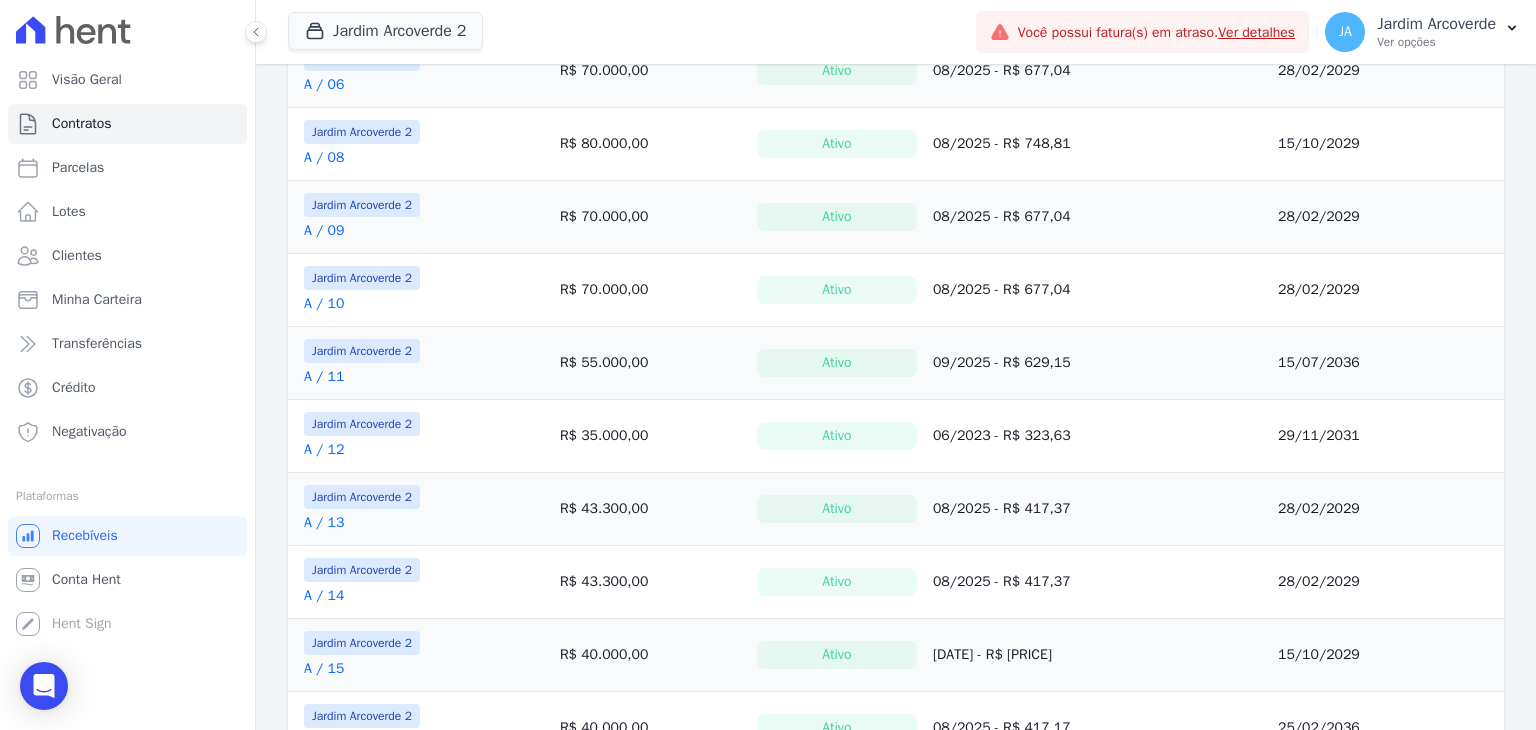 click on "A / 14" at bounding box center (324, 596) 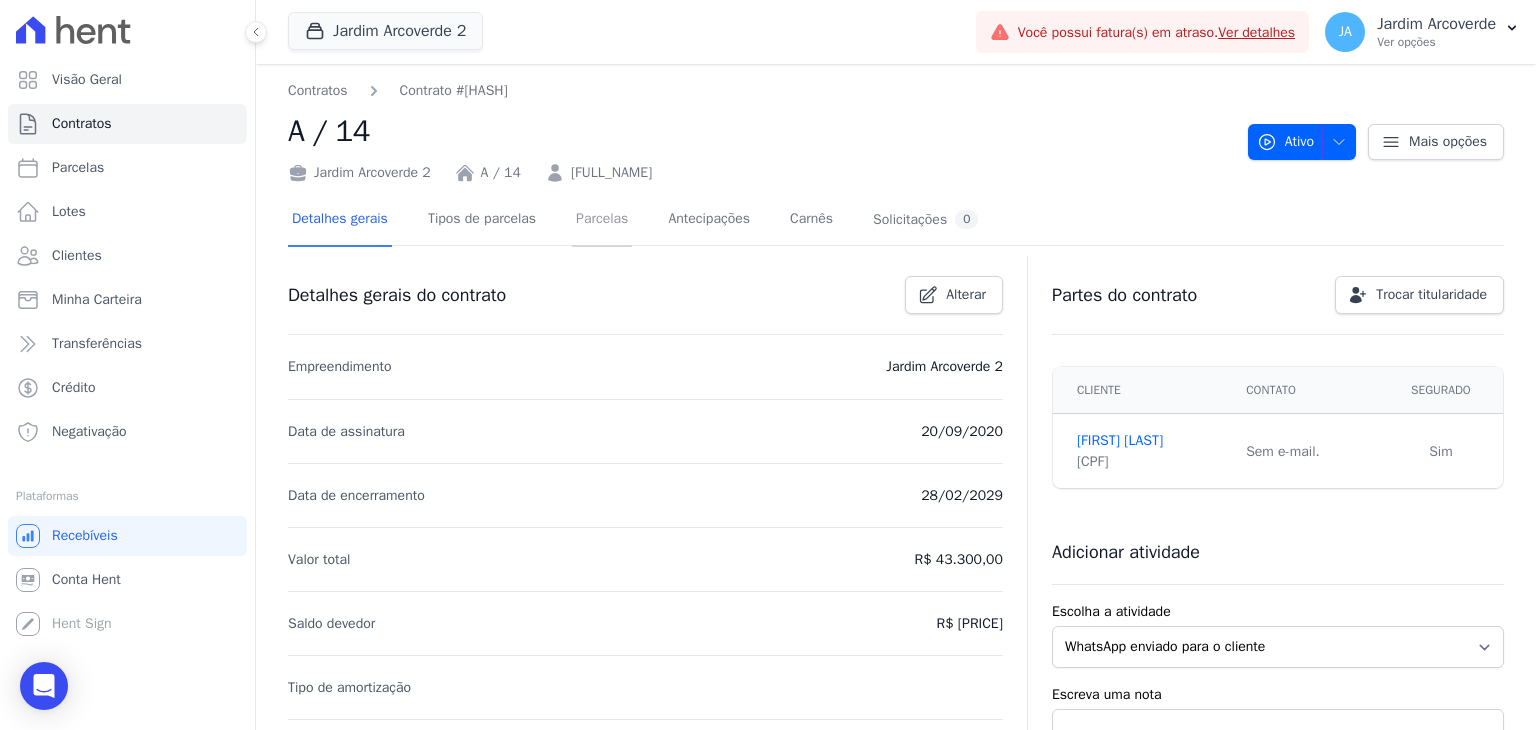 click on "Parcelas" at bounding box center (602, 220) 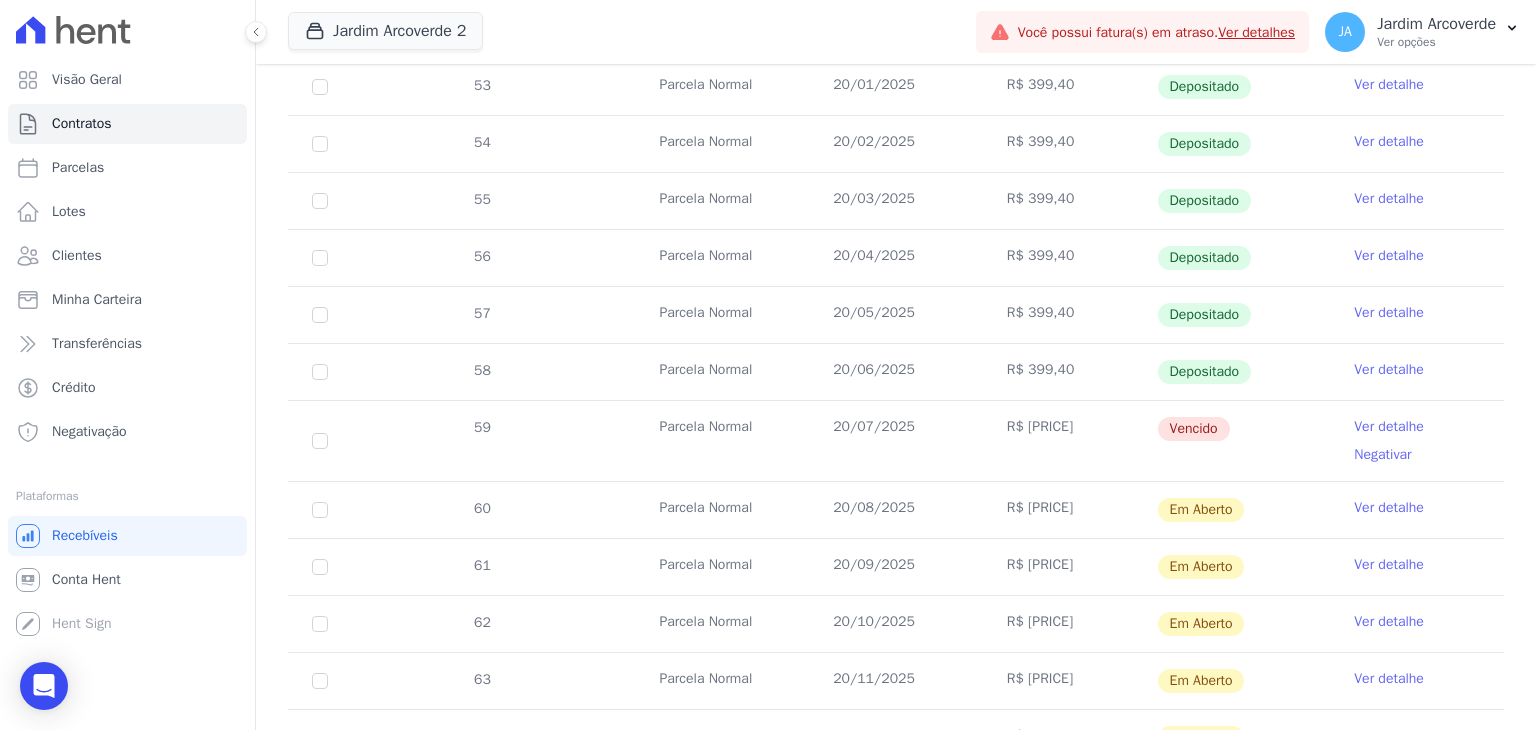 scroll, scrollTop: 600, scrollLeft: 0, axis: vertical 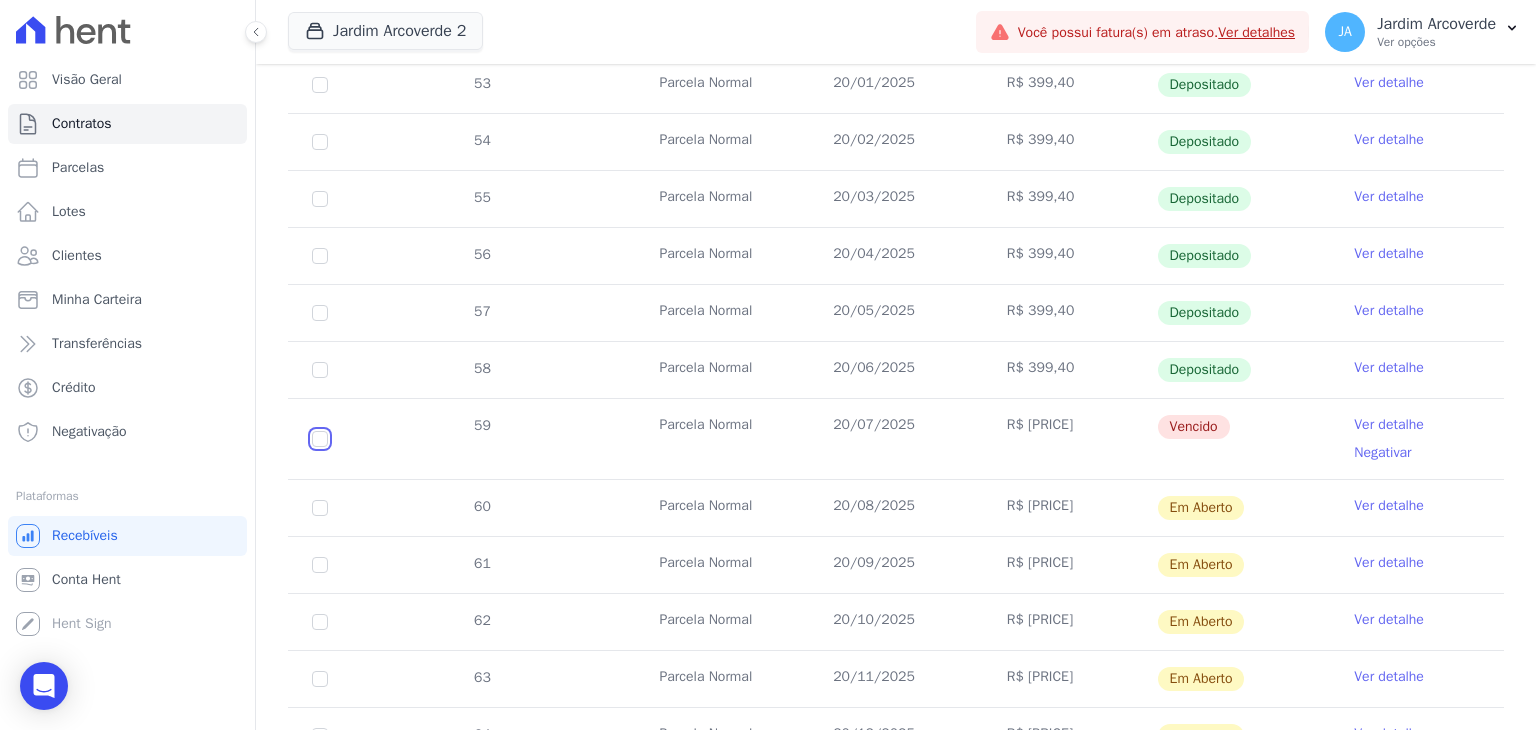 click at bounding box center (320, 439) 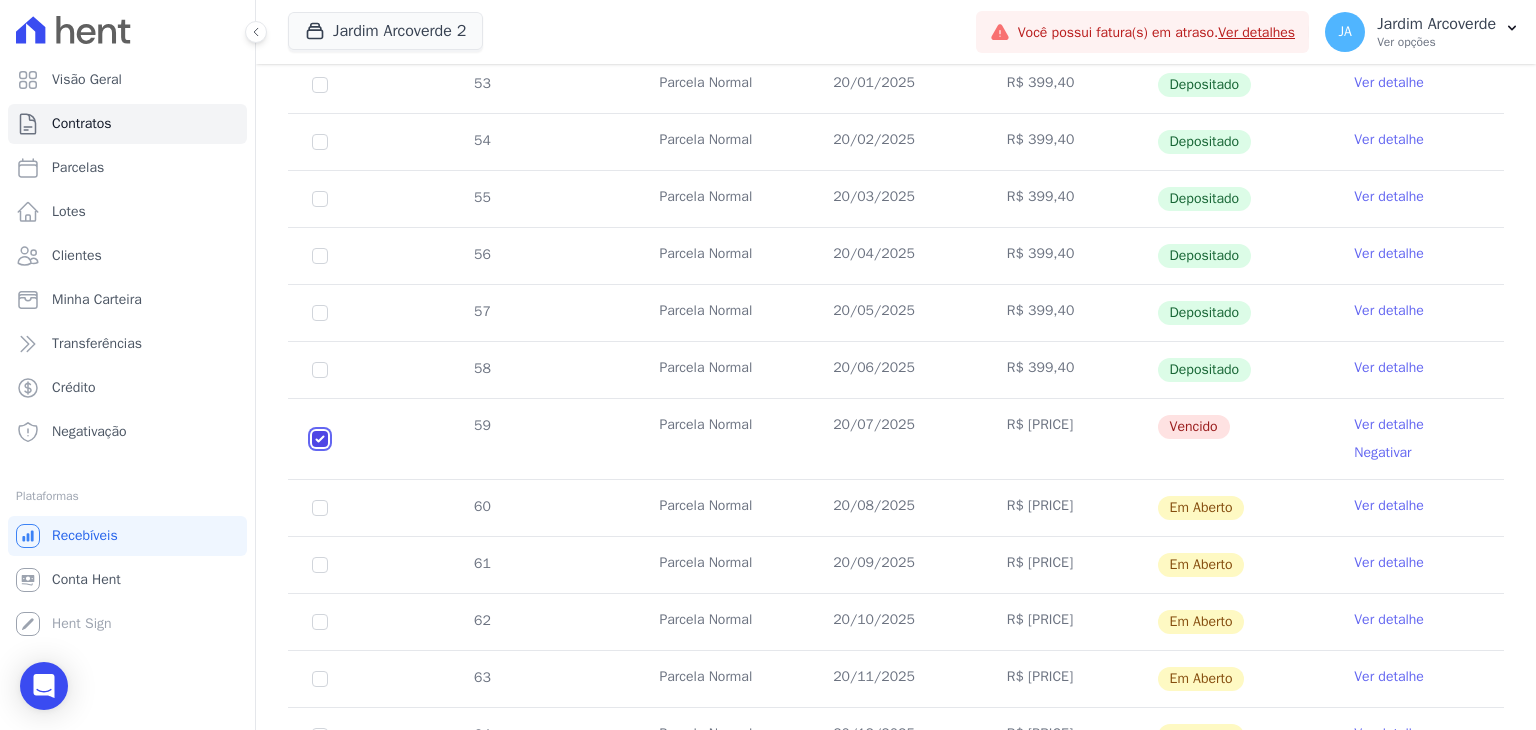checkbox on "true" 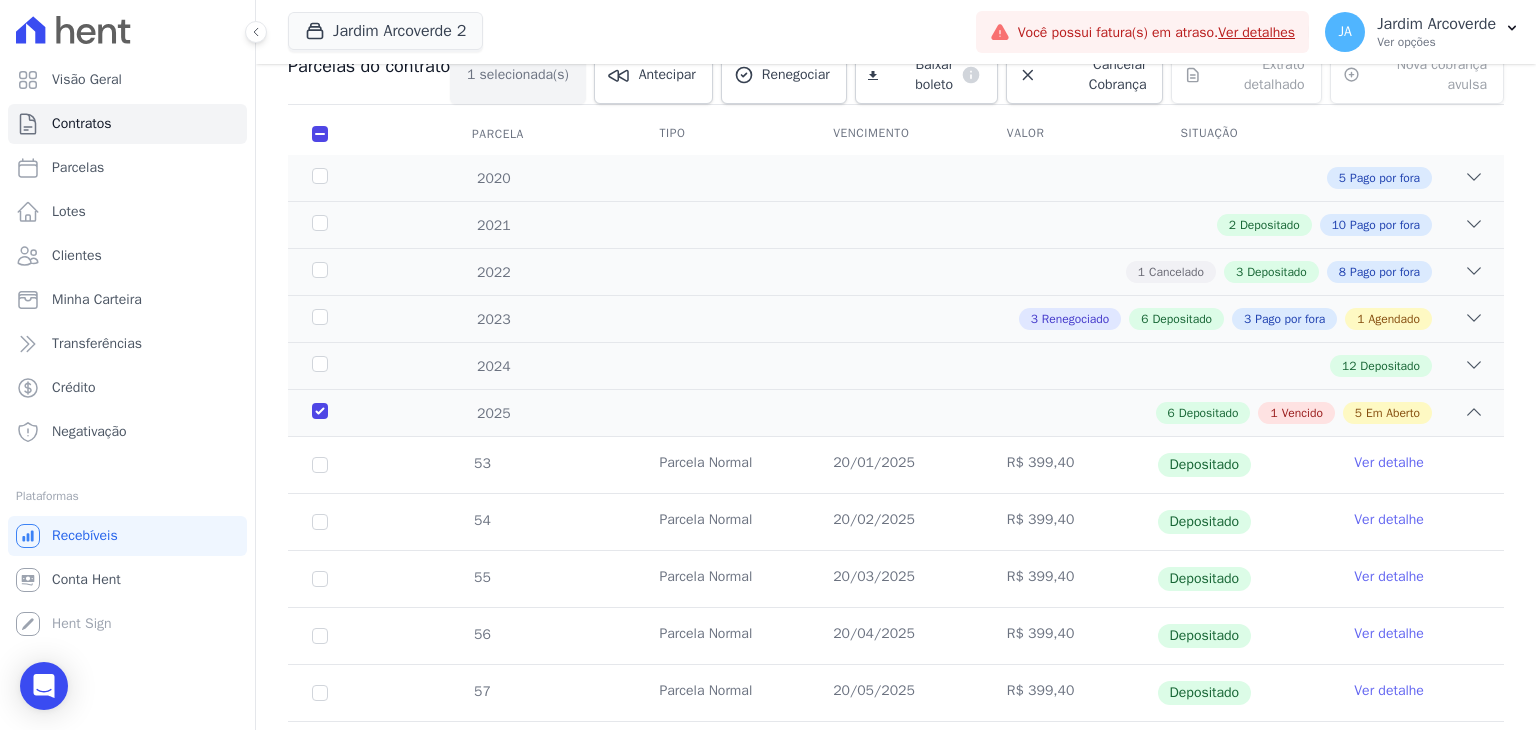 scroll, scrollTop: 116, scrollLeft: 0, axis: vertical 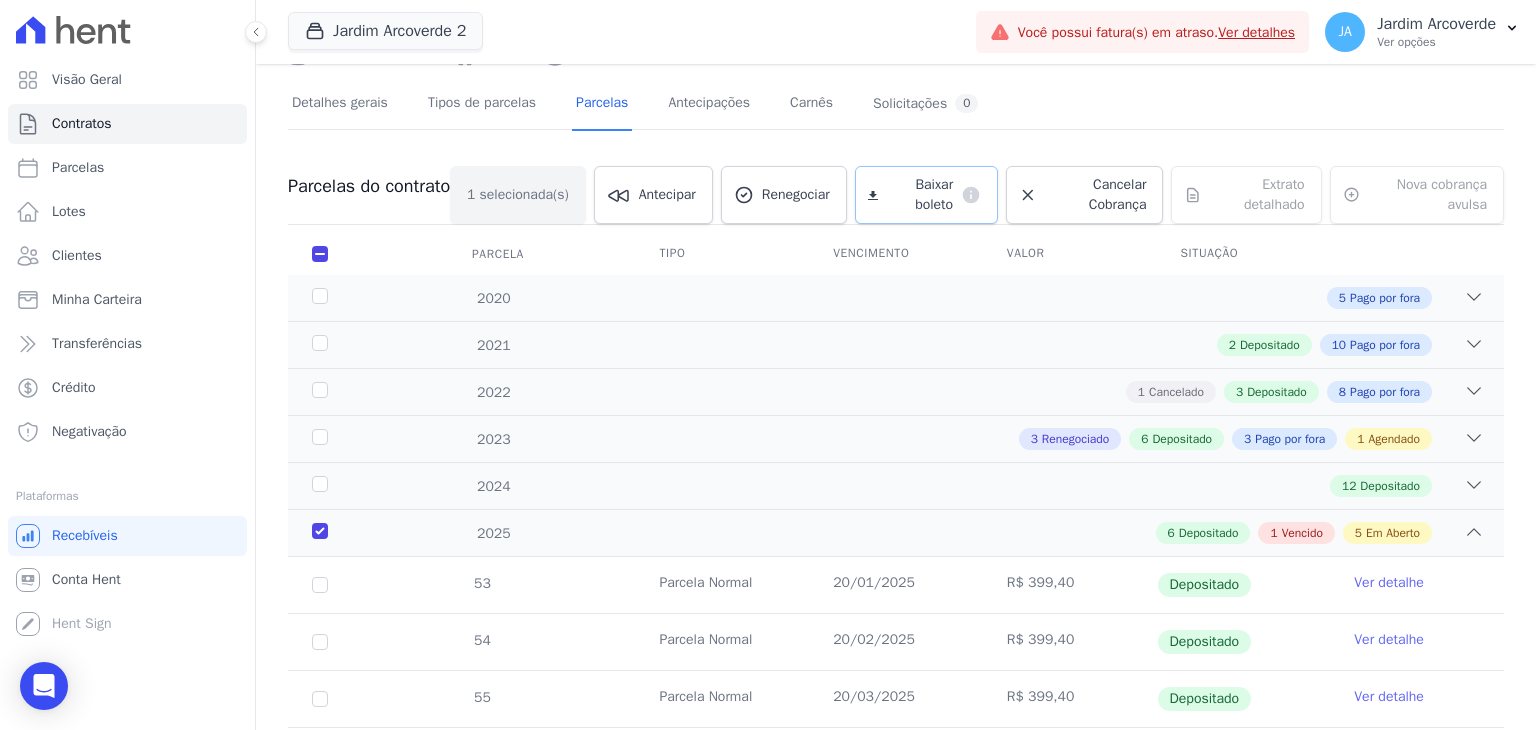 click on "Baixar boleto" at bounding box center [919, 195] 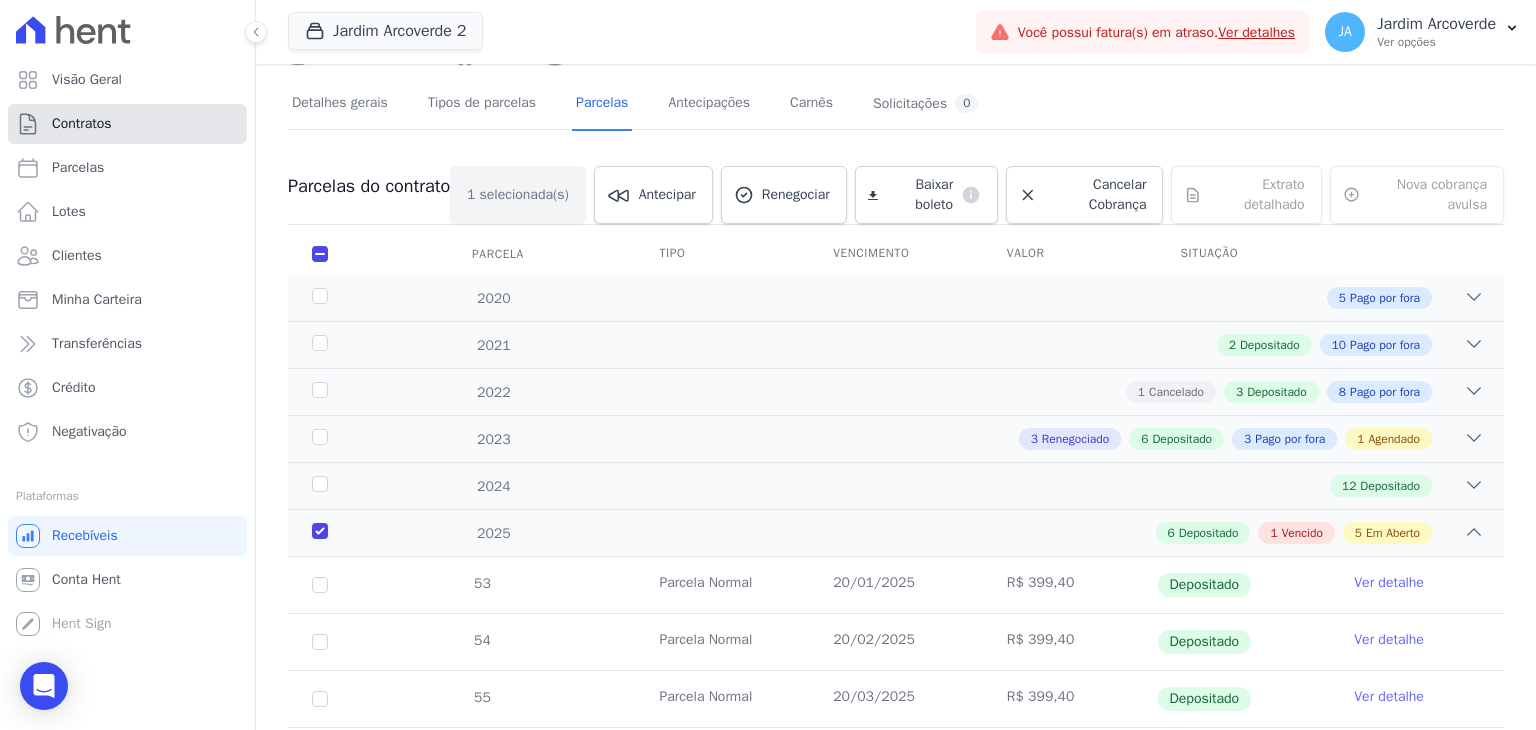 click on "Contratos" at bounding box center [82, 124] 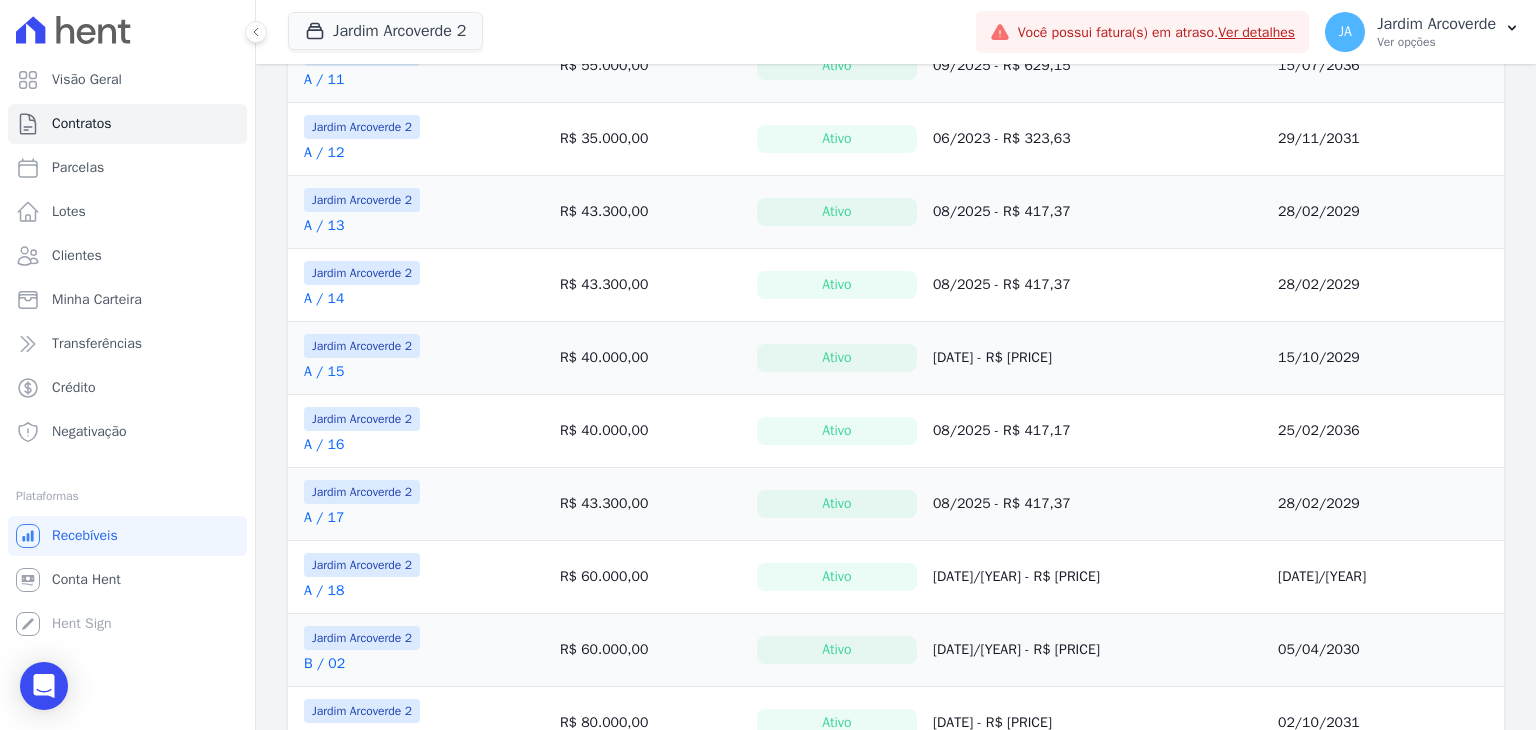 scroll, scrollTop: 700, scrollLeft: 0, axis: vertical 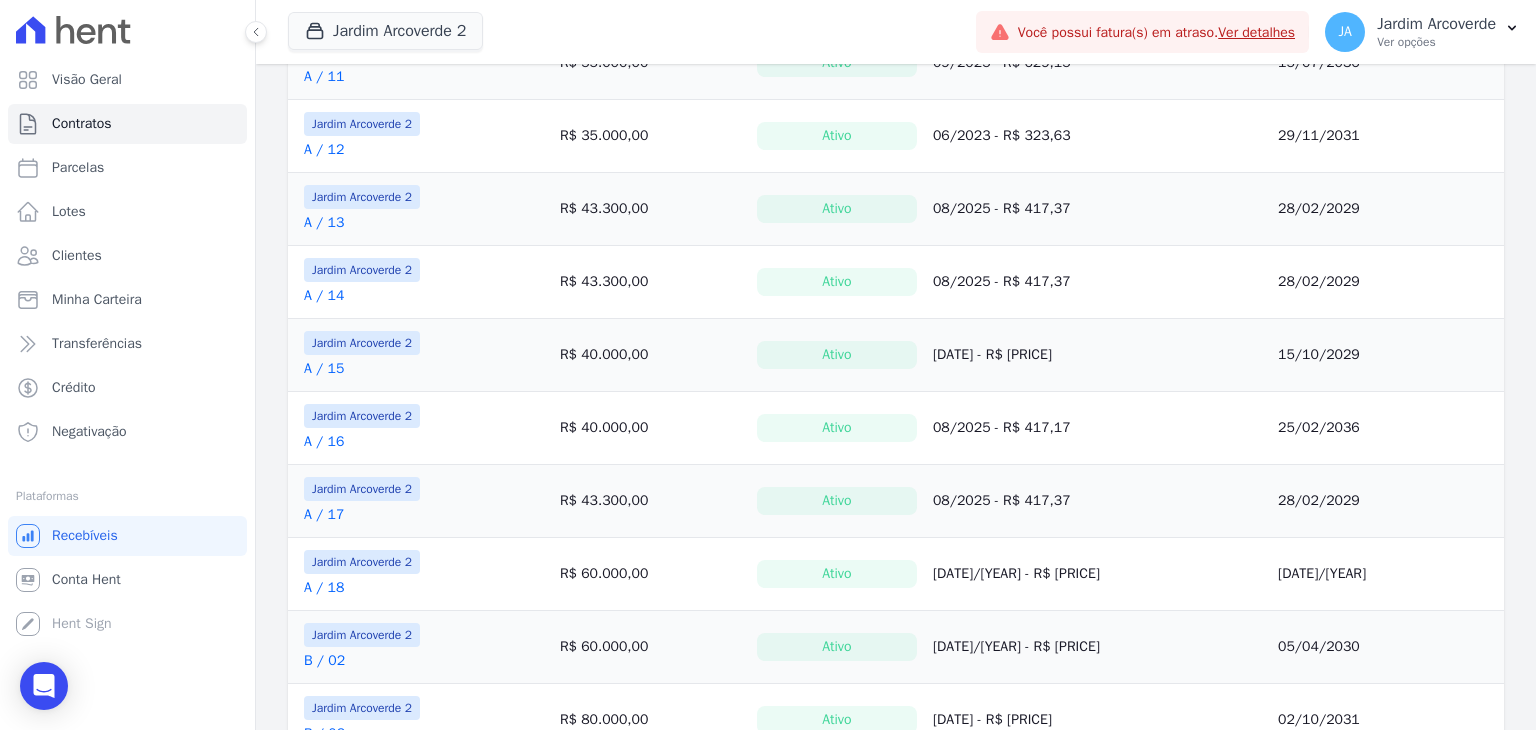 click on "A / 15" at bounding box center [324, 369] 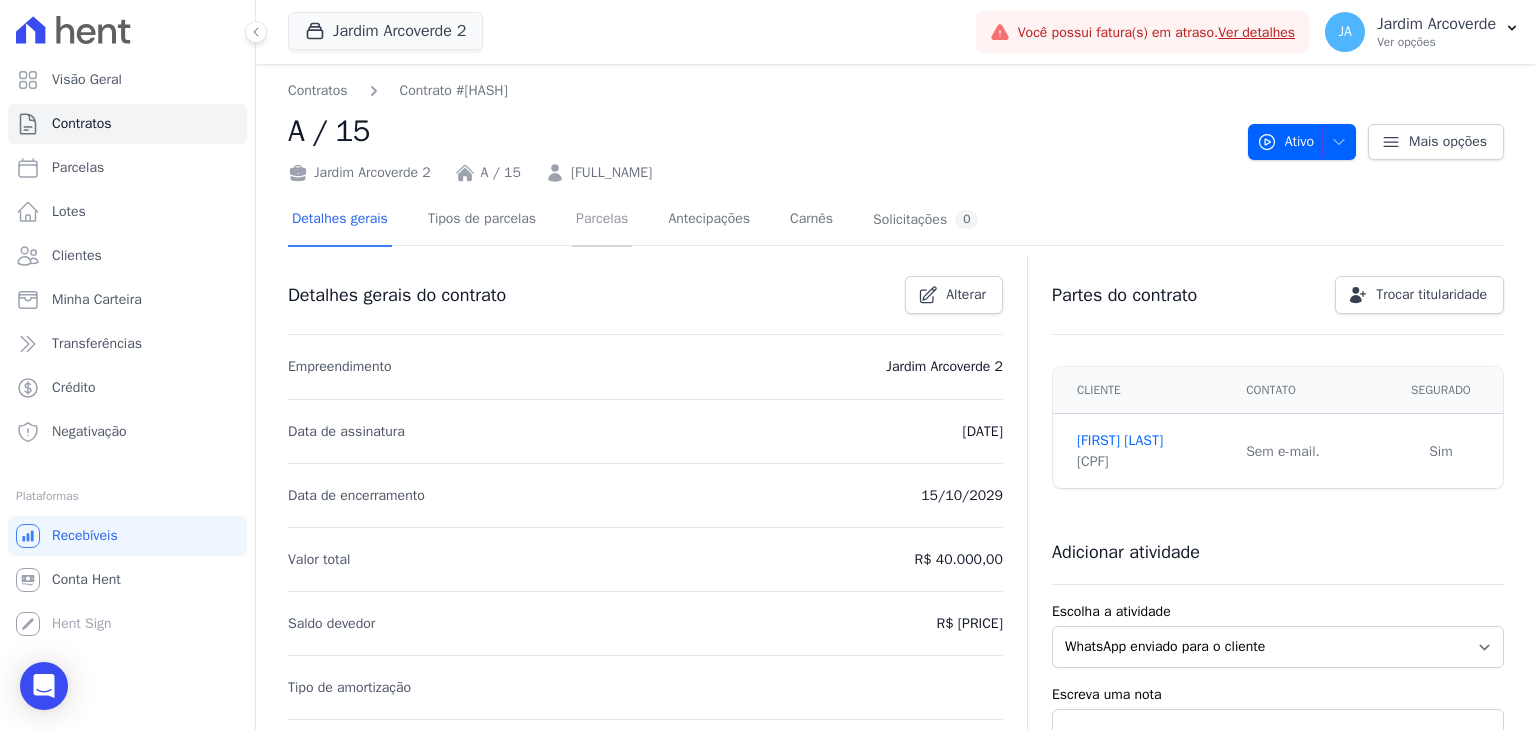 click on "Parcelas" at bounding box center (602, 220) 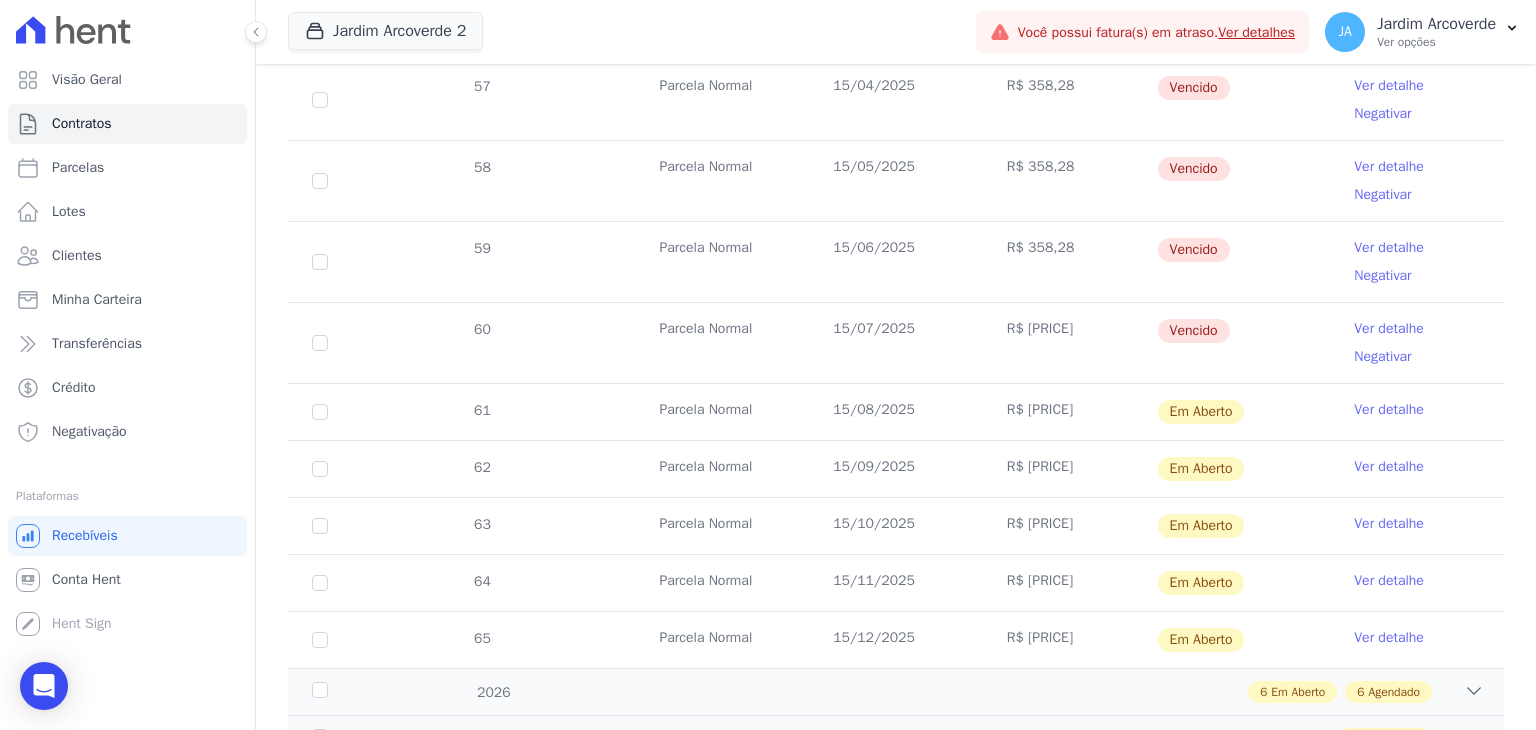 scroll, scrollTop: 800, scrollLeft: 0, axis: vertical 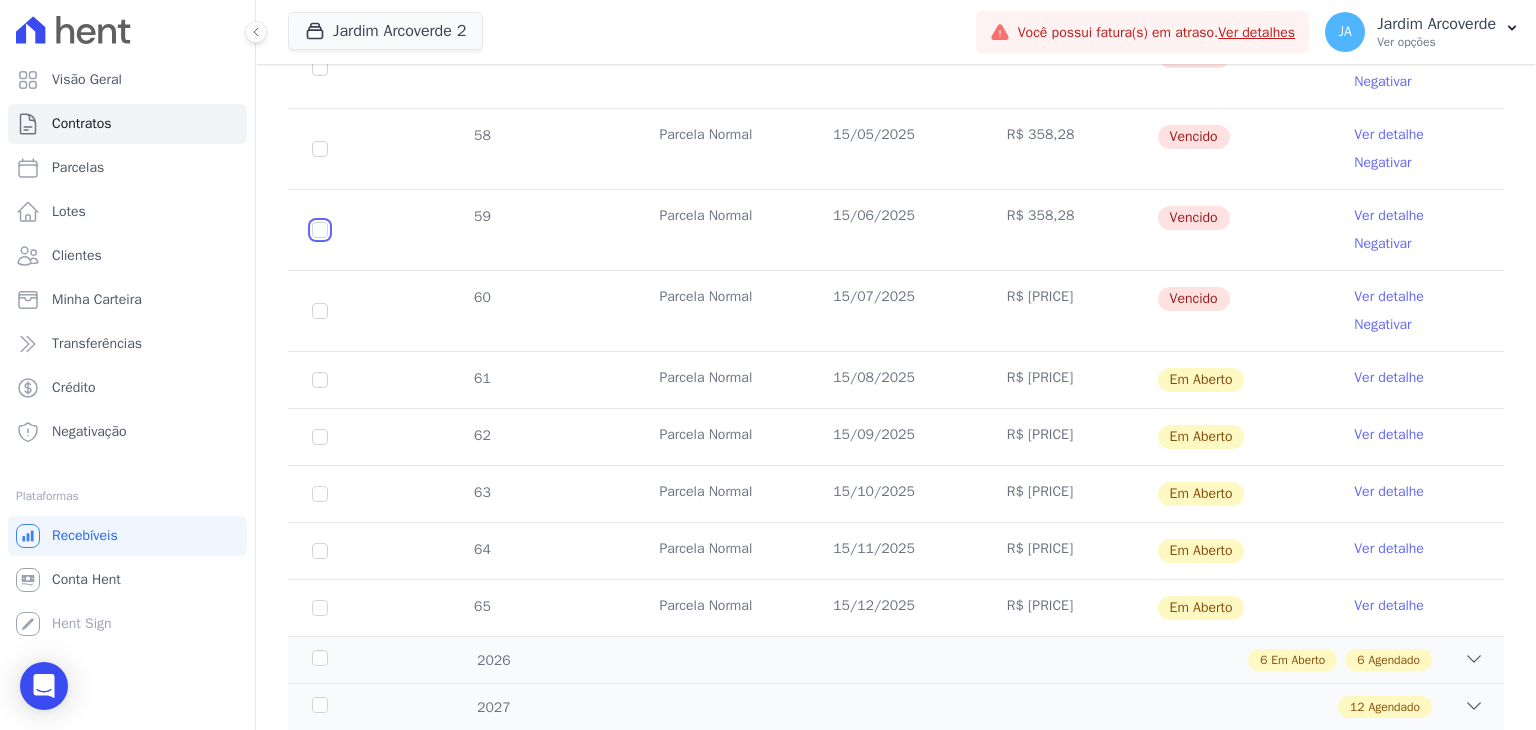 click at bounding box center [320, 68] 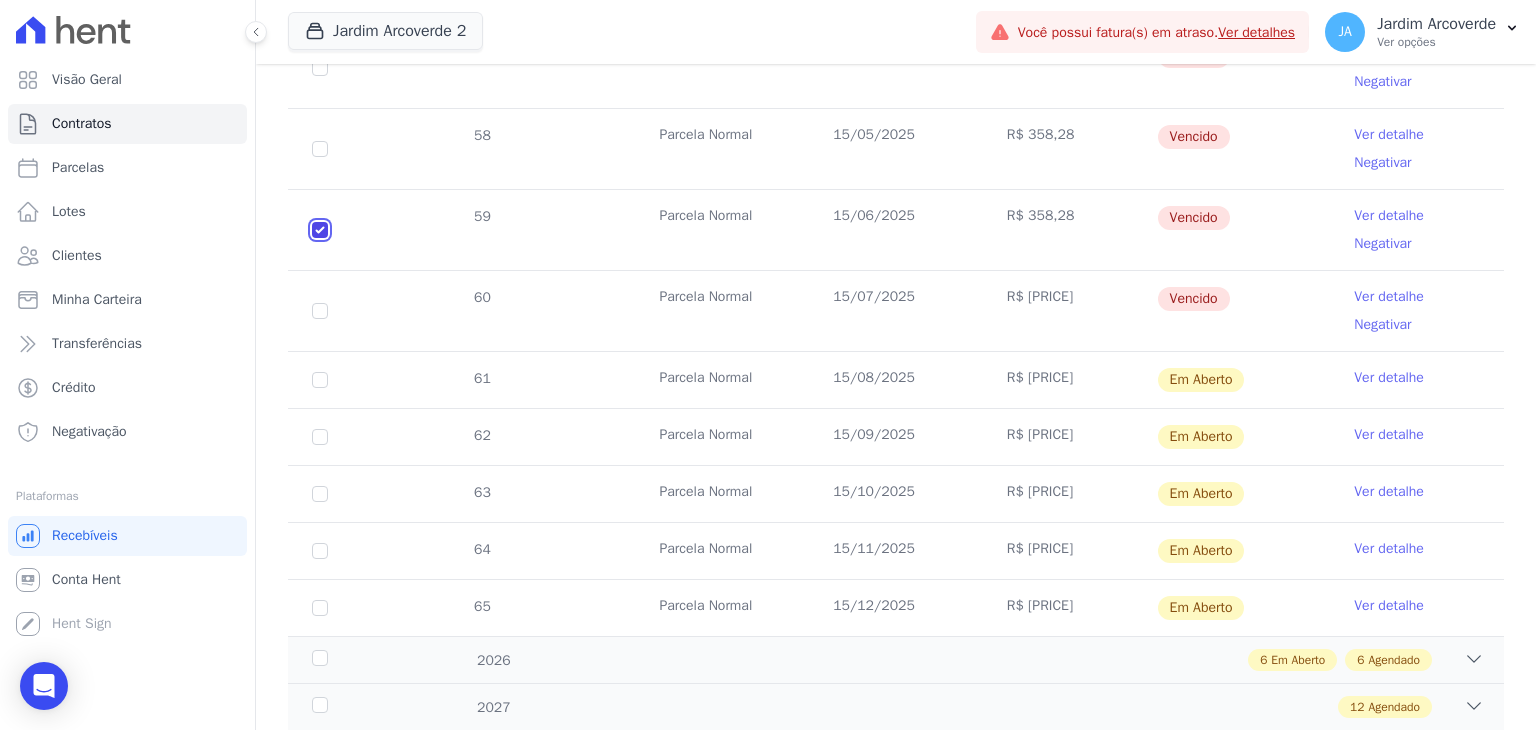 checkbox on "true" 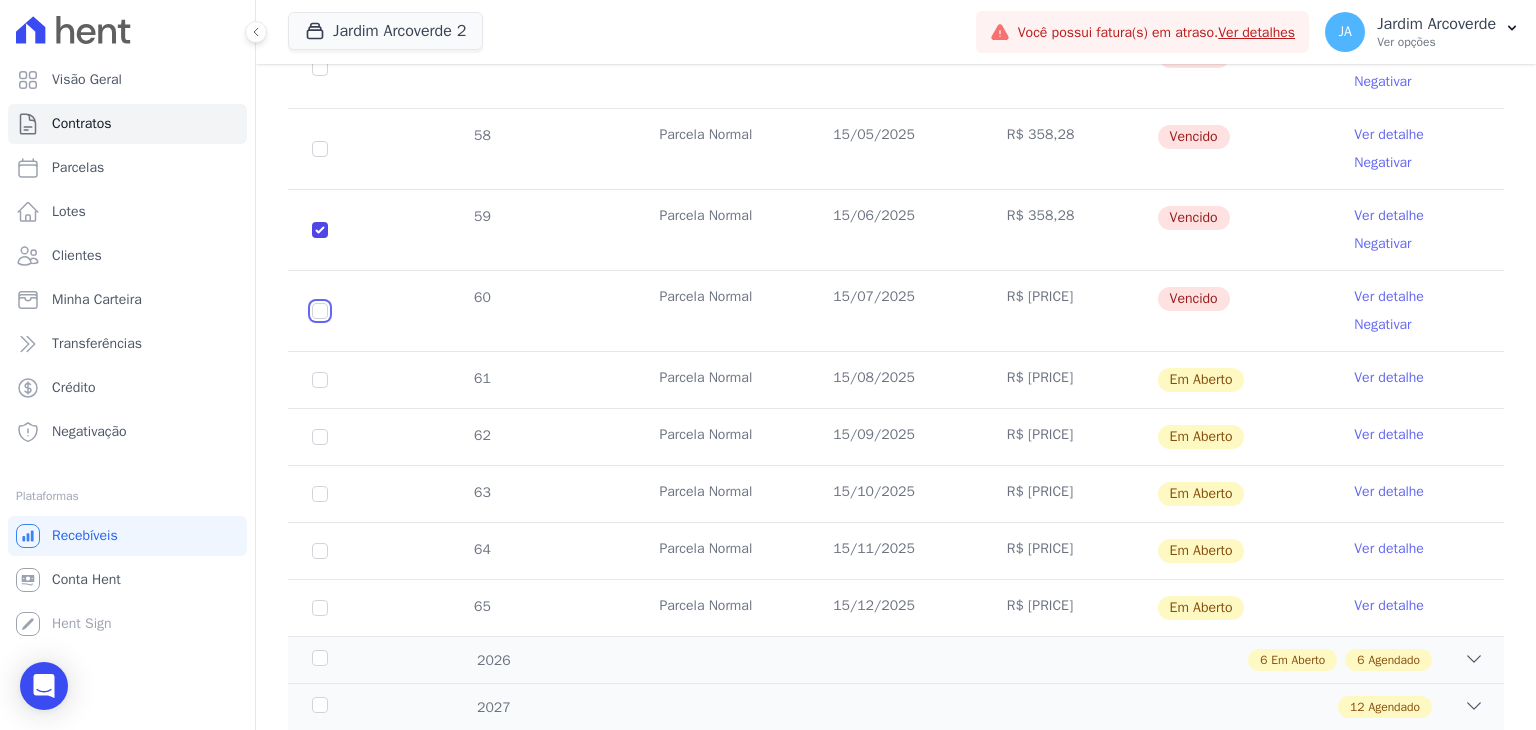 click at bounding box center (320, 68) 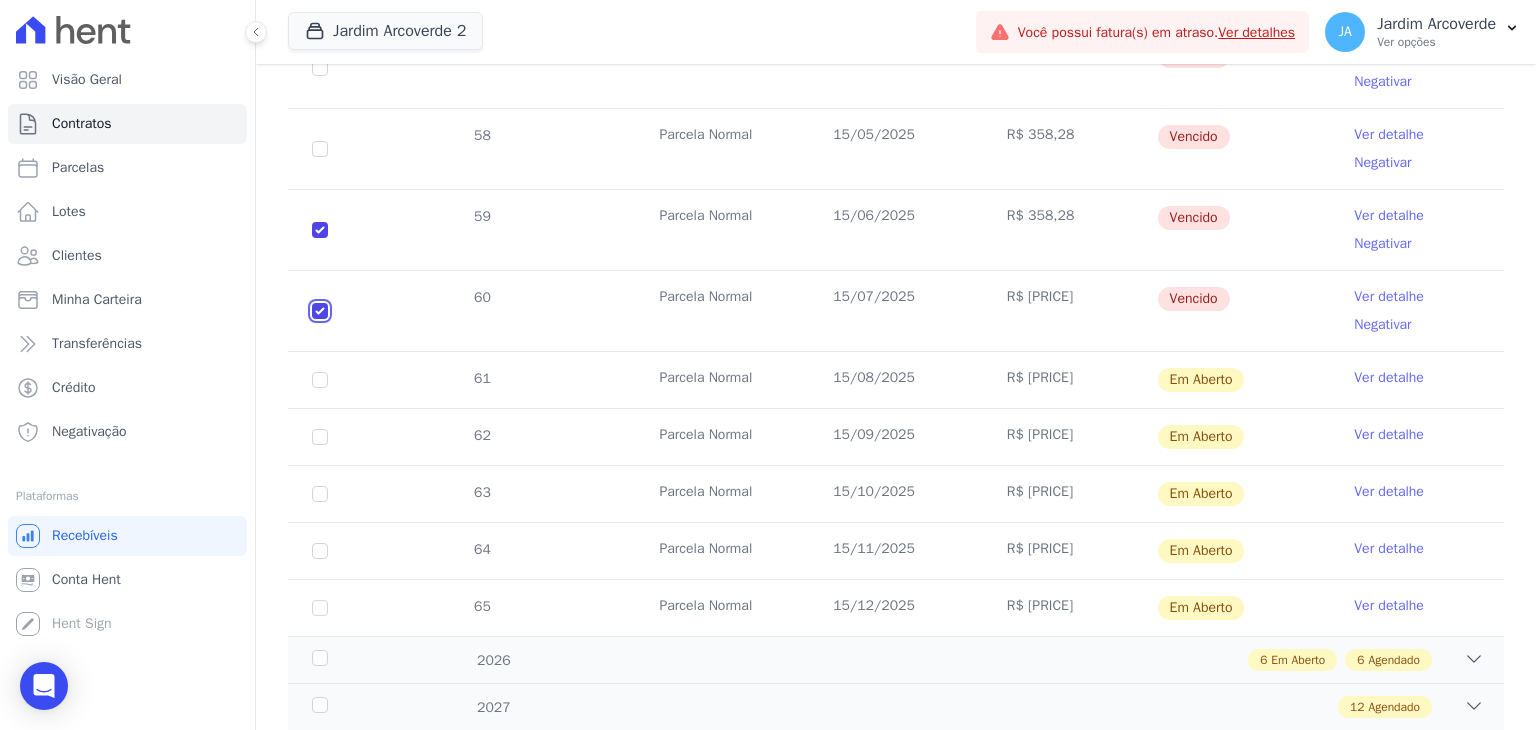 checkbox on "true" 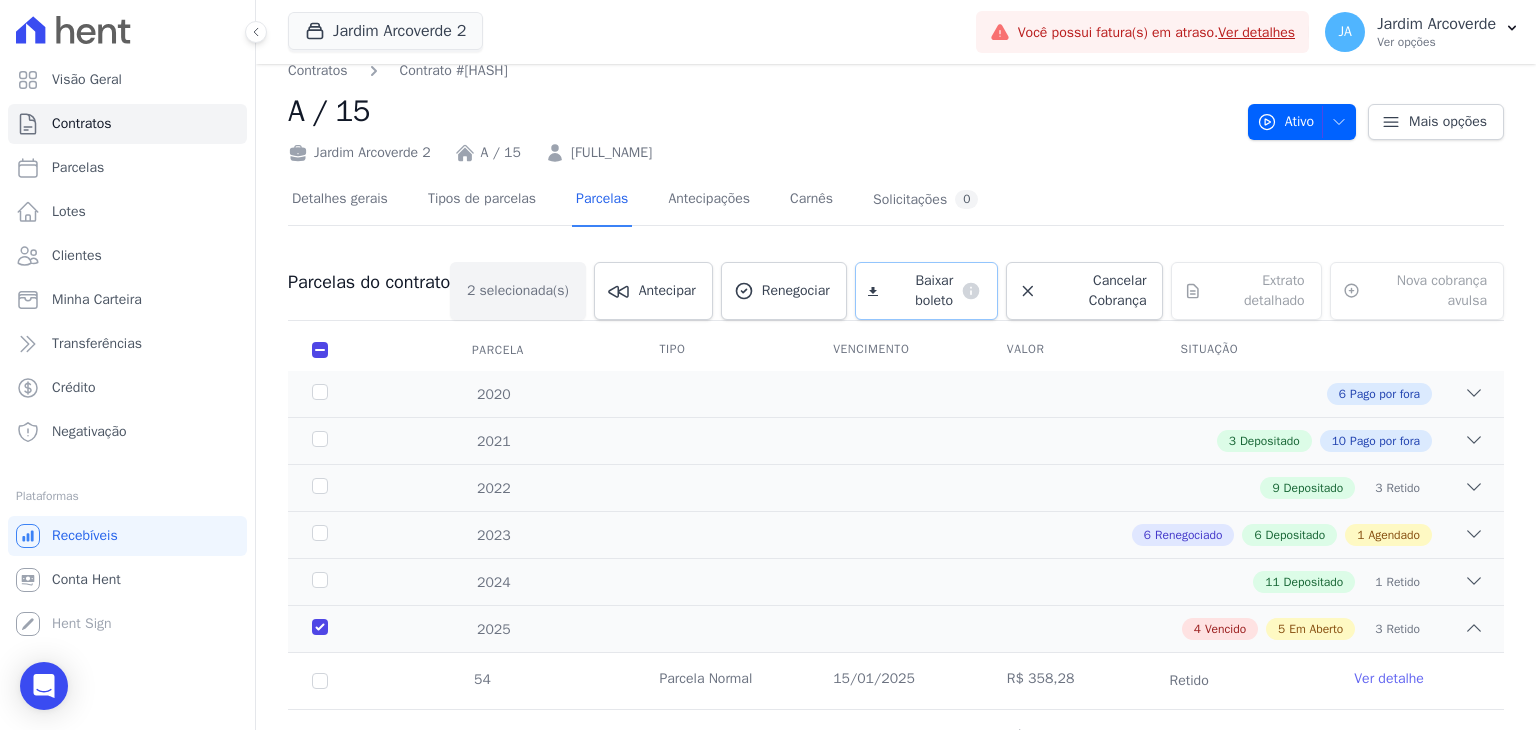 scroll, scrollTop: 0, scrollLeft: 0, axis: both 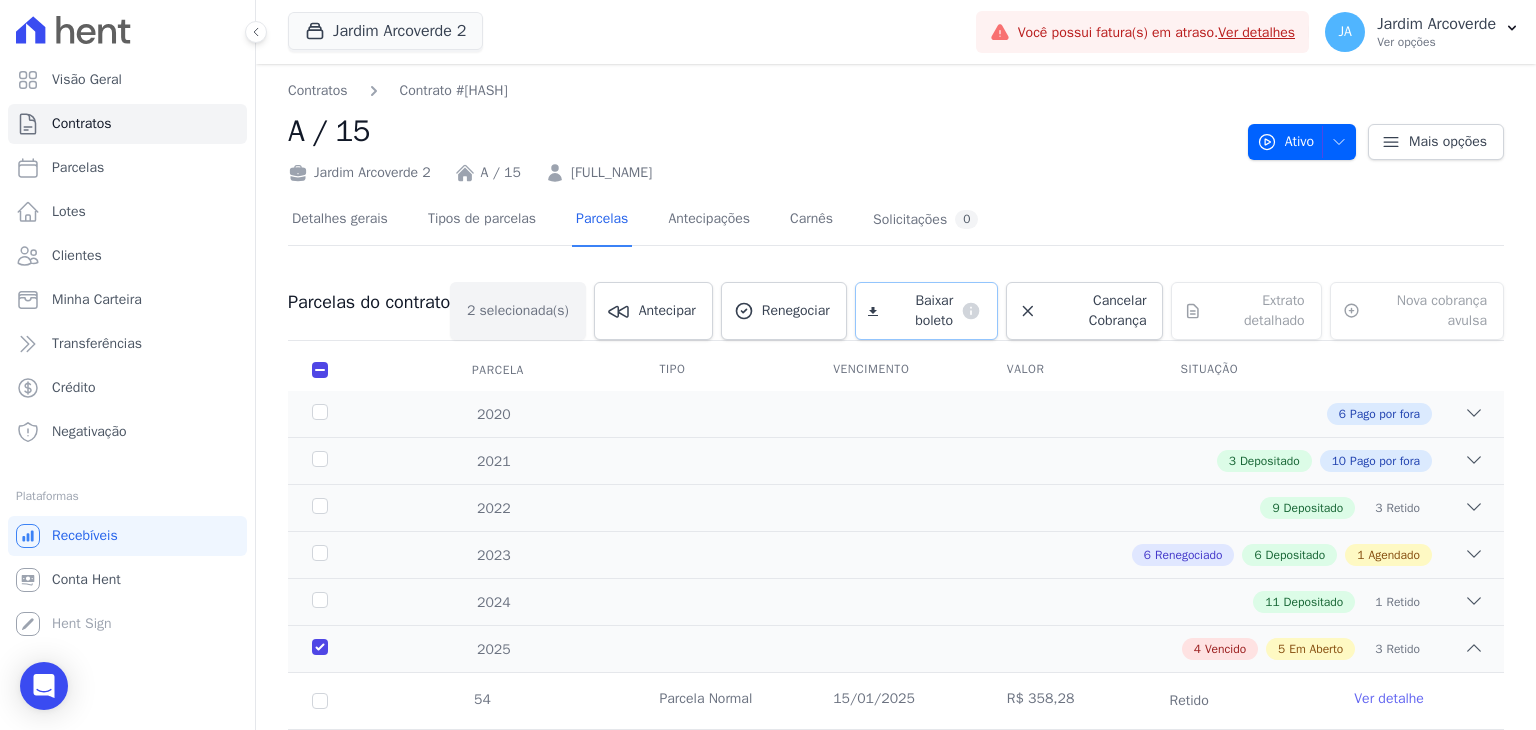 click on "Baixar boleto" at bounding box center [919, 311] 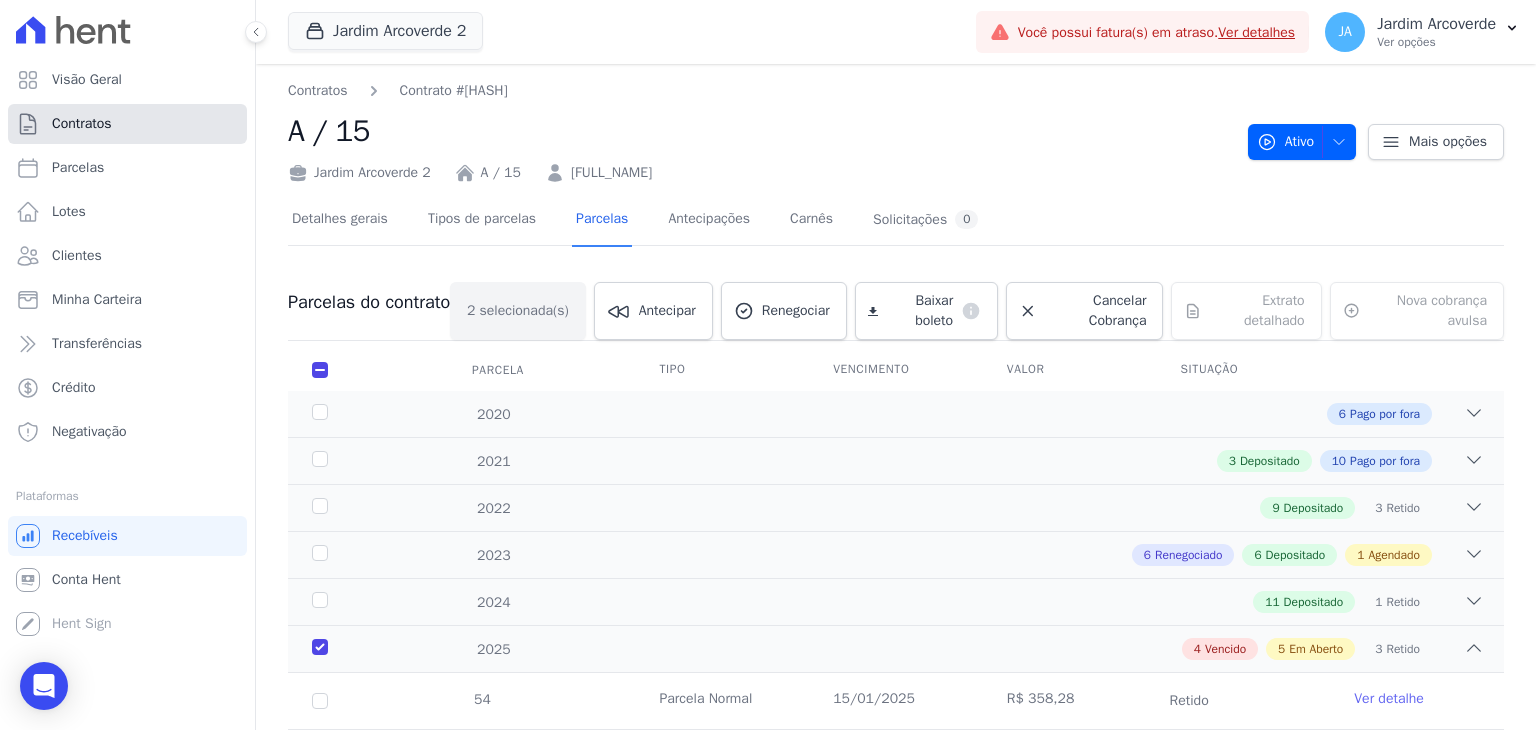 click on "Contratos" at bounding box center (127, 124) 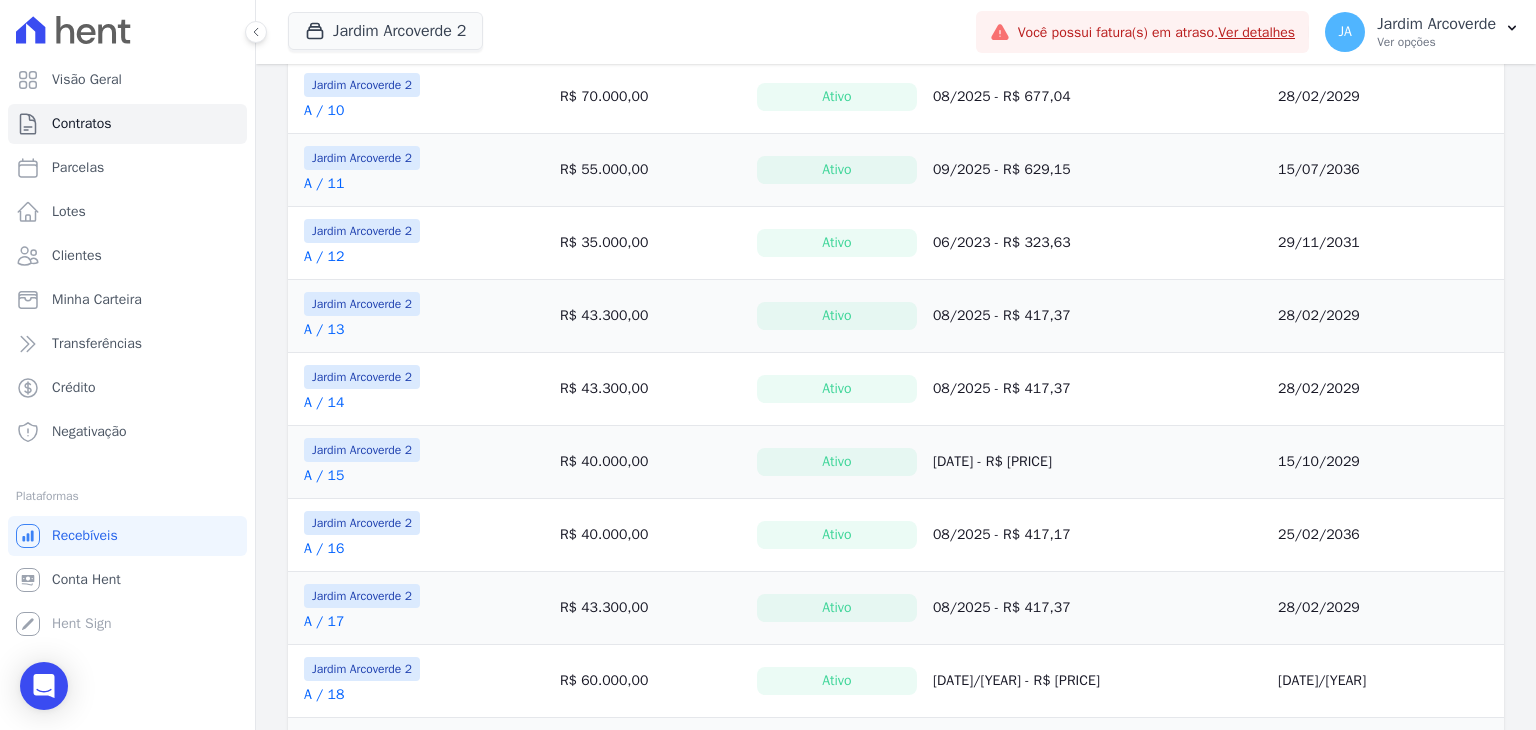 scroll, scrollTop: 600, scrollLeft: 0, axis: vertical 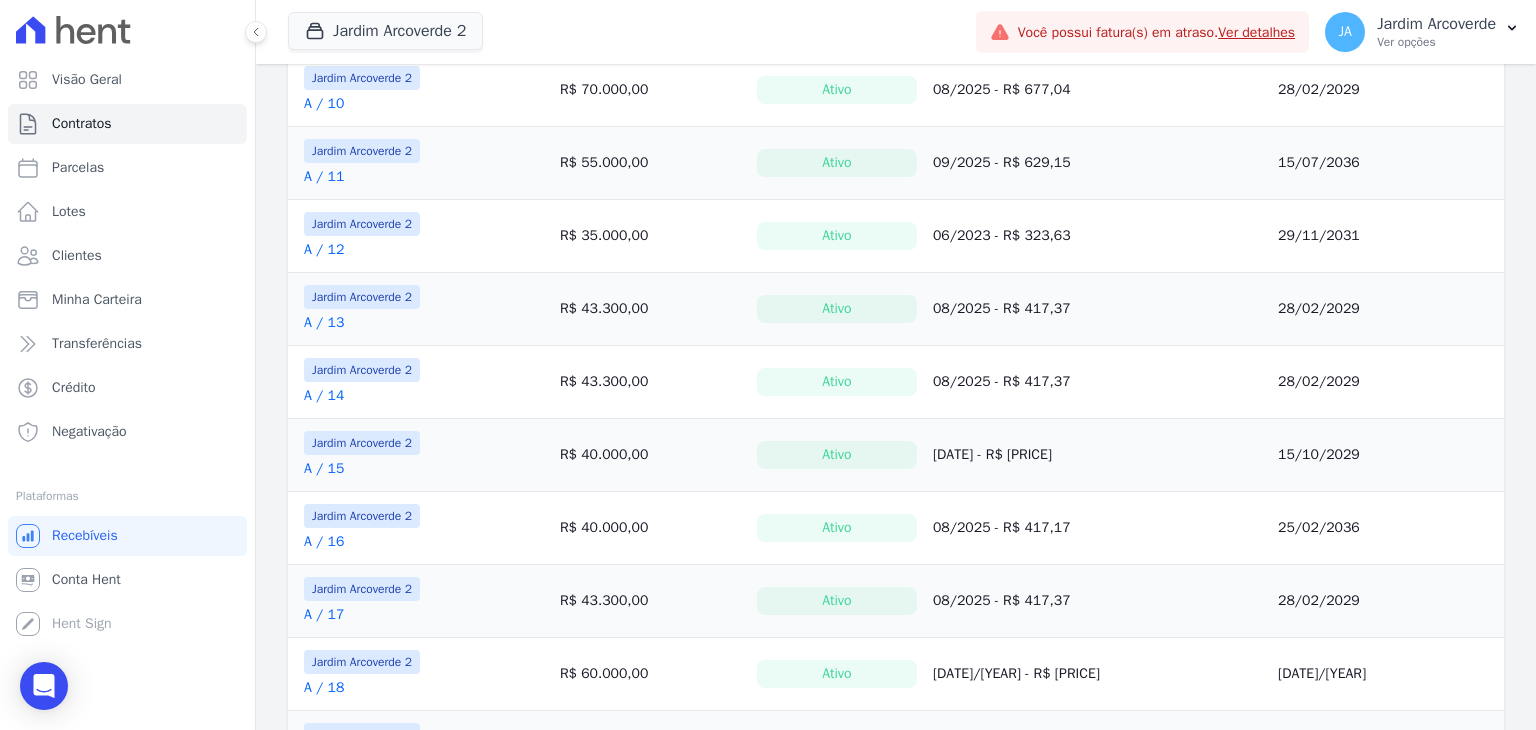 click on "A / 17" at bounding box center (324, 615) 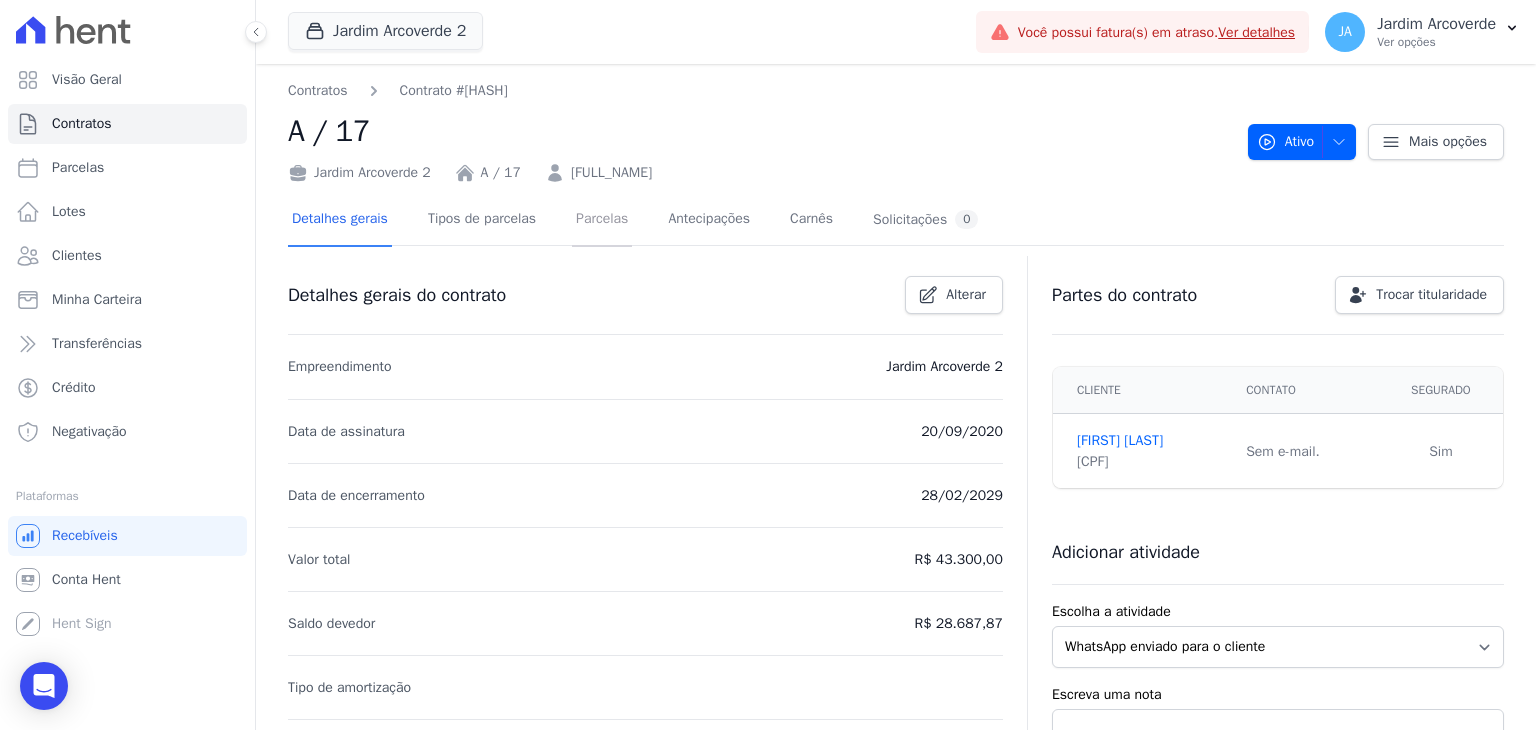 click on "Parcelas" at bounding box center (602, 220) 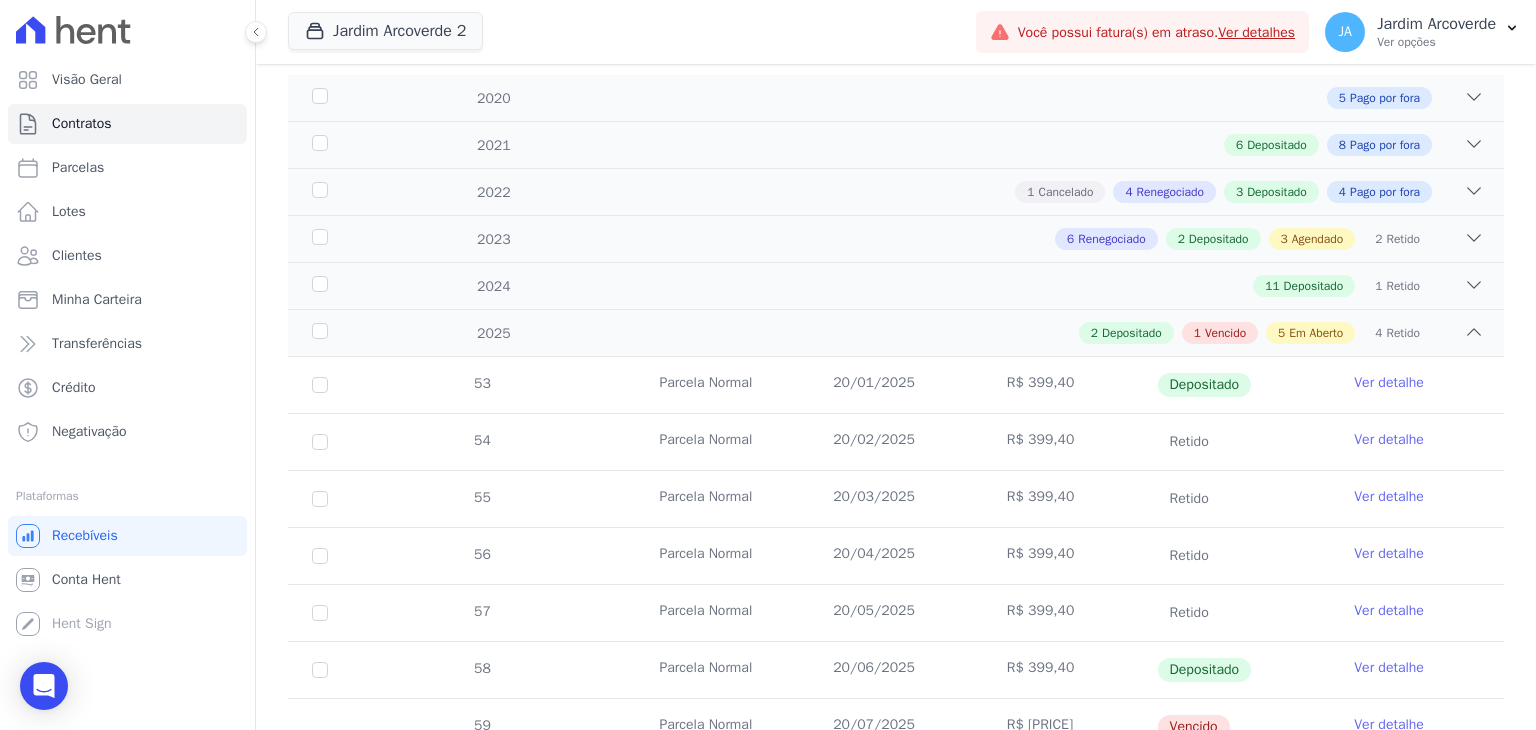 scroll, scrollTop: 700, scrollLeft: 0, axis: vertical 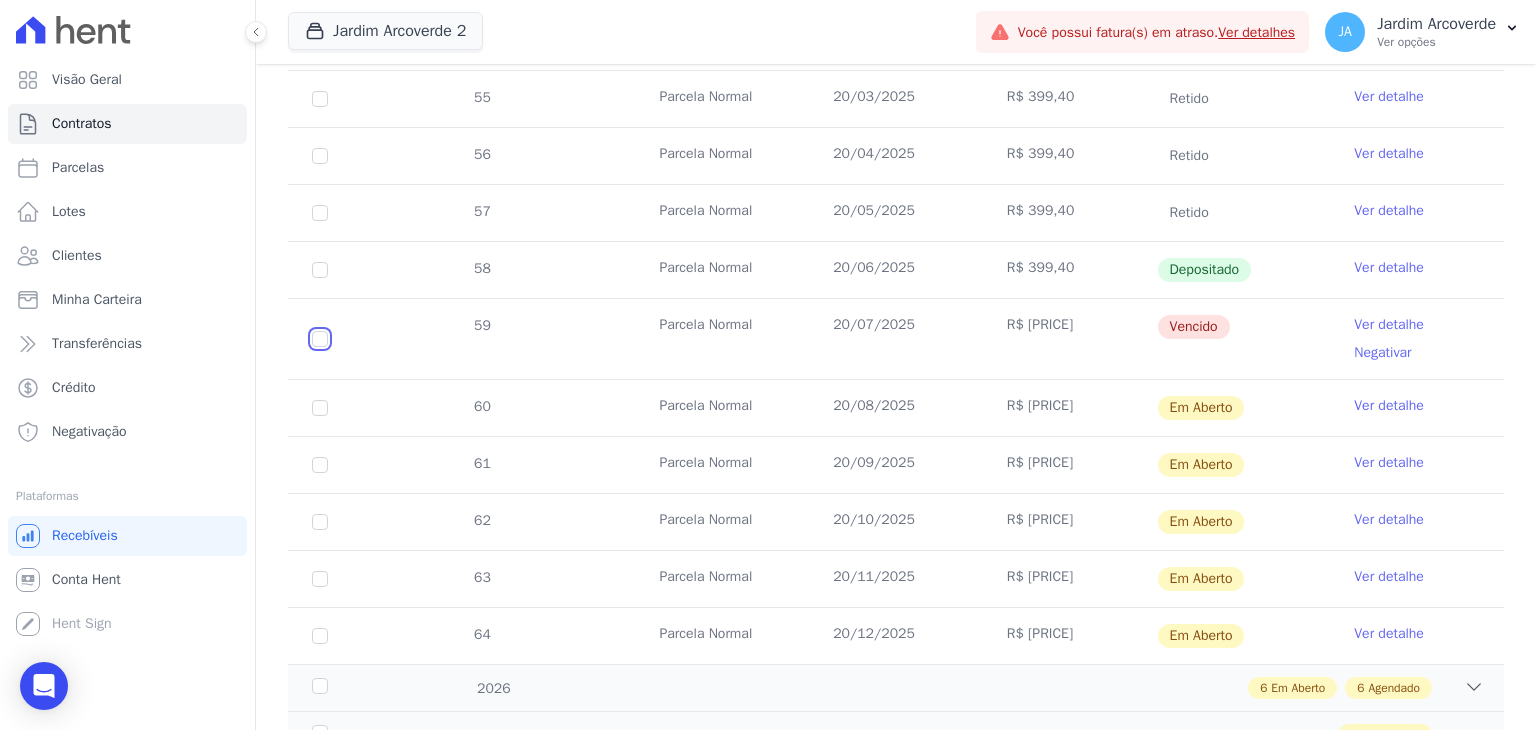 click at bounding box center [320, 339] 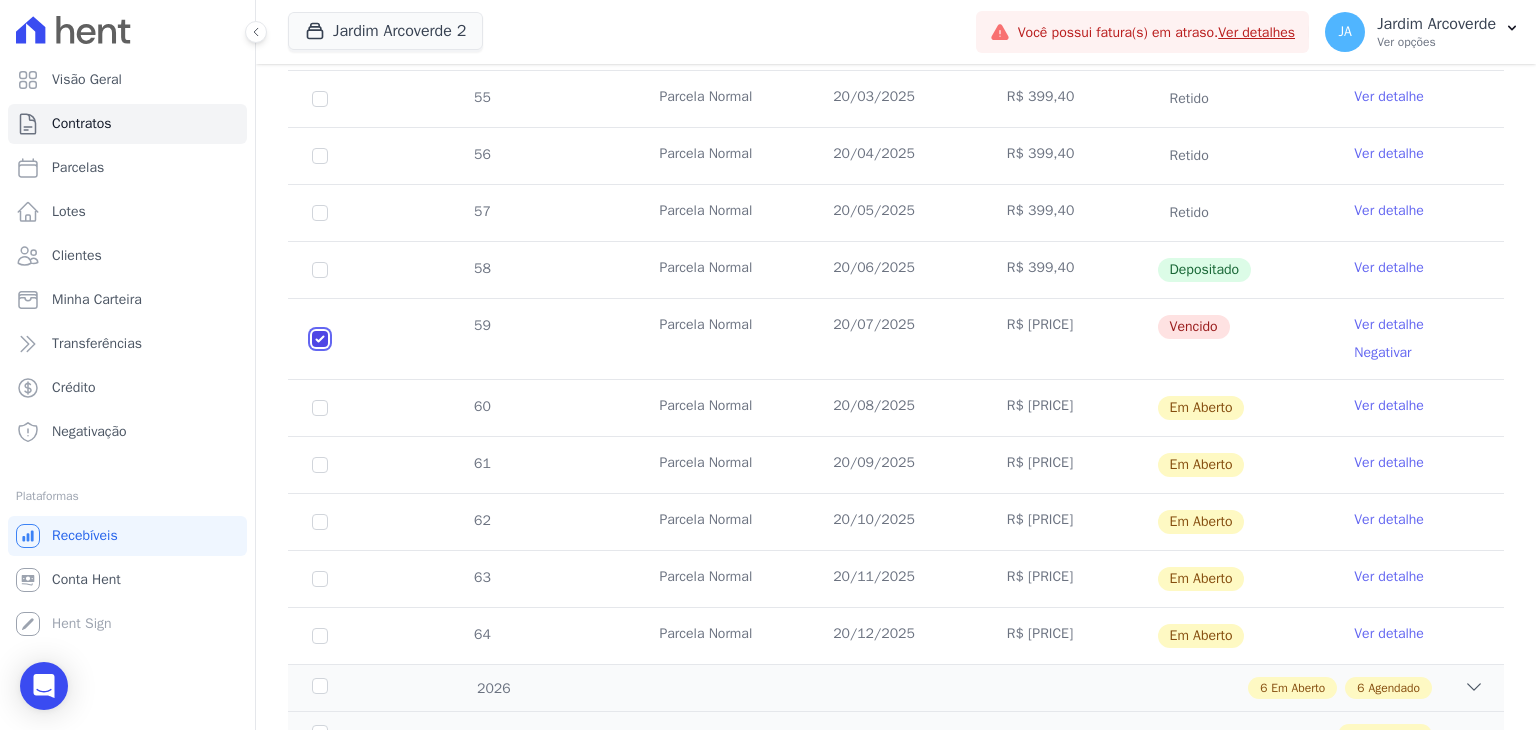 checkbox on "true" 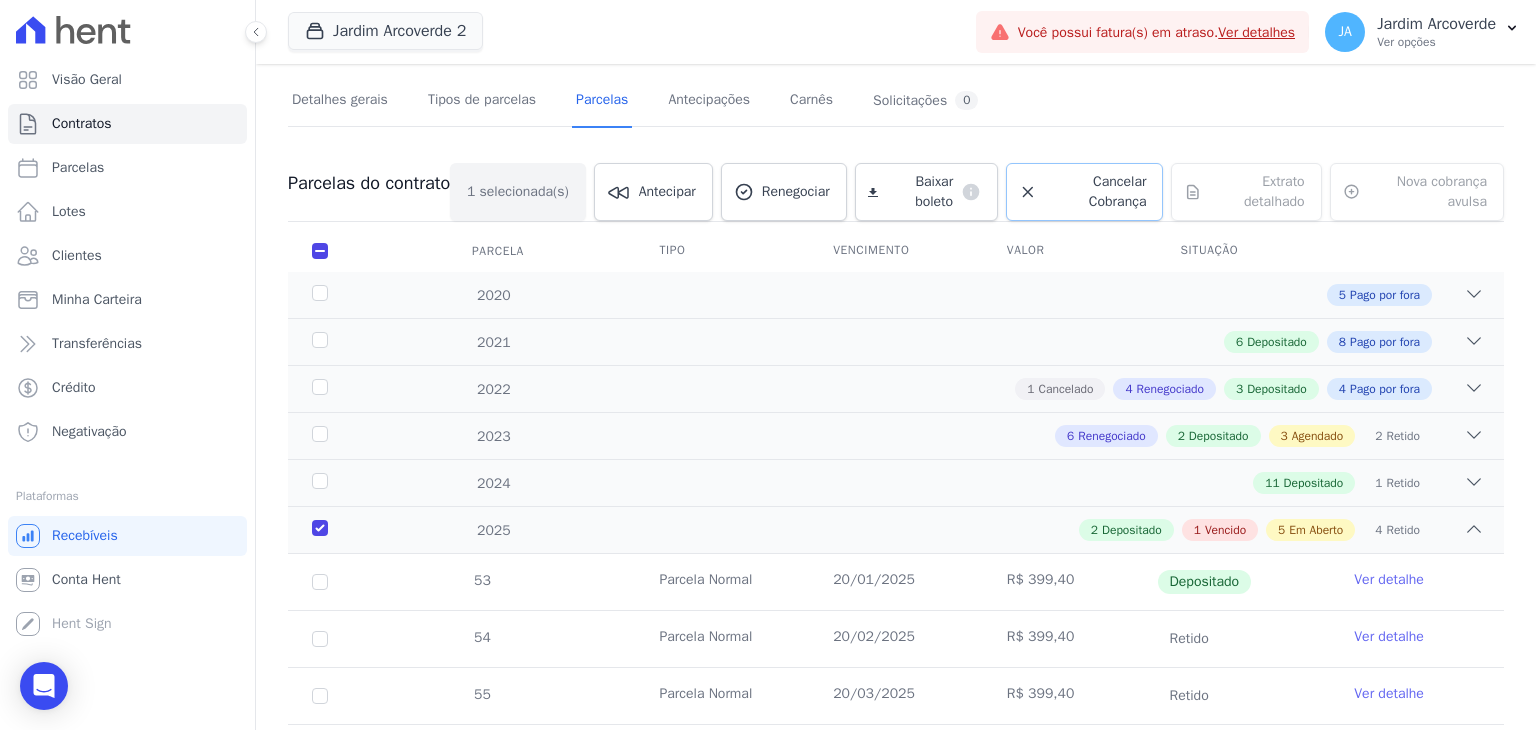 scroll, scrollTop: 0, scrollLeft: 0, axis: both 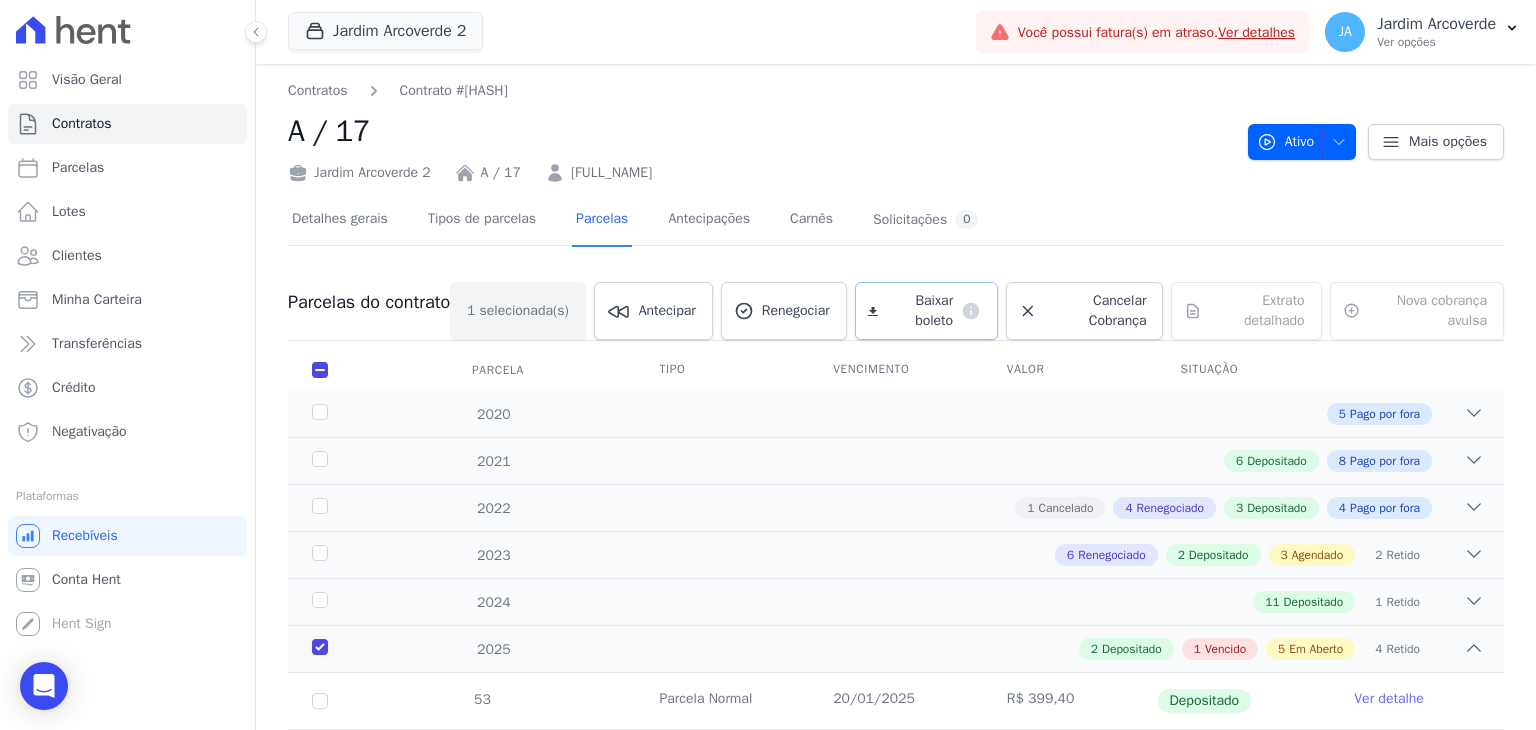 click on "Baixar boleto" at bounding box center (919, 311) 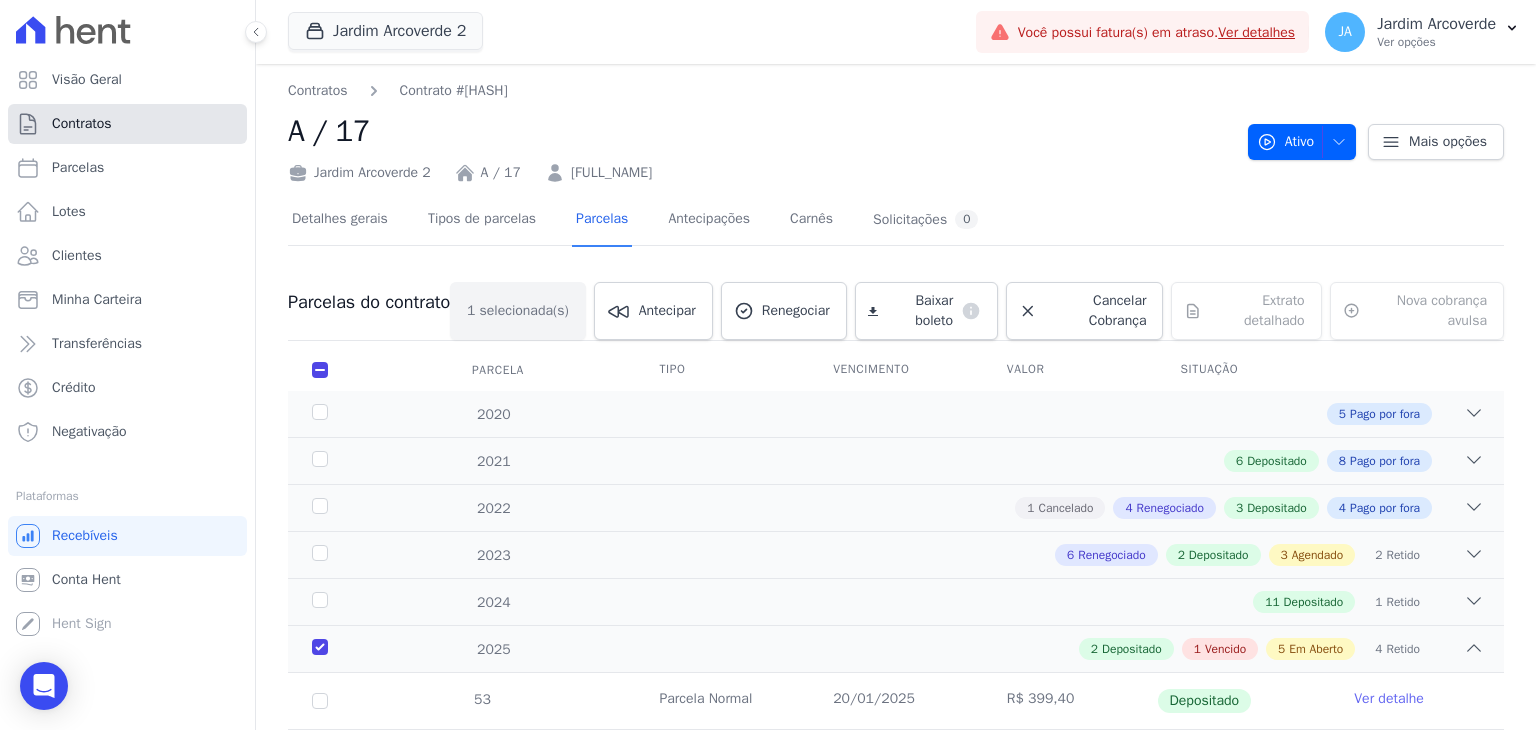 click on "Contratos" at bounding box center (127, 124) 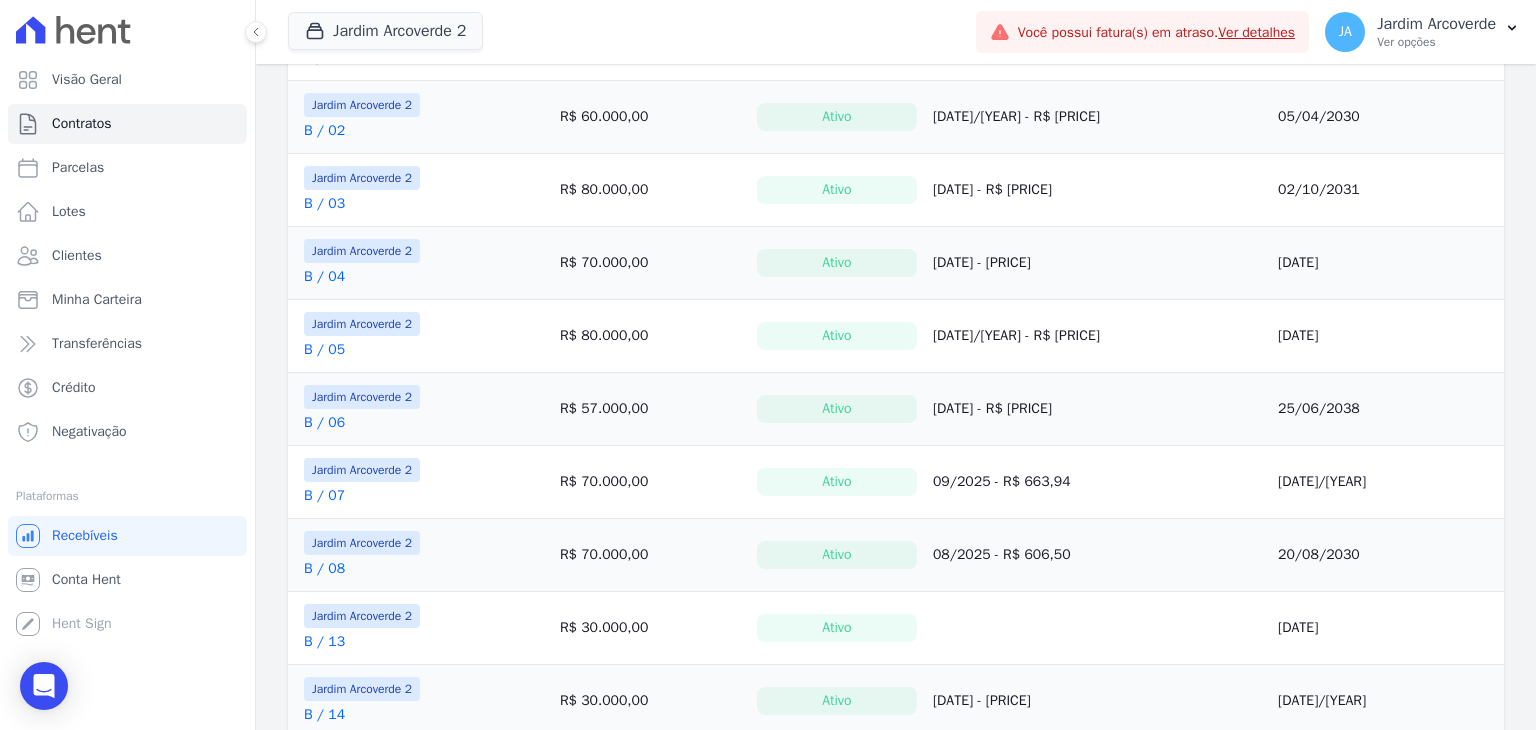 scroll, scrollTop: 1300, scrollLeft: 0, axis: vertical 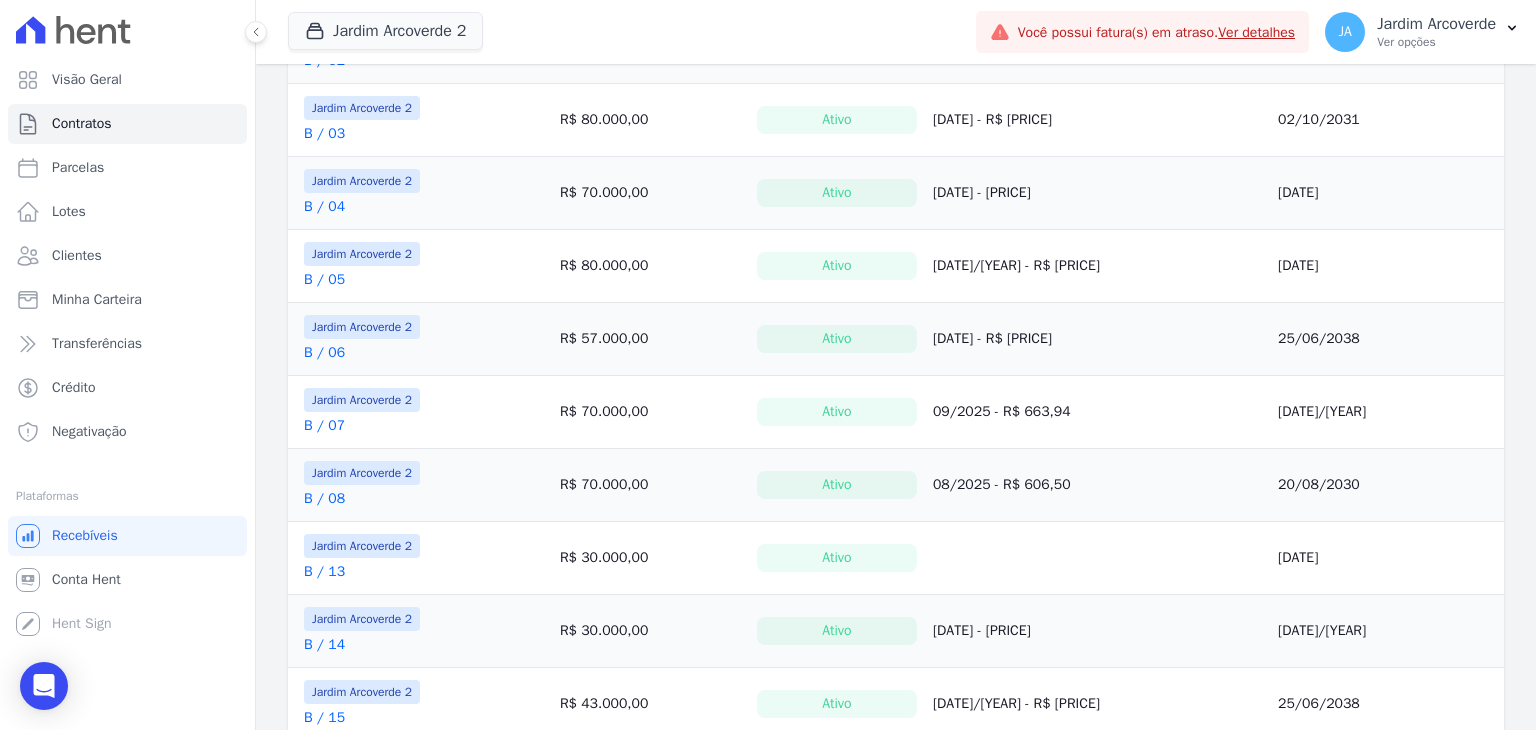 click on "B / 08" at bounding box center [324, 499] 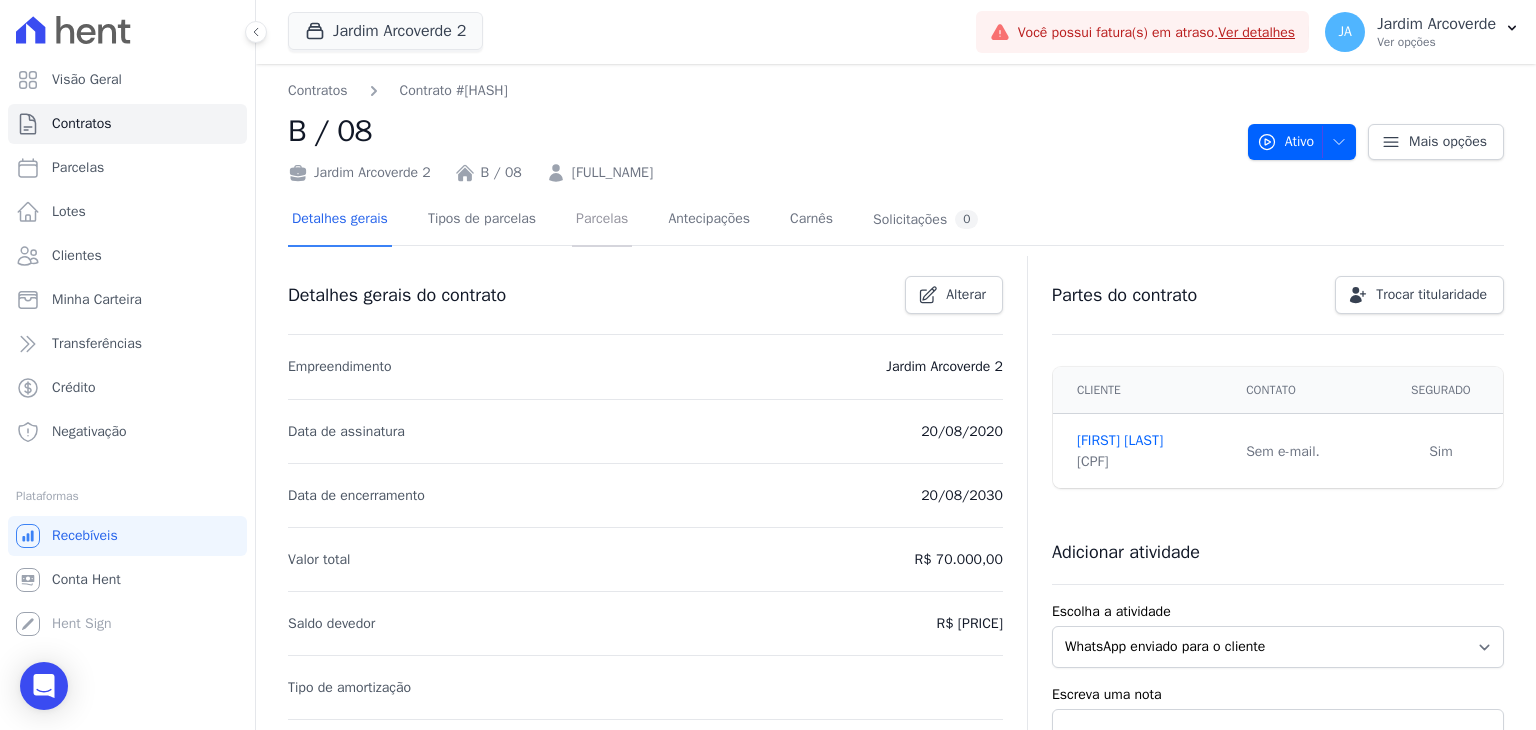 click on "Parcelas" at bounding box center [602, 220] 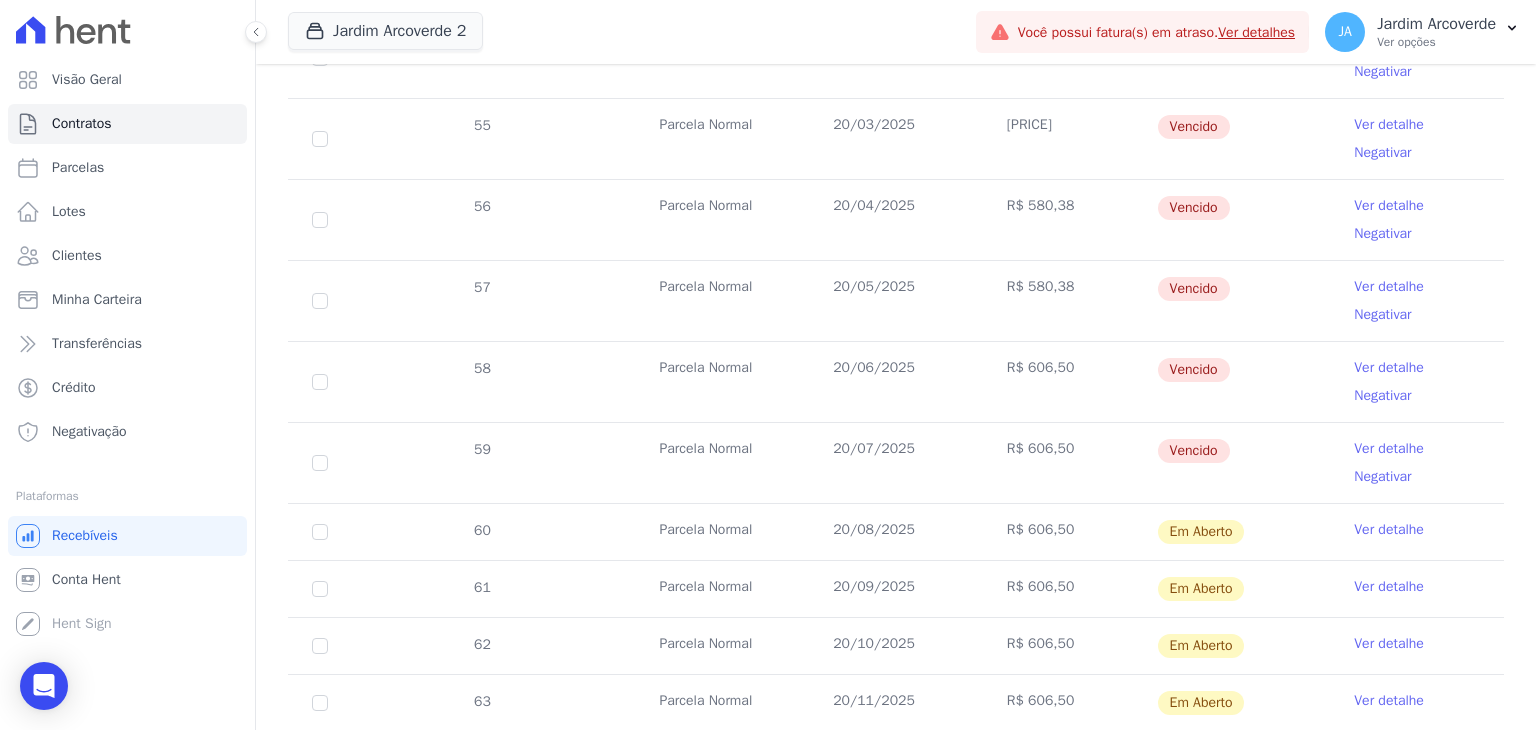 scroll, scrollTop: 700, scrollLeft: 0, axis: vertical 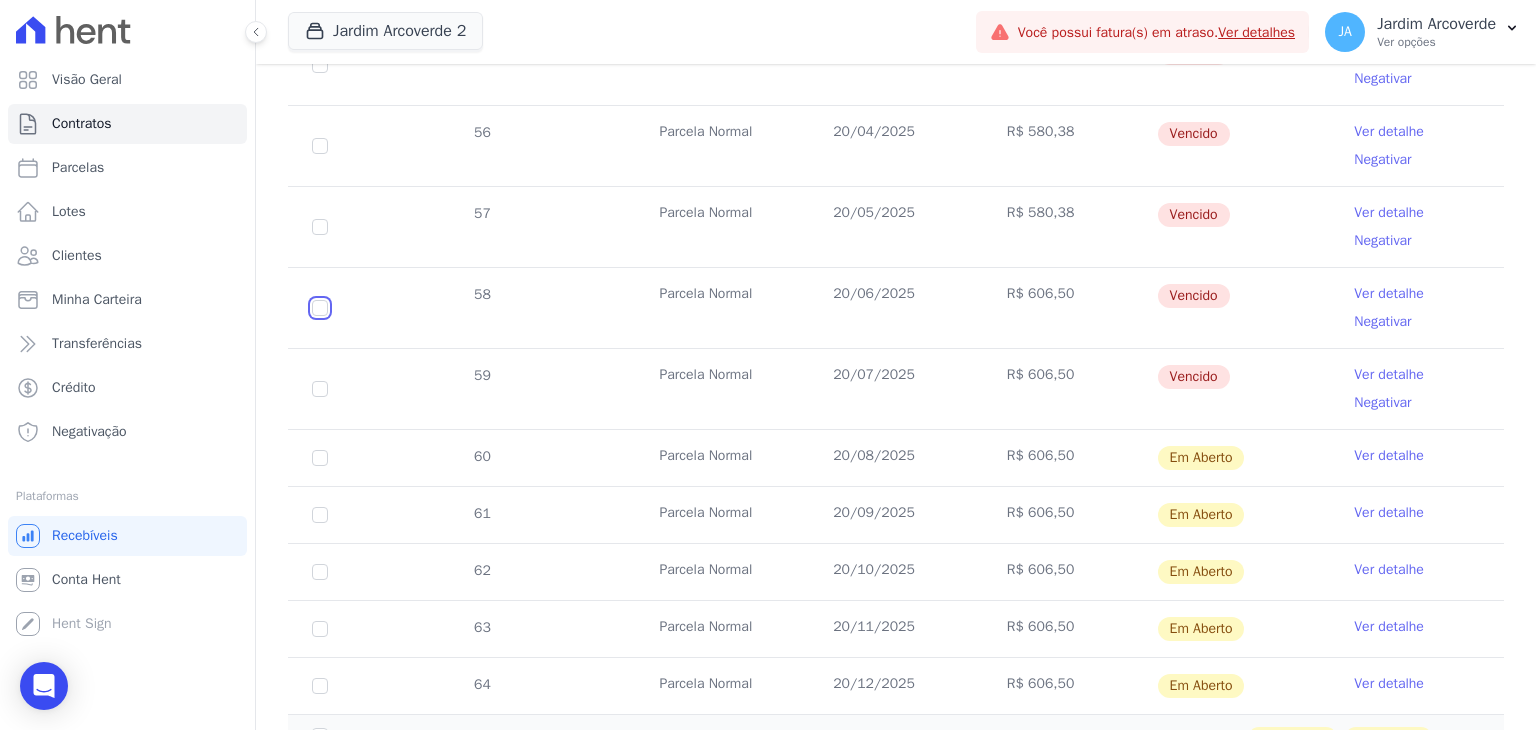click at bounding box center [320, -97] 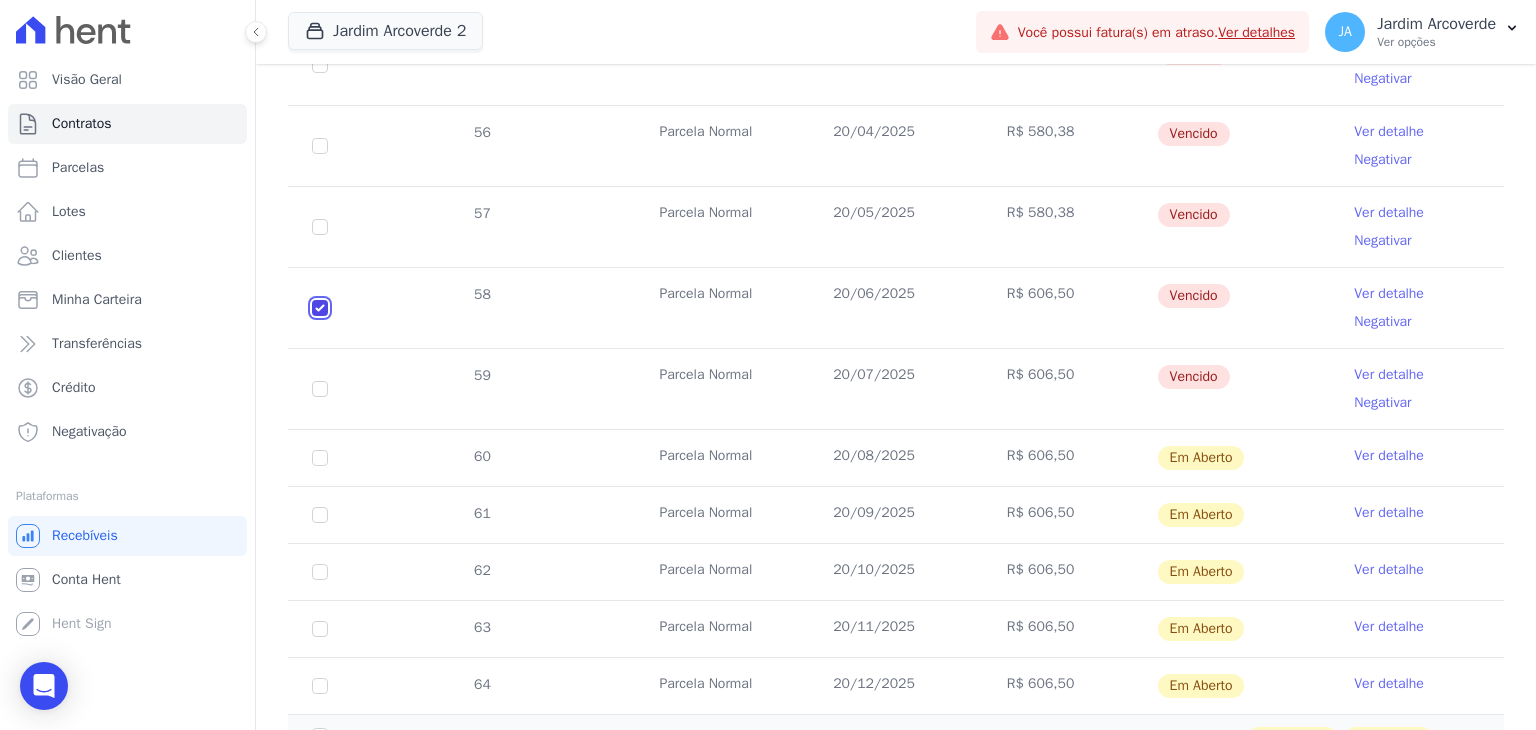 checkbox on "true" 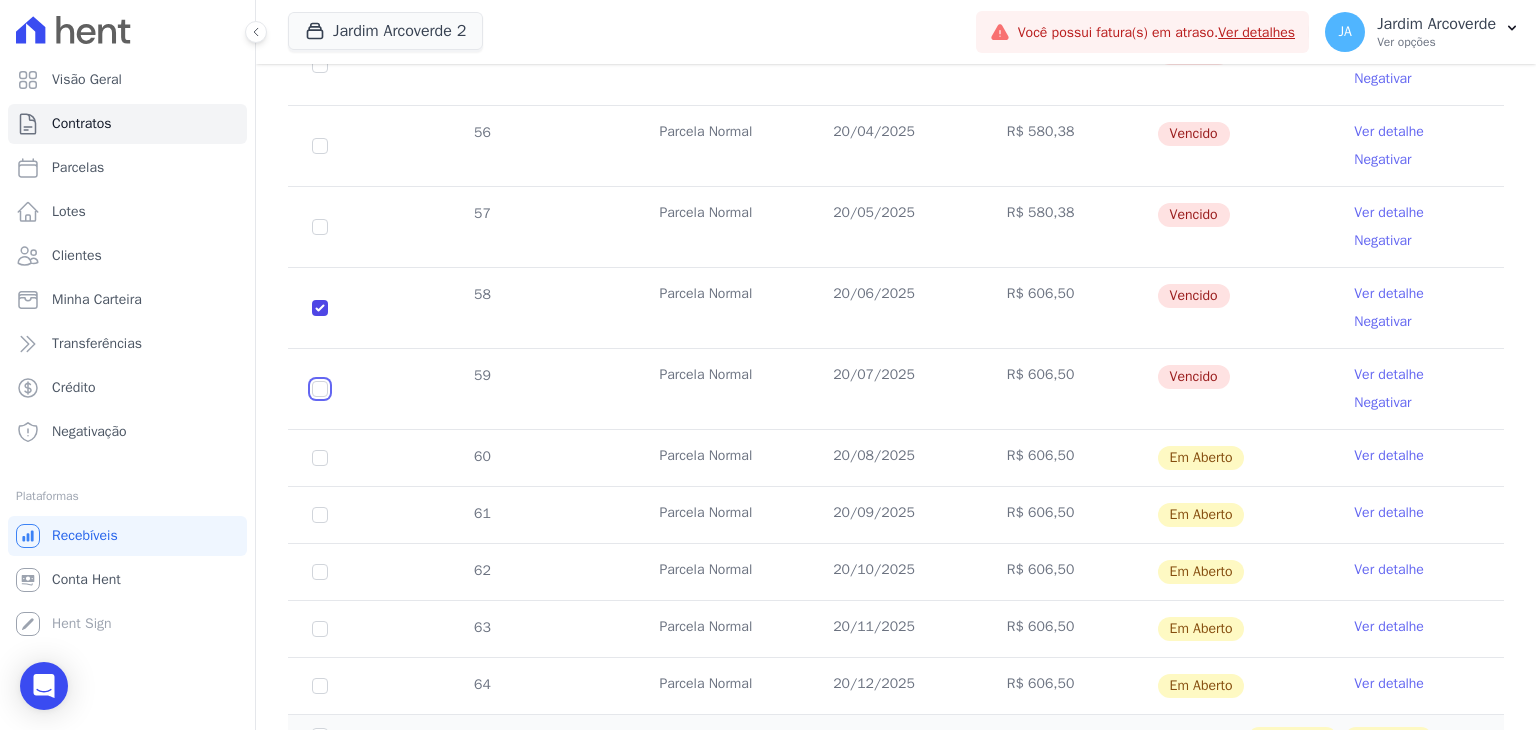 click at bounding box center [320, -97] 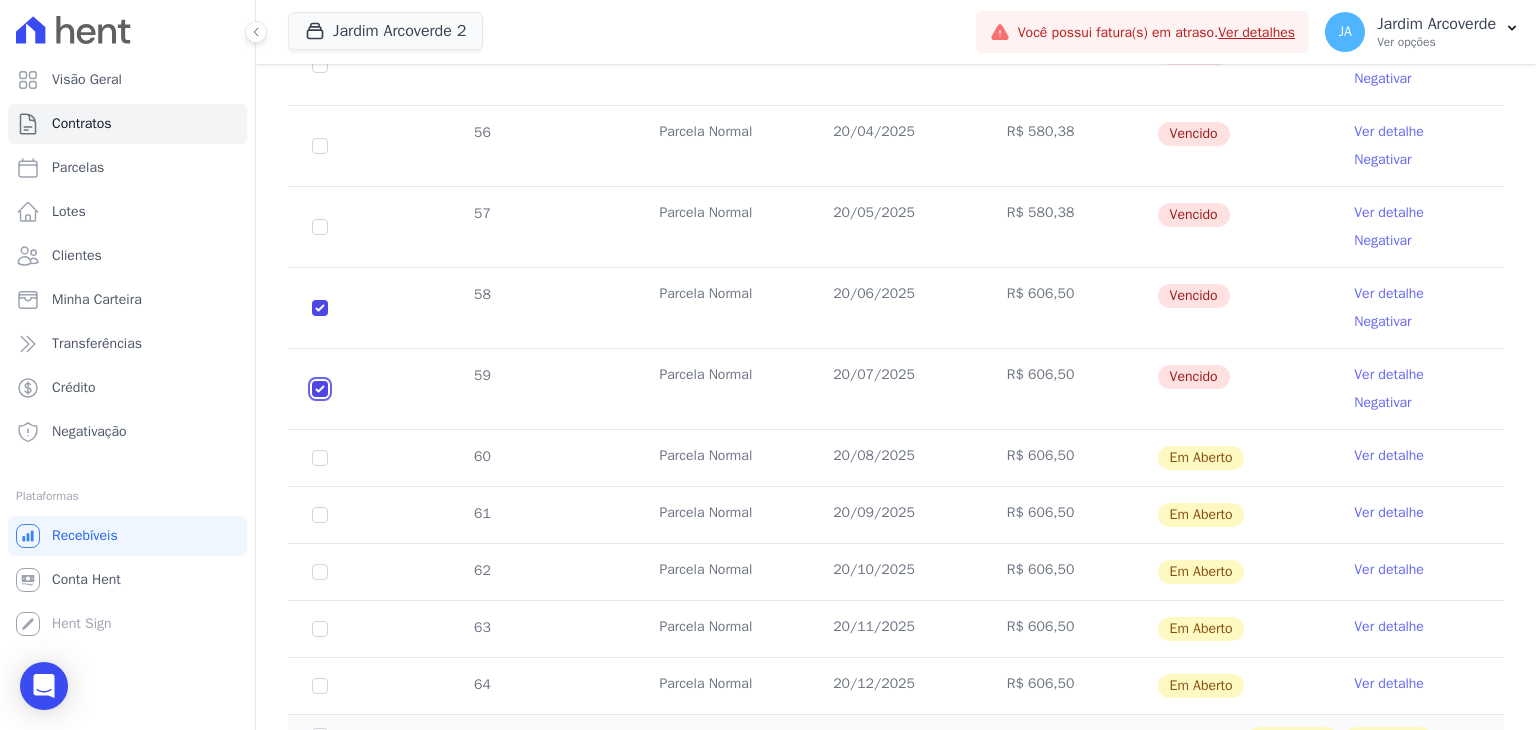 checkbox on "true" 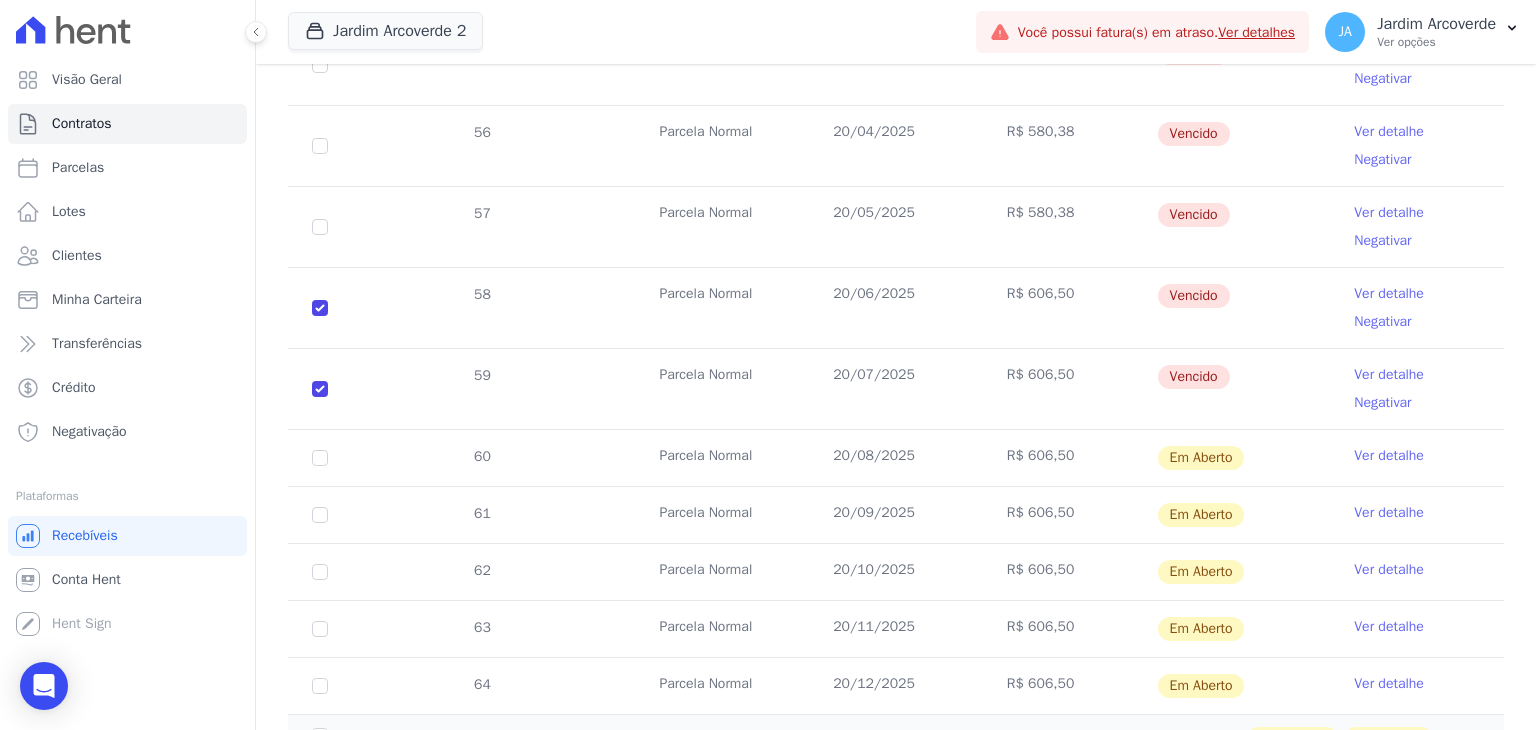 click on "20/08/2025" at bounding box center [896, 458] 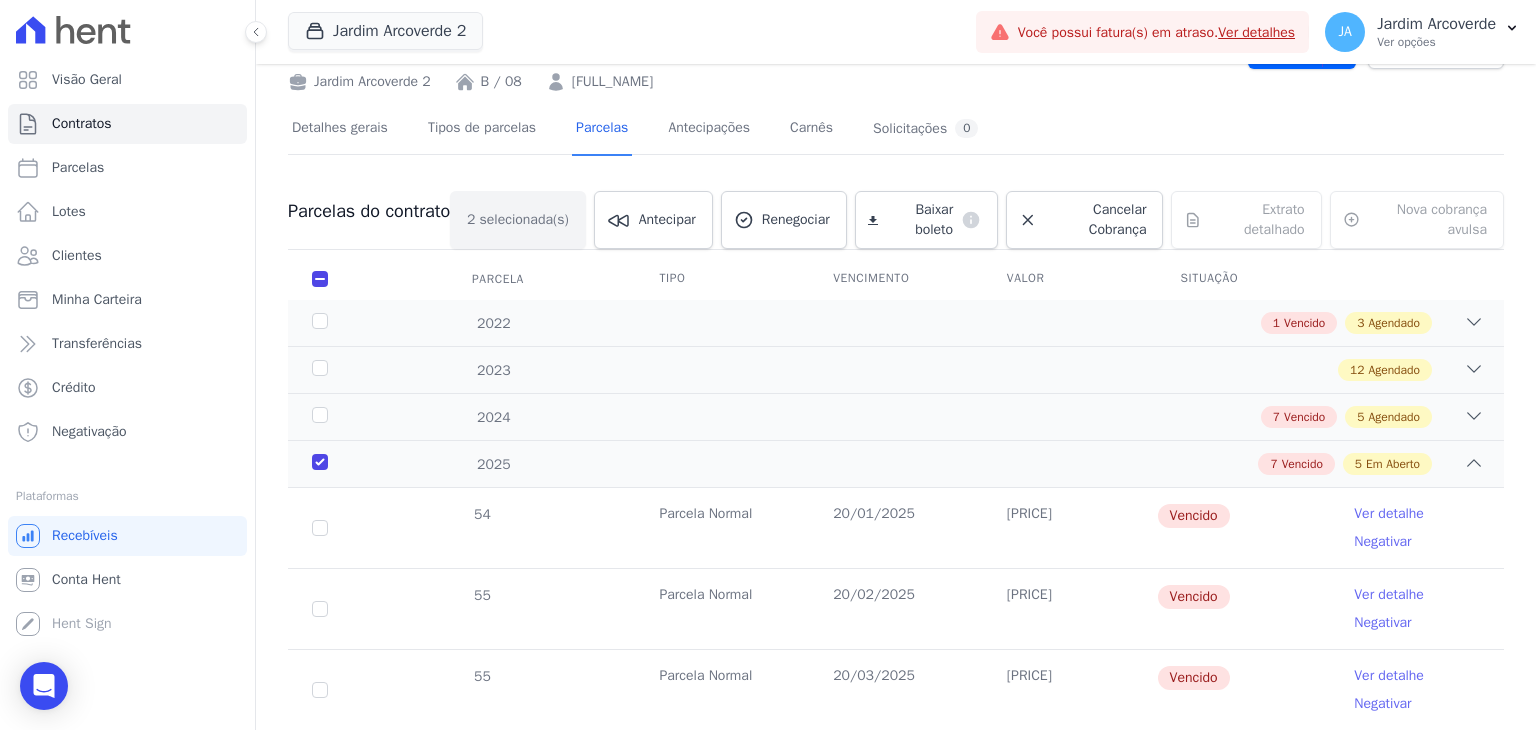 scroll, scrollTop: 16, scrollLeft: 0, axis: vertical 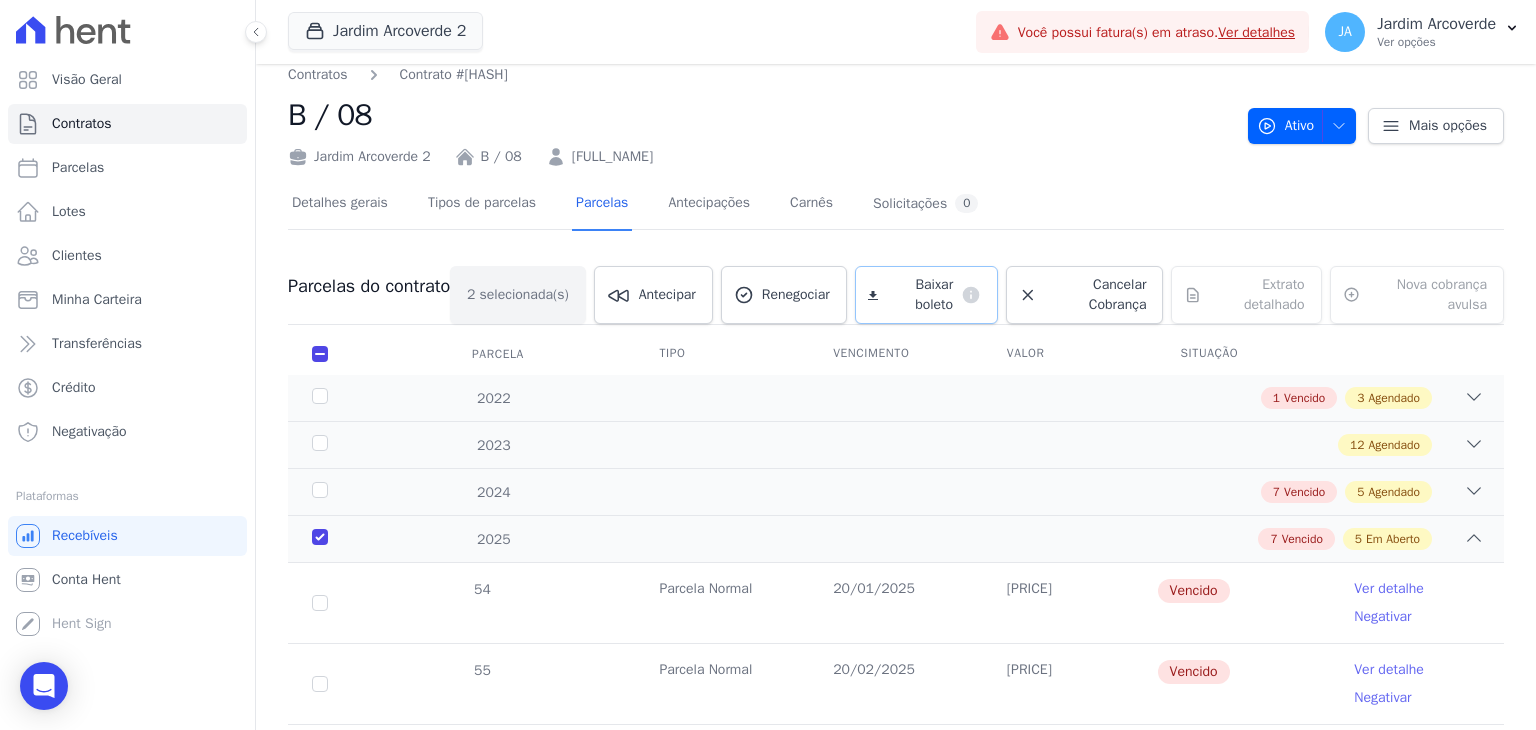 click on "Baixar boleto
default" at bounding box center [926, 295] 